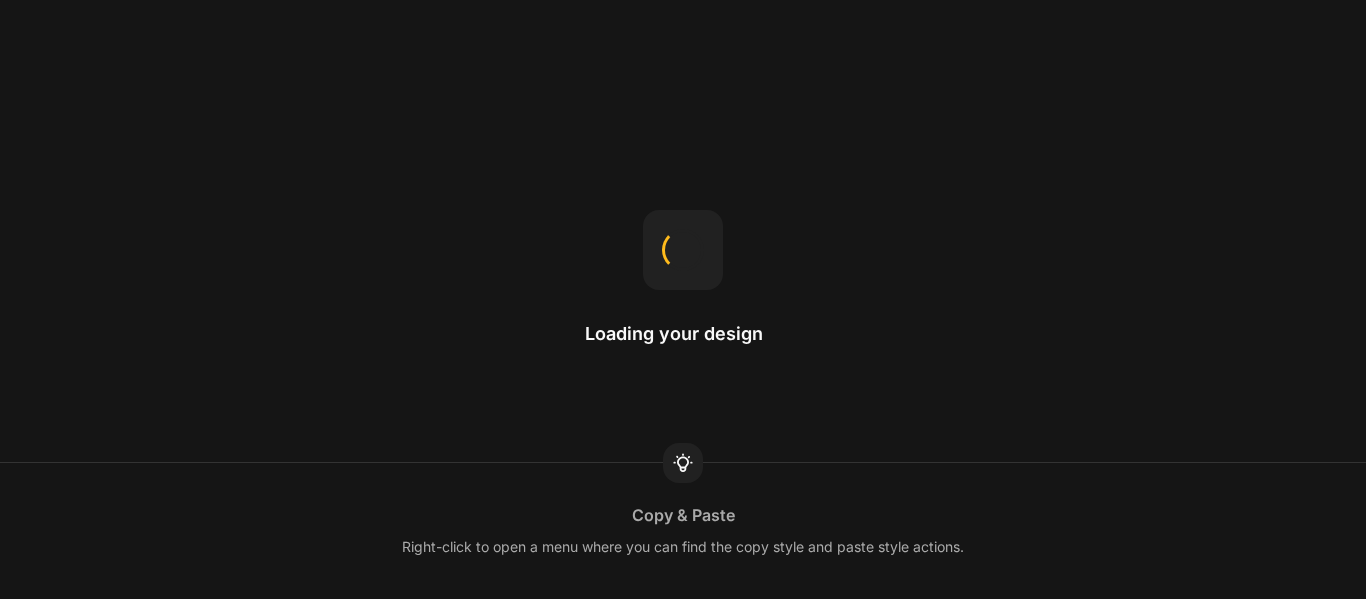 scroll, scrollTop: 0, scrollLeft: 0, axis: both 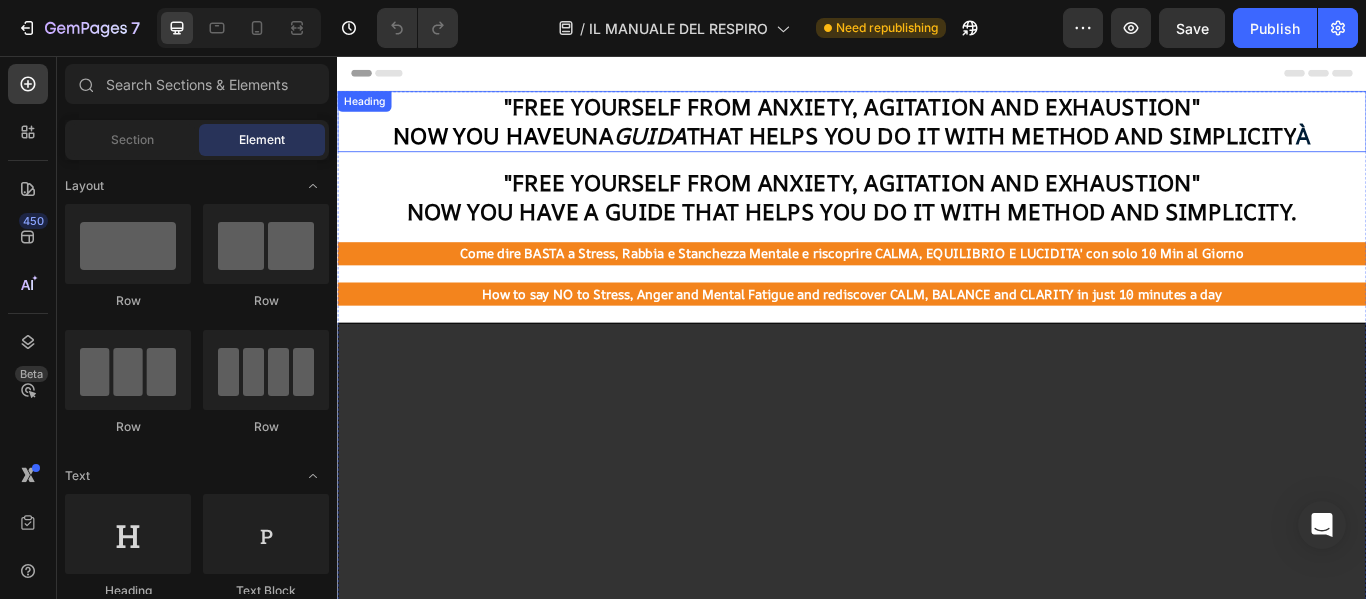 click on "GUIDA" at bounding box center (701, 149) 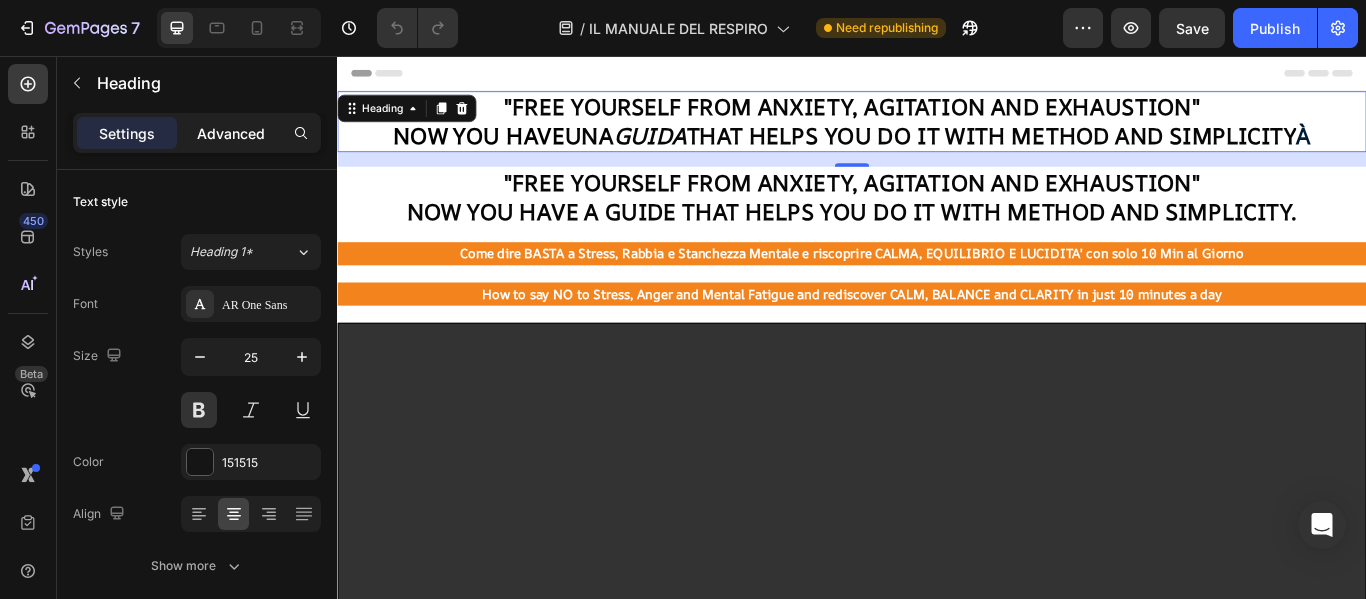 click on "Advanced" 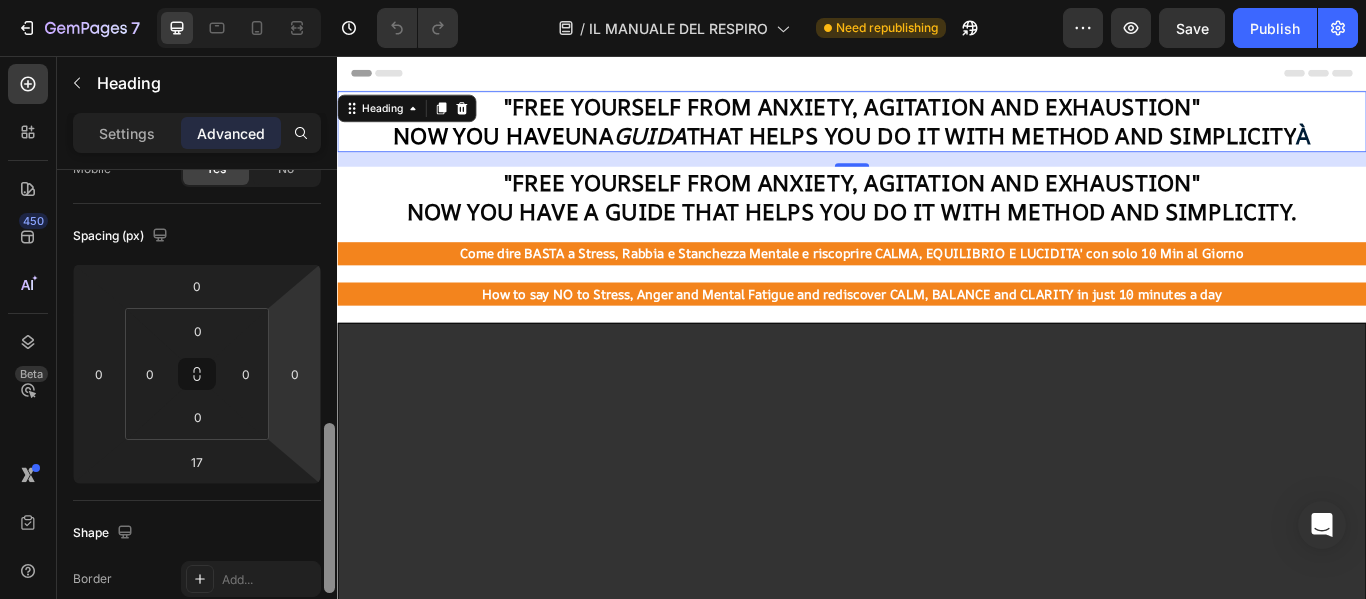 scroll, scrollTop: 331, scrollLeft: 0, axis: vertical 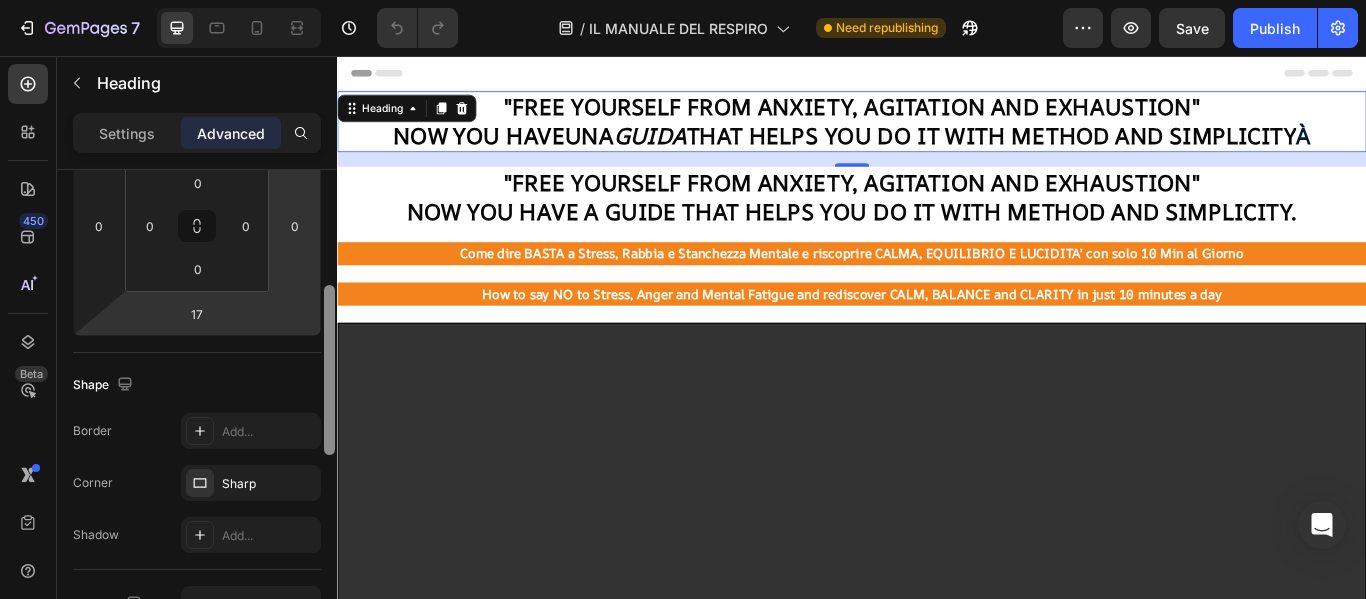 drag, startPoint x: 327, startPoint y: 204, endPoint x: 300, endPoint y: 320, distance: 119.1008 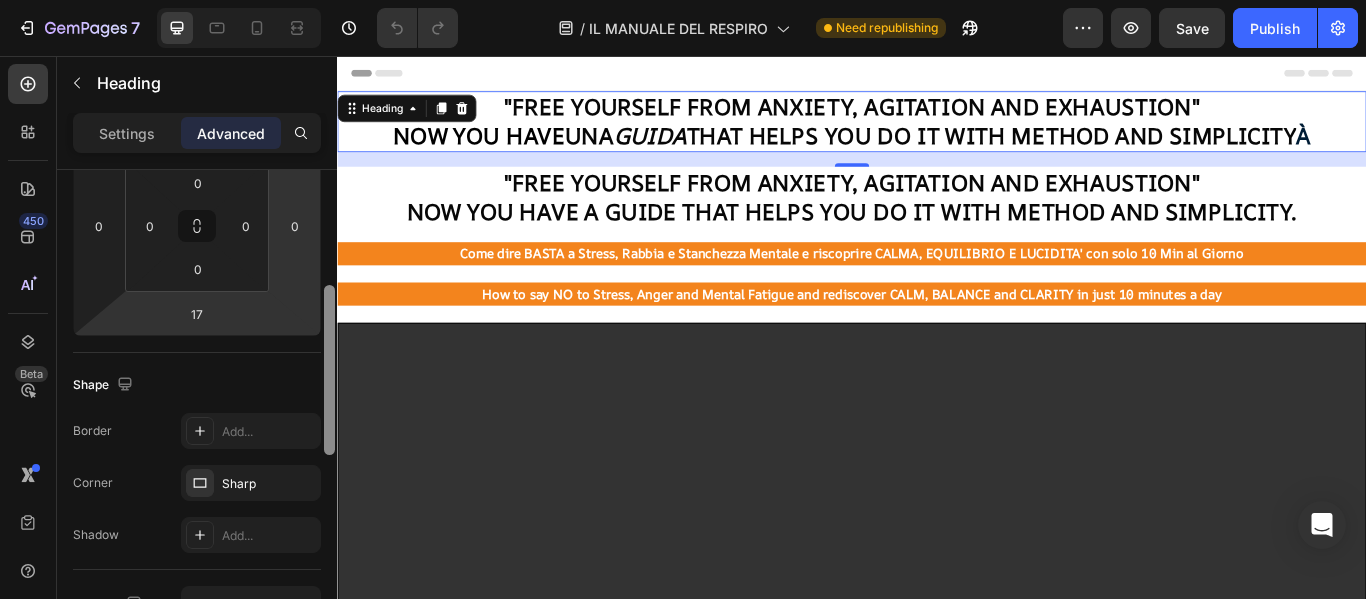 click on "Display on Desktop Yes No Tablet Yes No Mobile Yes No Spacing (px) 0 0 17 0 0 0 0 0 Shape Border Add... Corner Sharp Shadow Add... Position Static Opacity 100% Animation Upgrade to Build plan  to unlock Animation & other premium features. Interaction Upgrade to Optimize plan  to unlock Interaction & other premium features. CSS class Delete element" at bounding box center (197, 413) 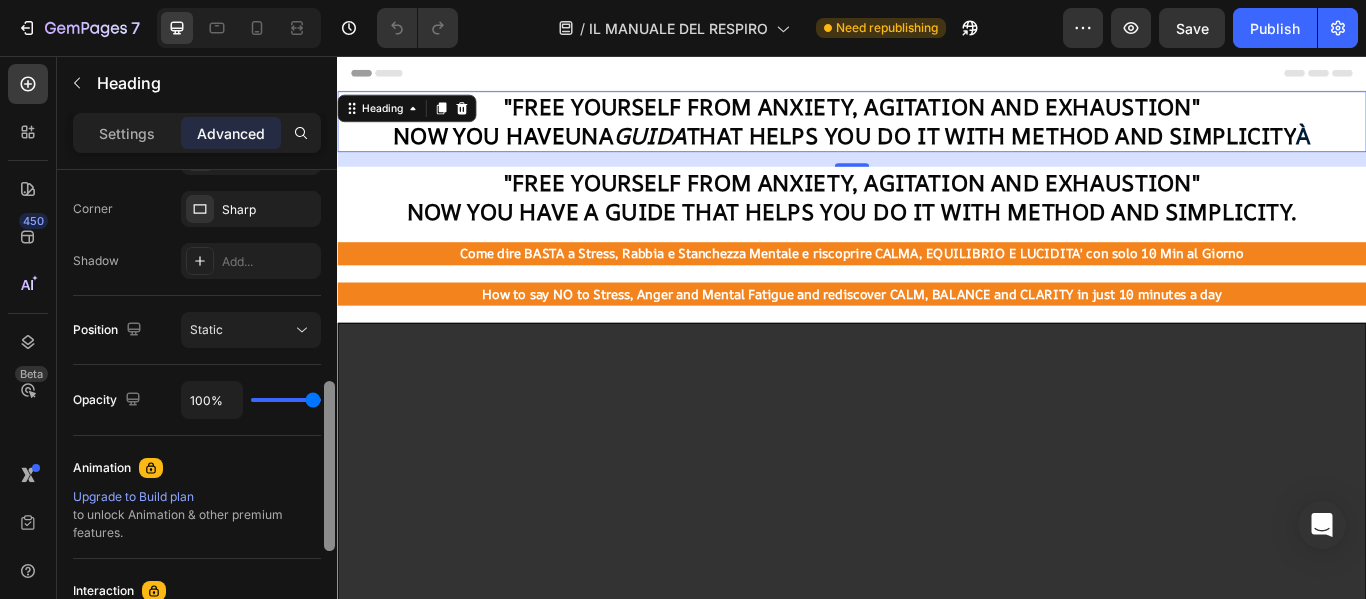 drag, startPoint x: 332, startPoint y: 327, endPoint x: 326, endPoint y: 426, distance: 99.18165 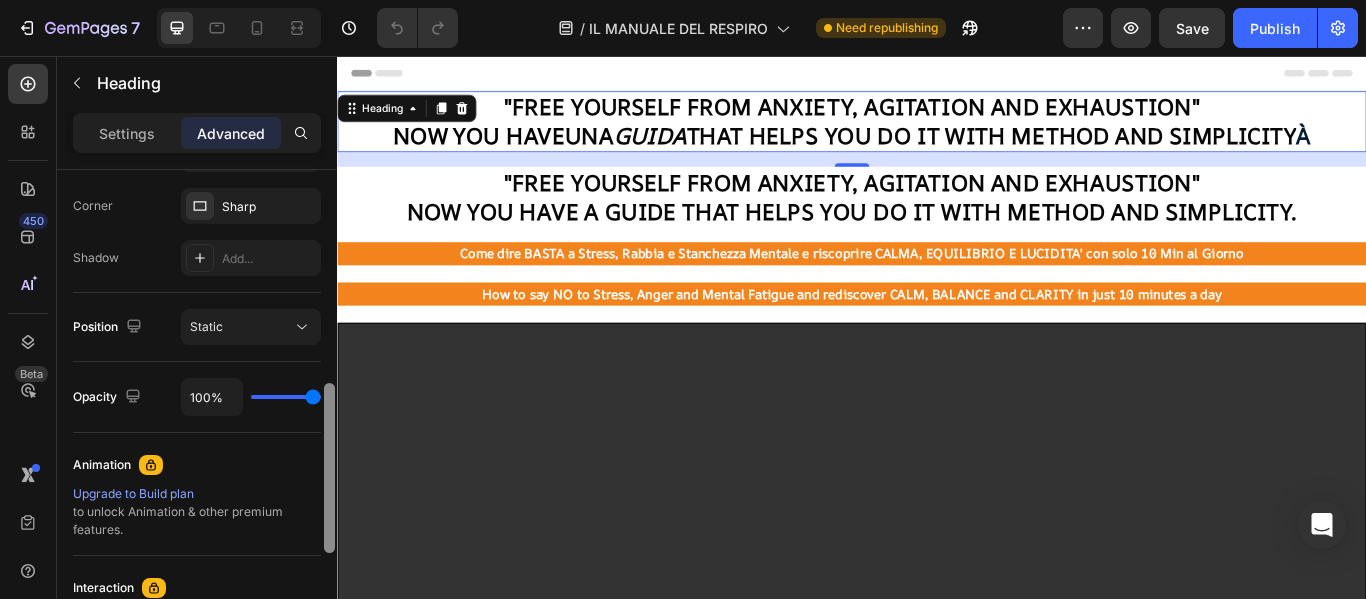 click at bounding box center [329, 468] 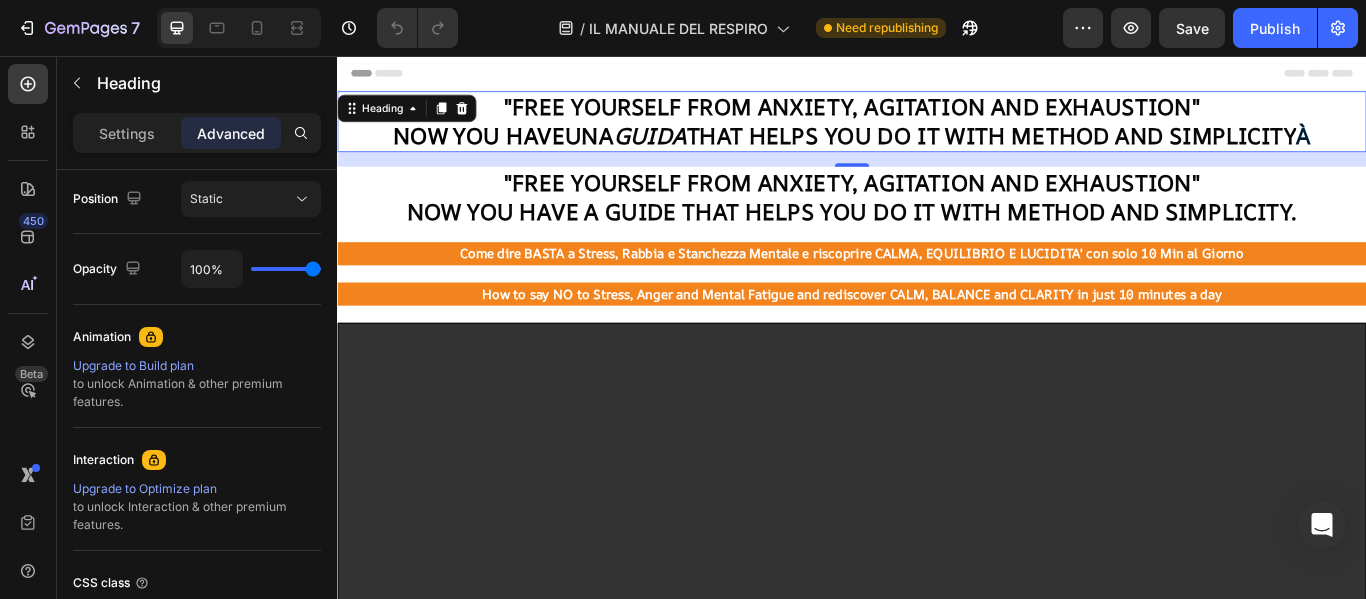 scroll, scrollTop: 902, scrollLeft: 0, axis: vertical 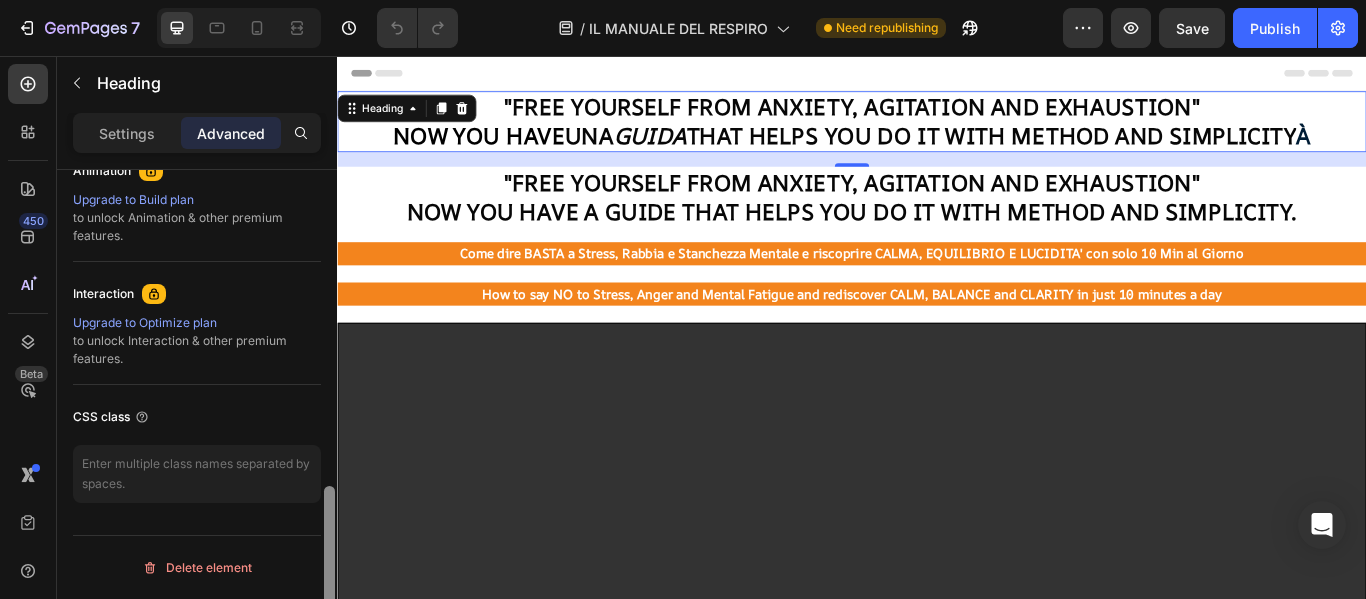 drag, startPoint x: 326, startPoint y: 457, endPoint x: 326, endPoint y: 593, distance: 136 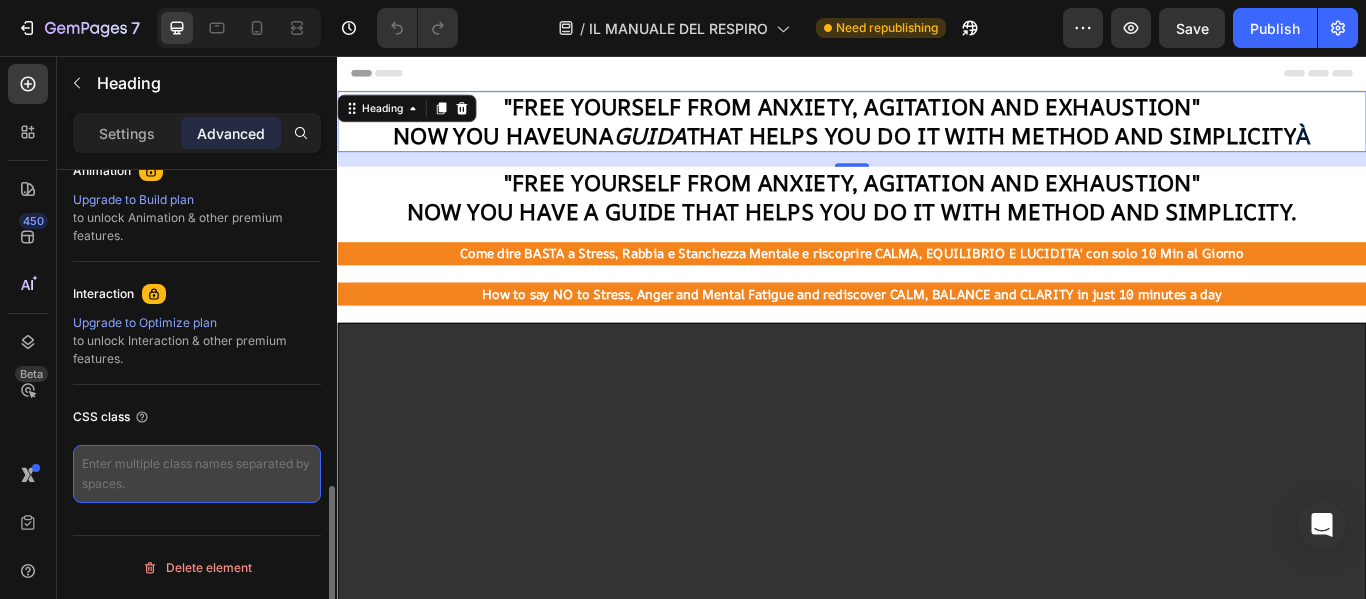 drag, startPoint x: 230, startPoint y: 468, endPoint x: 208, endPoint y: 460, distance: 23.409399 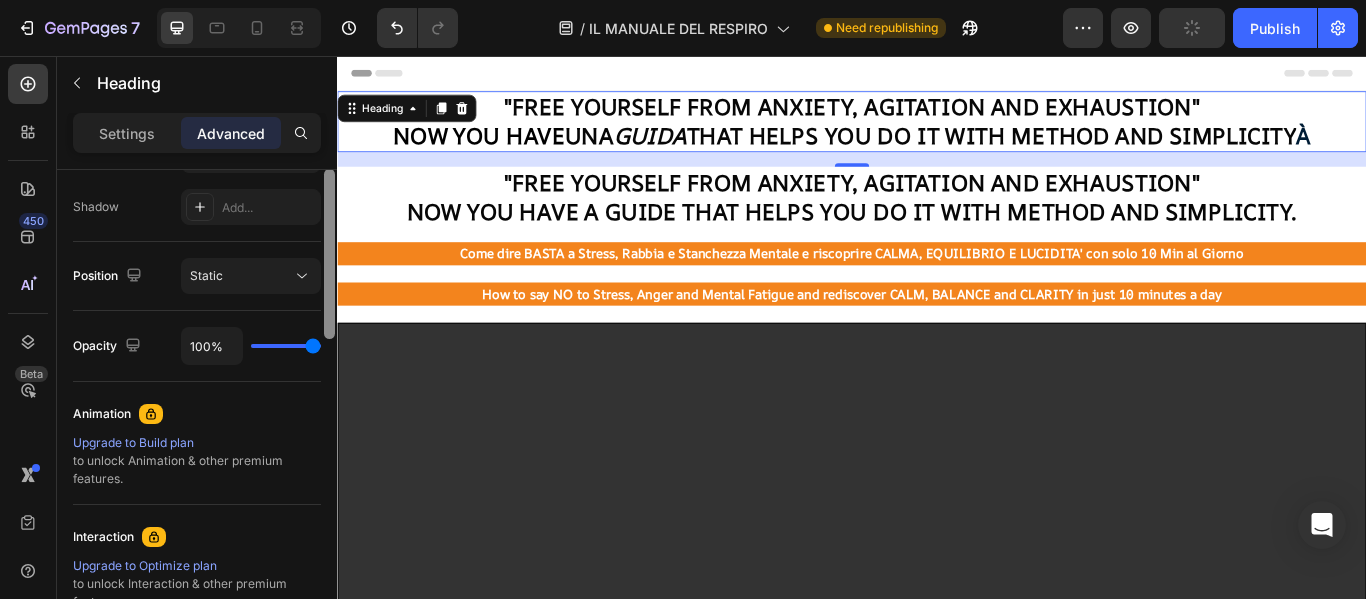 scroll, scrollTop: 422, scrollLeft: 0, axis: vertical 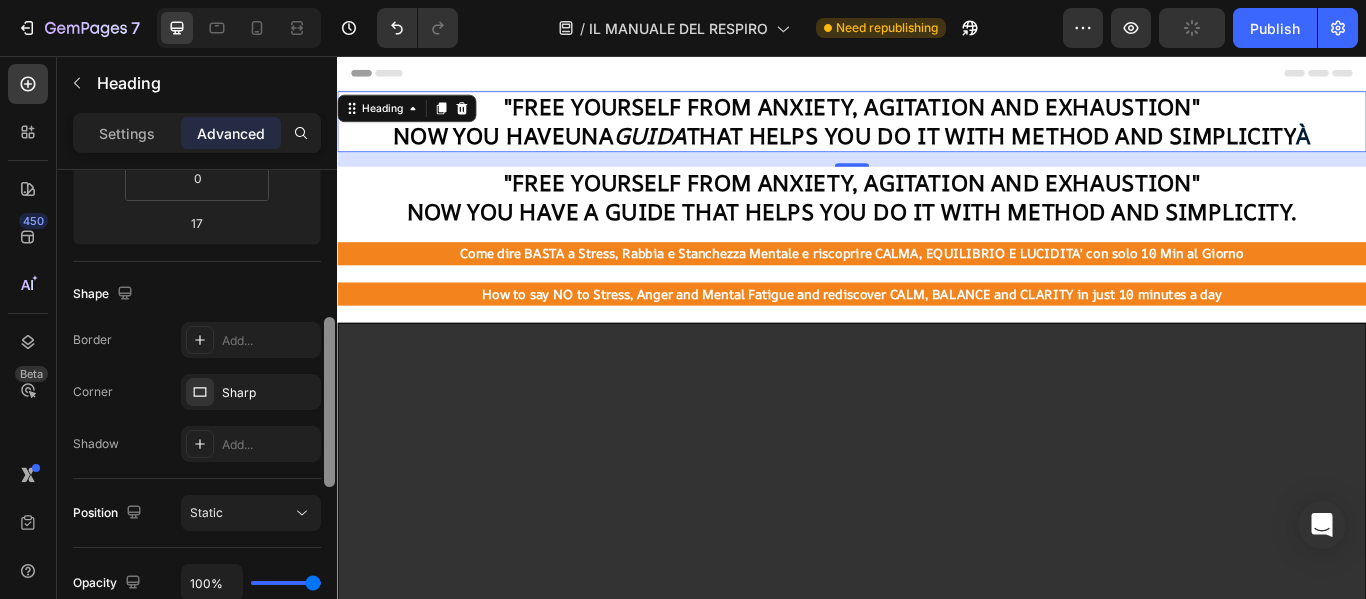 drag, startPoint x: 329, startPoint y: 554, endPoint x: 326, endPoint y: 386, distance: 168.02678 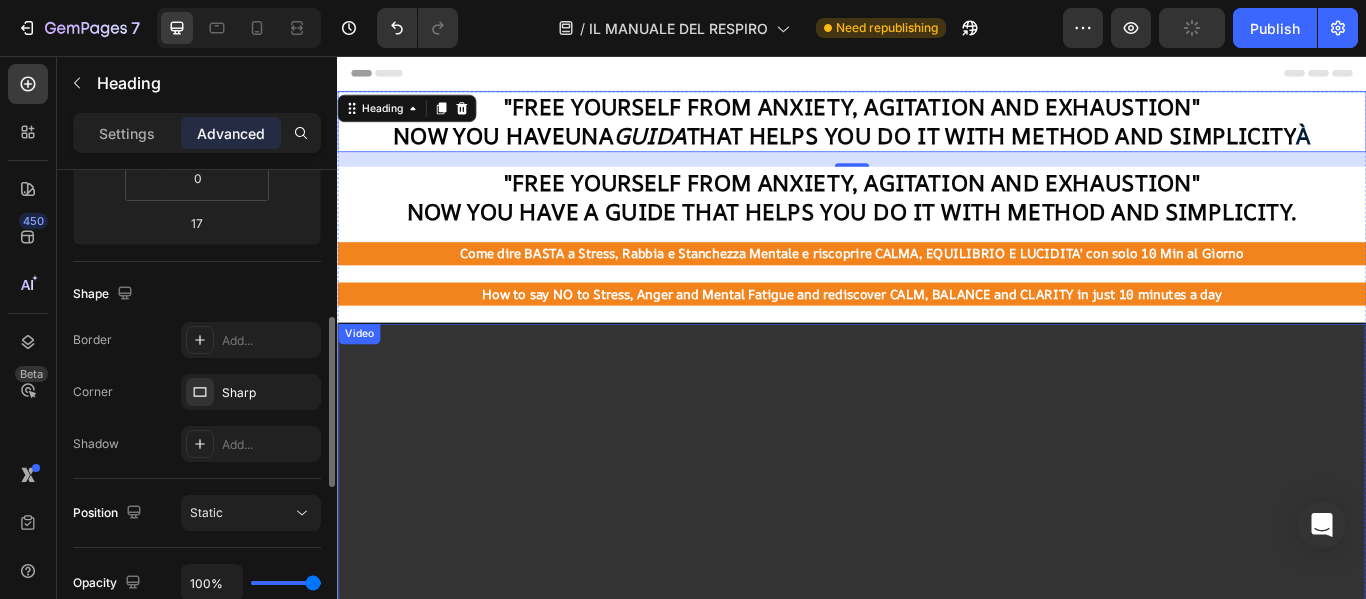 click at bounding box center [937, 607] 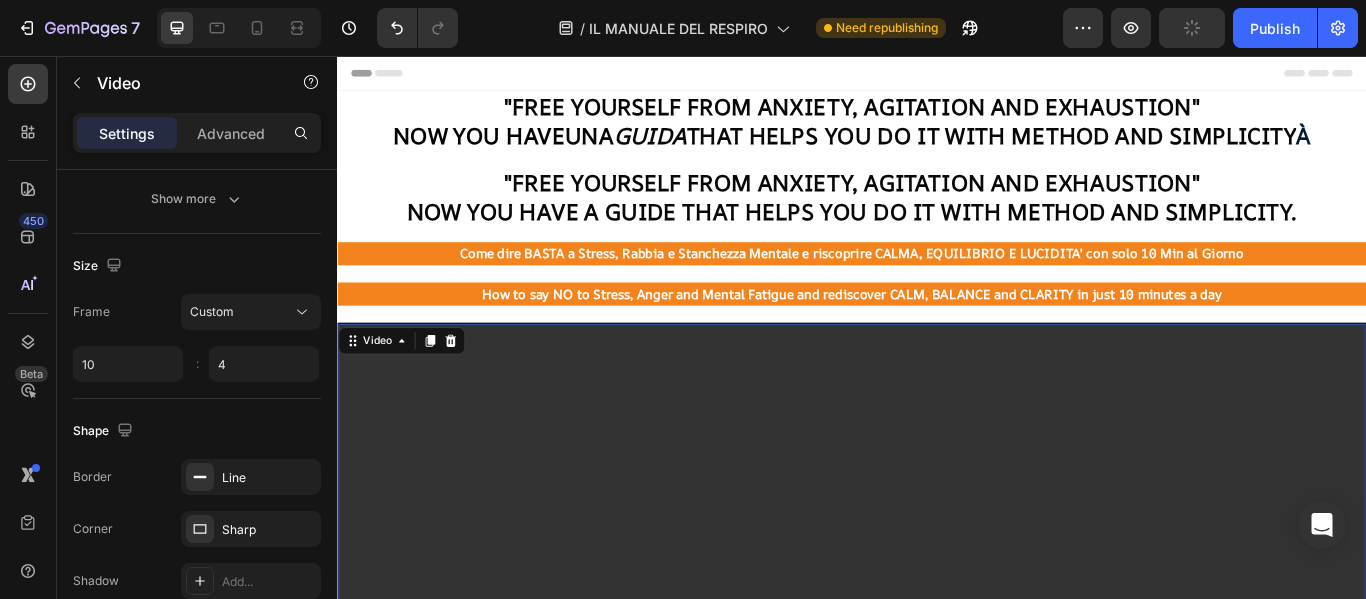 scroll, scrollTop: 0, scrollLeft: 0, axis: both 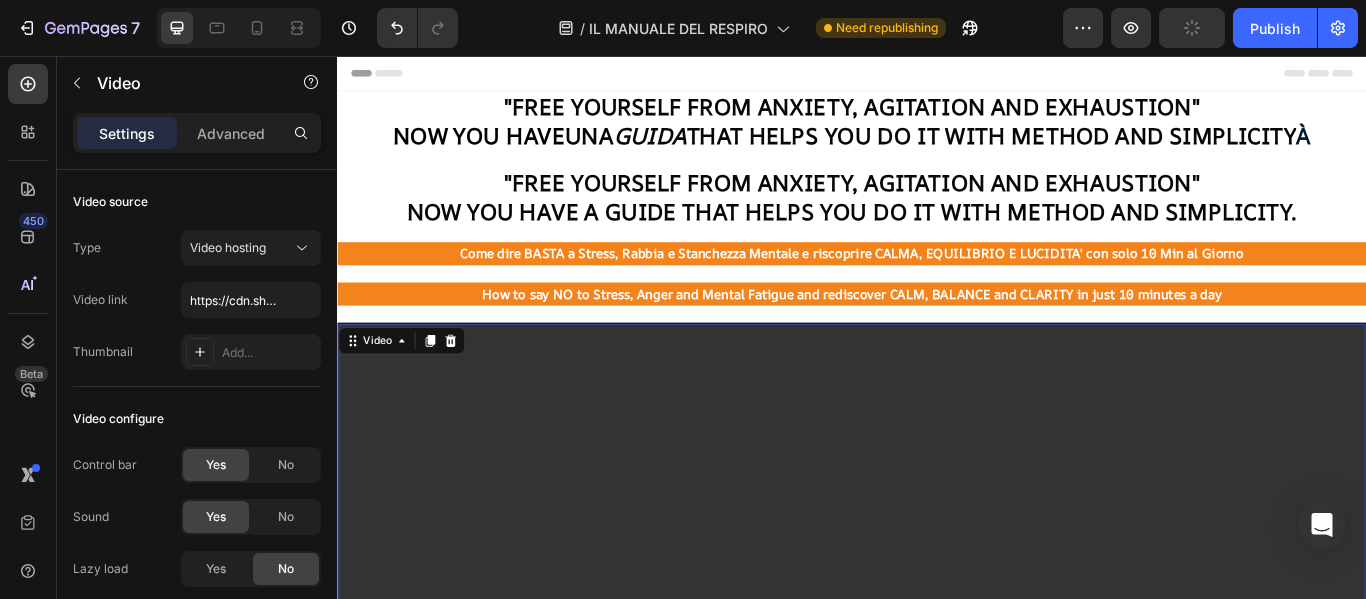 click at bounding box center [937, 607] 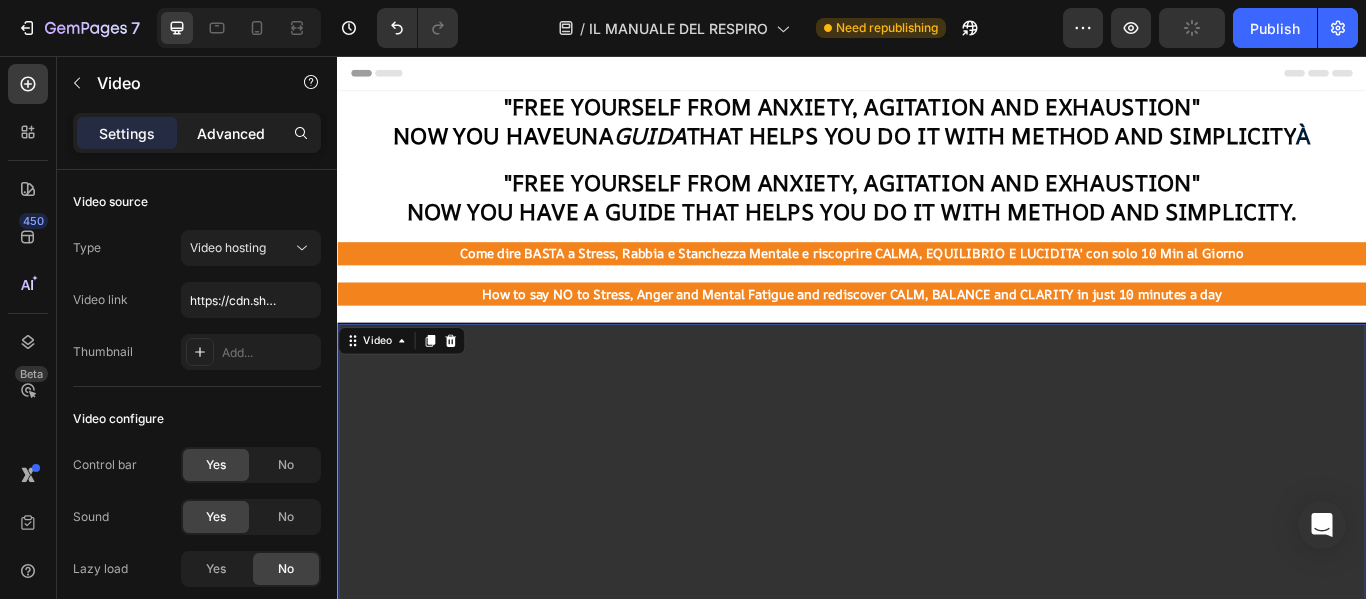 click on "Advanced" at bounding box center [231, 133] 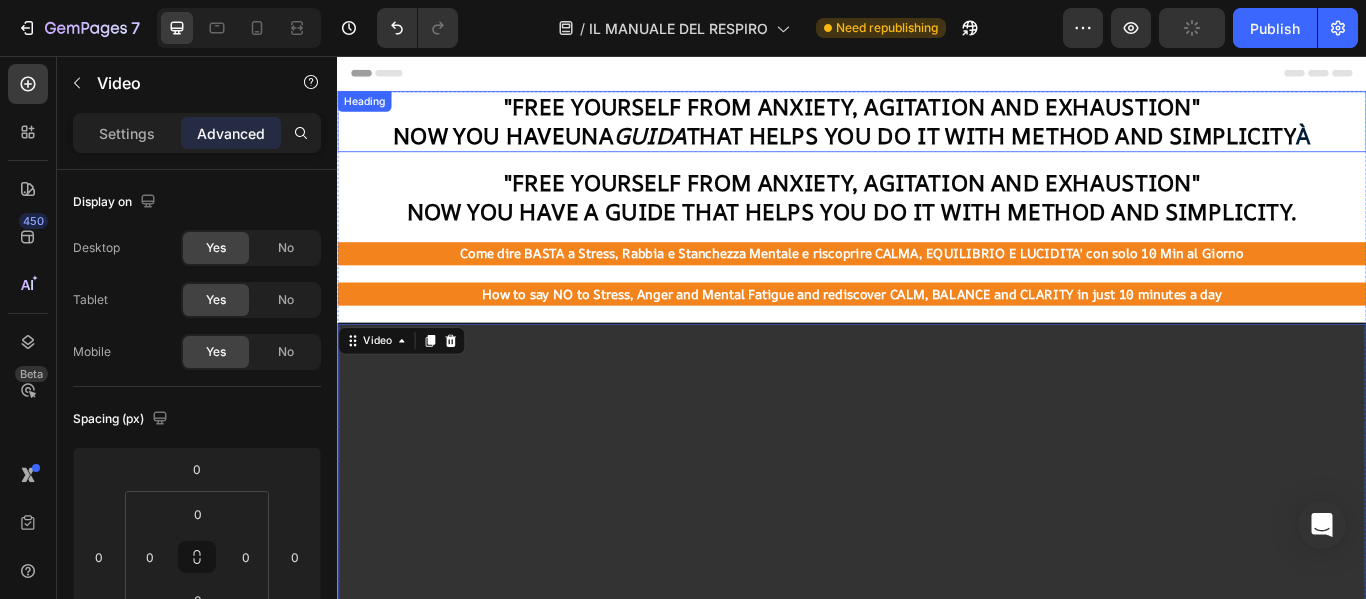 click on "NOW YOU HAVE" at bounding box center [502, 149] 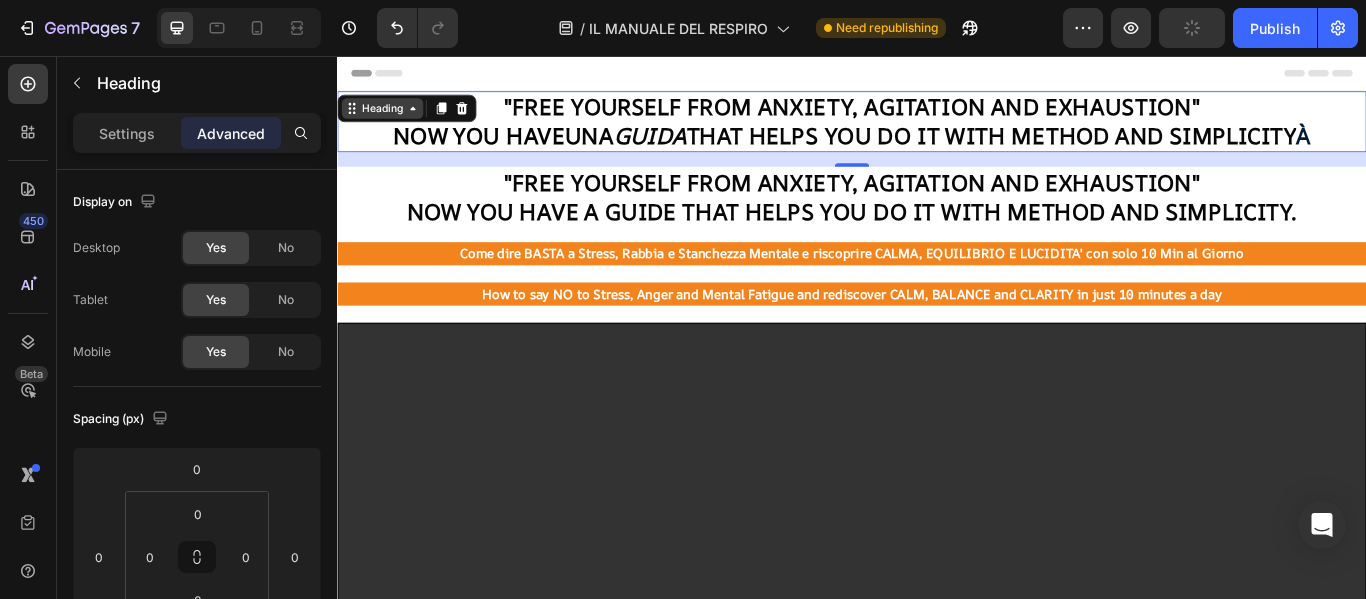 click 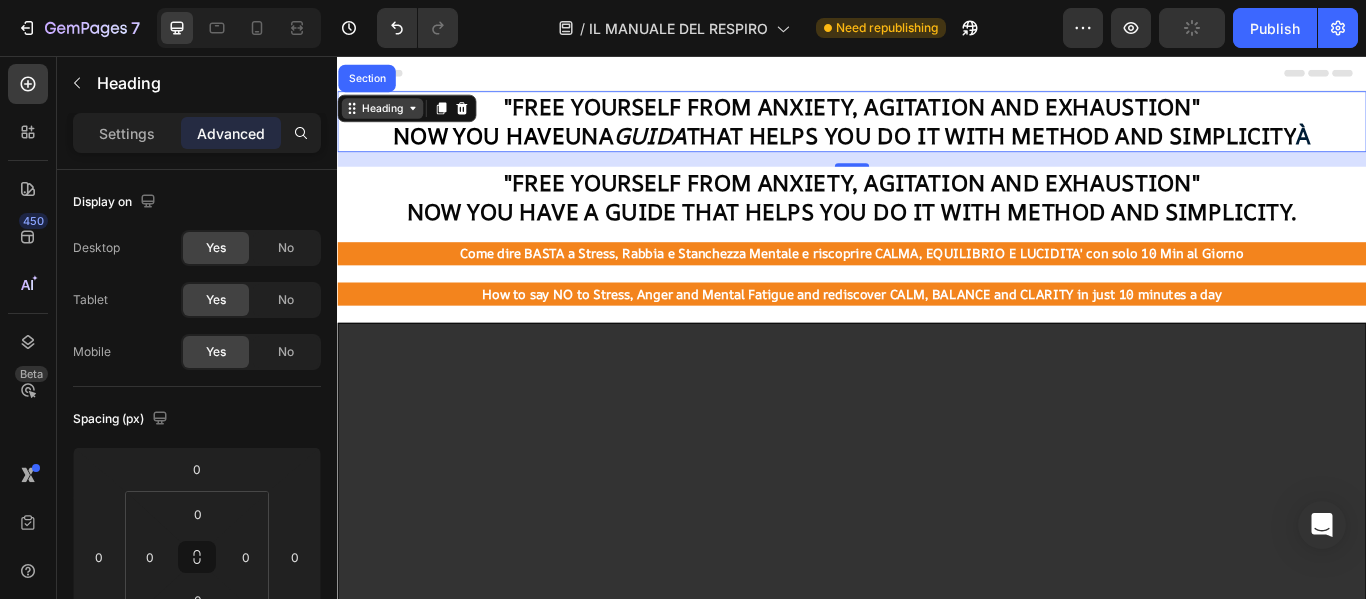 click on "Heading" at bounding box center [389, 117] 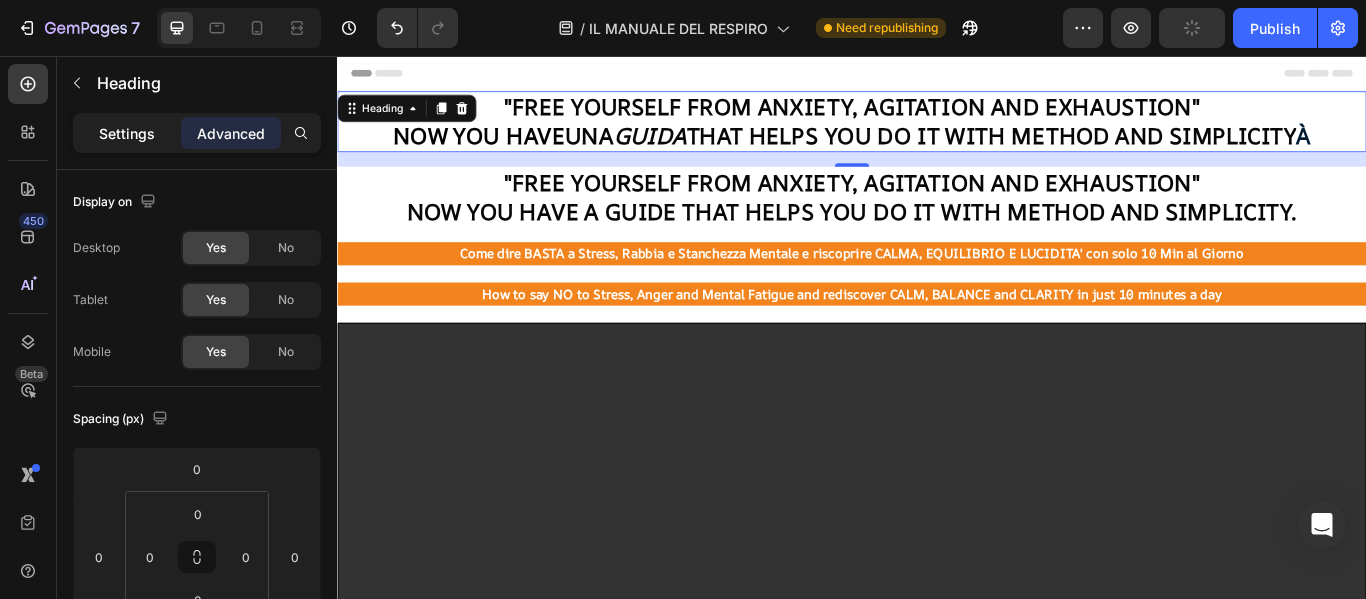 click on "Settings" 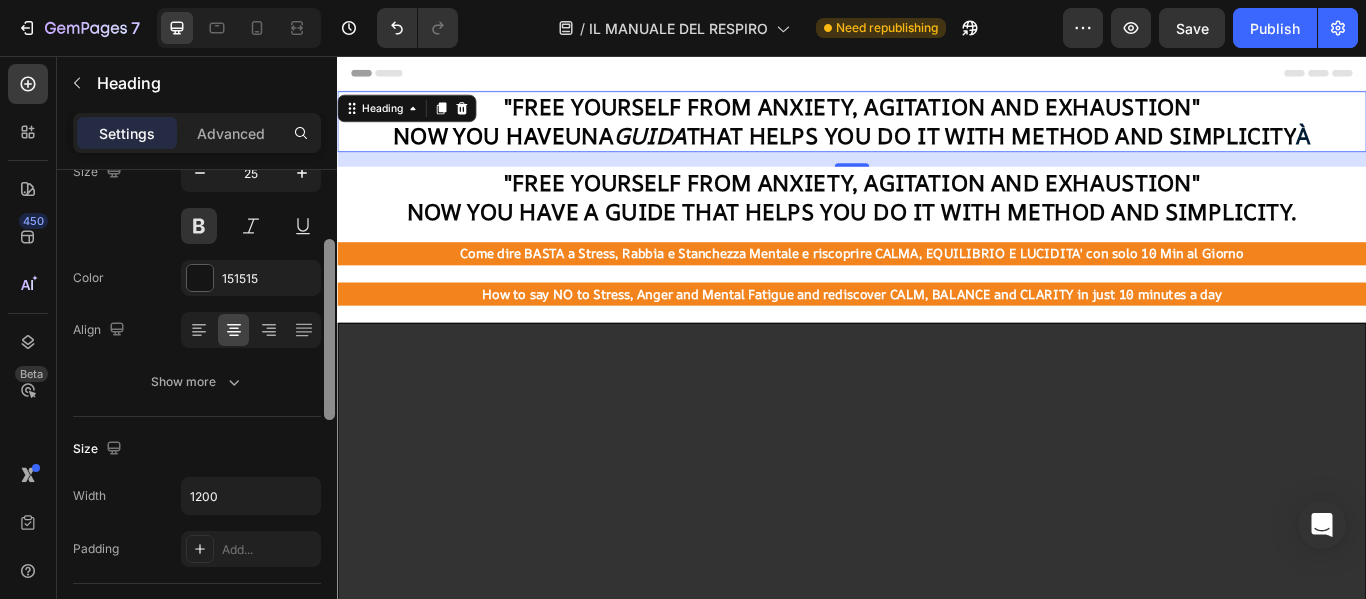 scroll, scrollTop: 0, scrollLeft: 0, axis: both 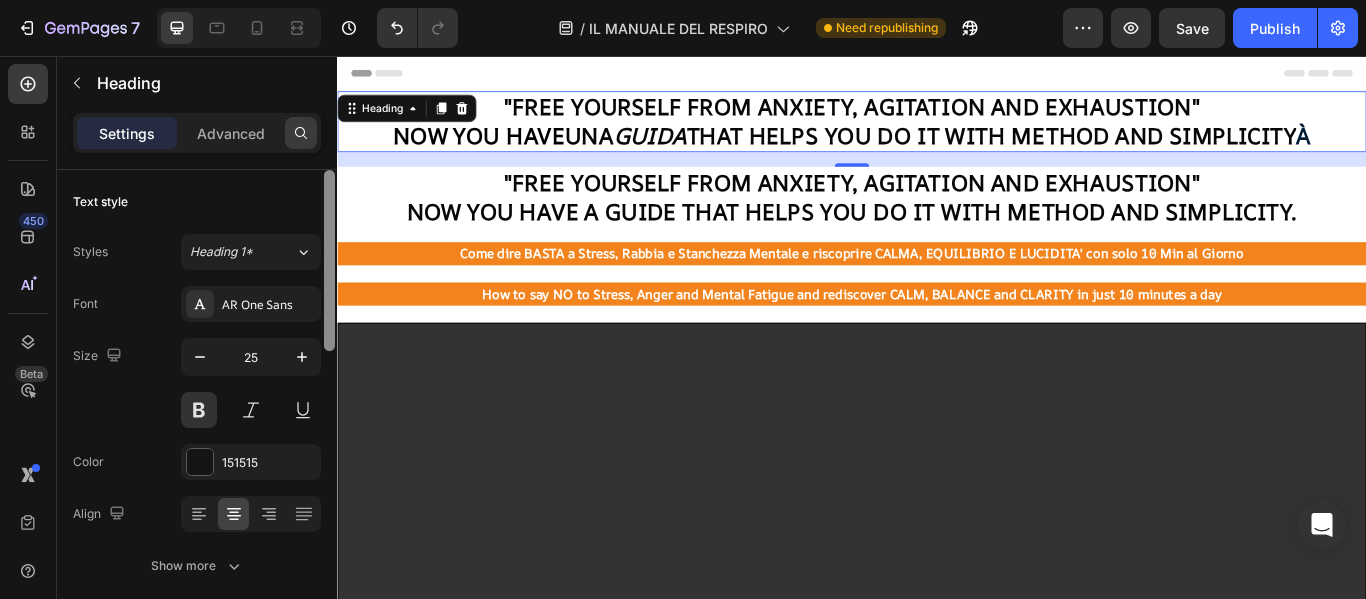 drag, startPoint x: 329, startPoint y: 223, endPoint x: 309, endPoint y: 136, distance: 89.26926 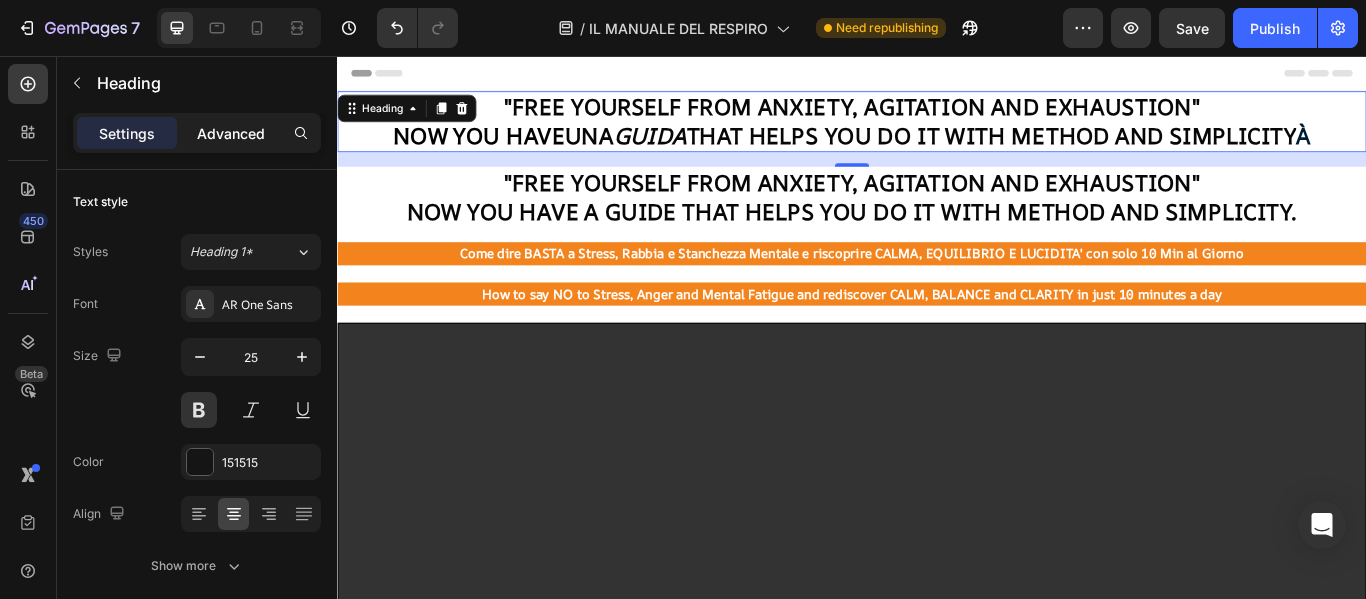 click on "Advanced" at bounding box center (231, 133) 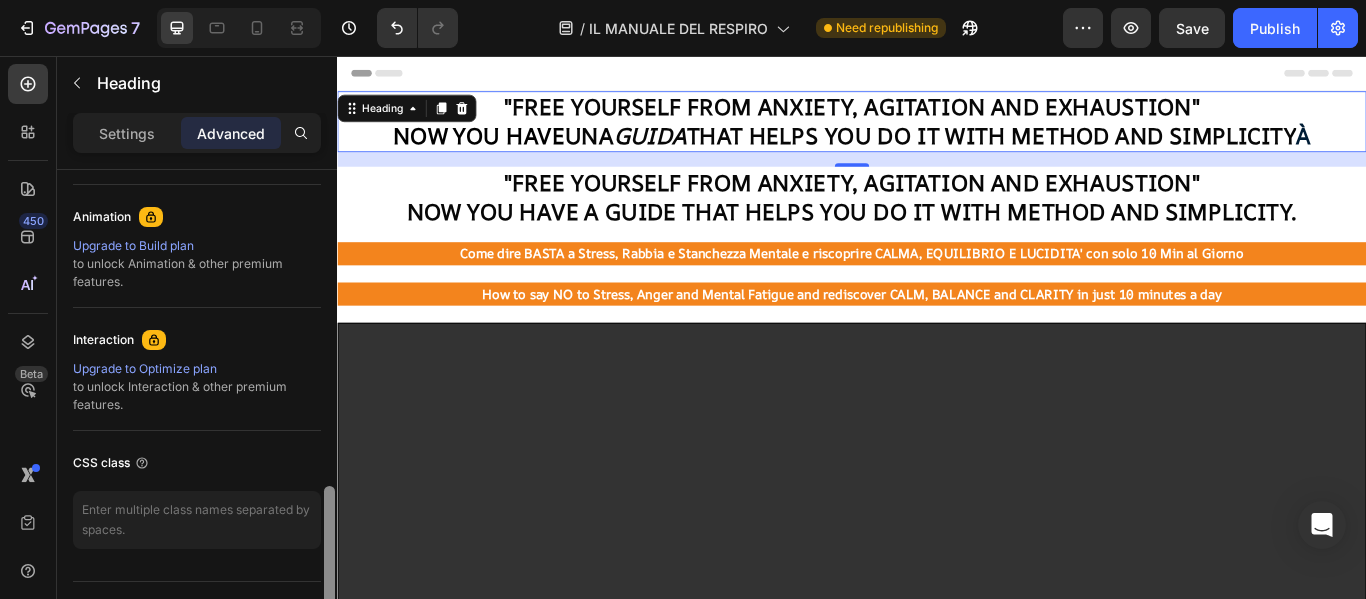scroll, scrollTop: 873, scrollLeft: 0, axis: vertical 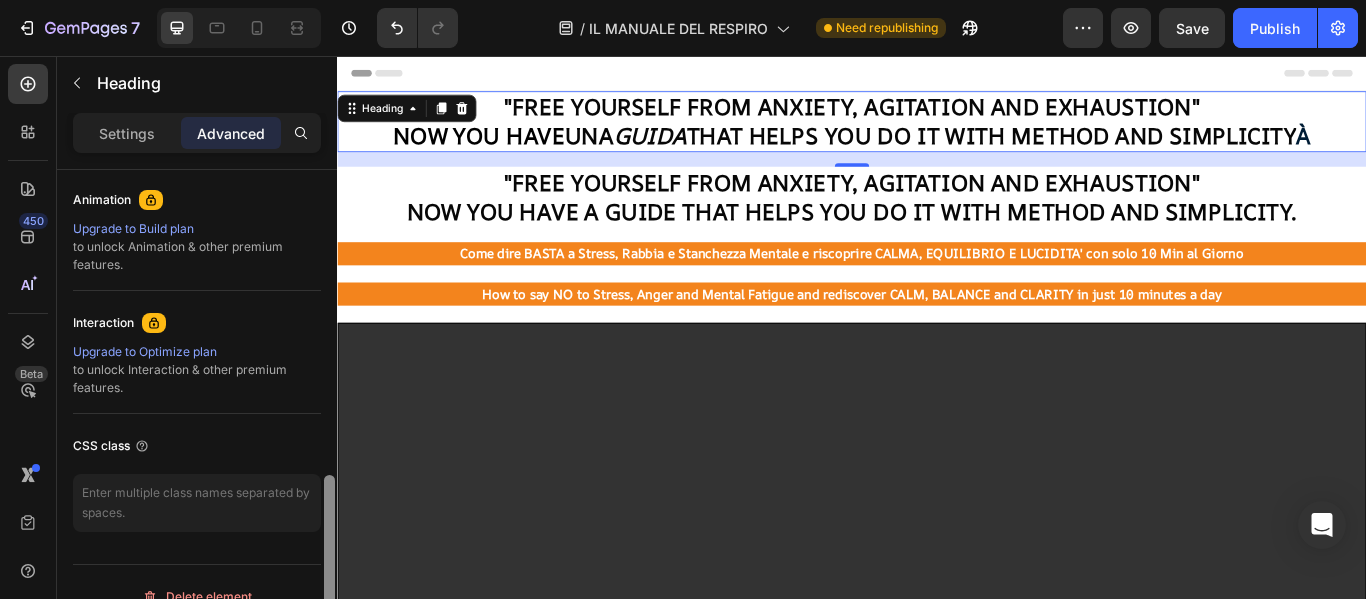 drag, startPoint x: 331, startPoint y: 261, endPoint x: 313, endPoint y: 567, distance: 306.52896 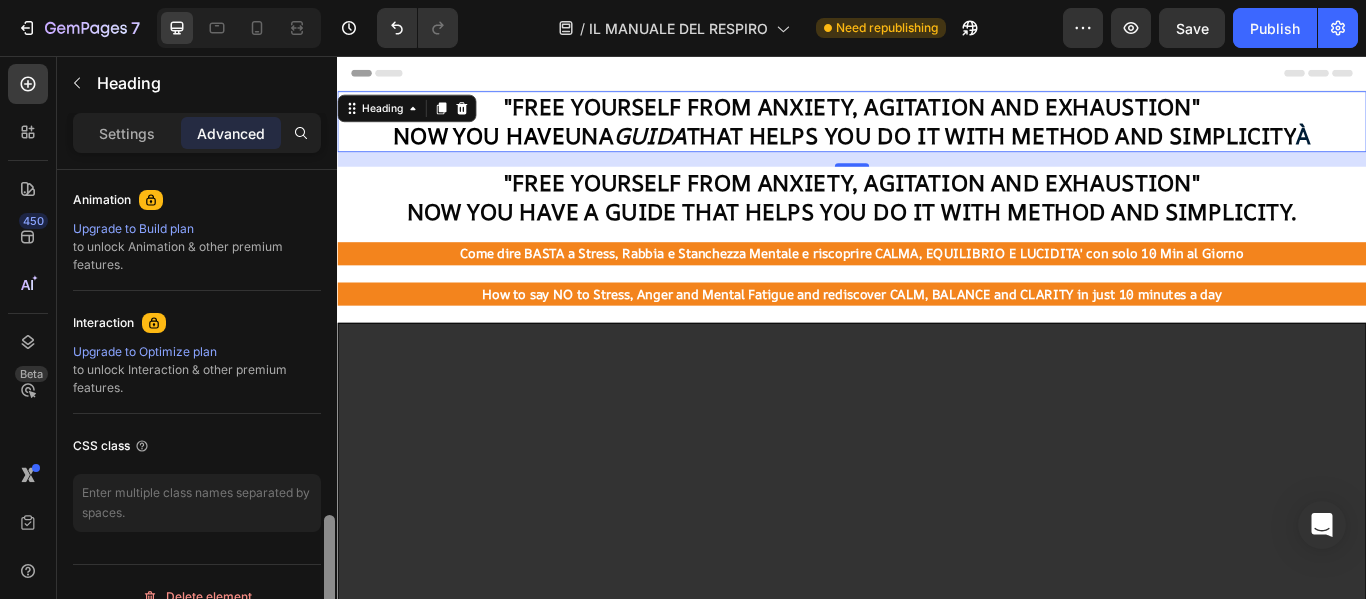 scroll, scrollTop: 902, scrollLeft: 0, axis: vertical 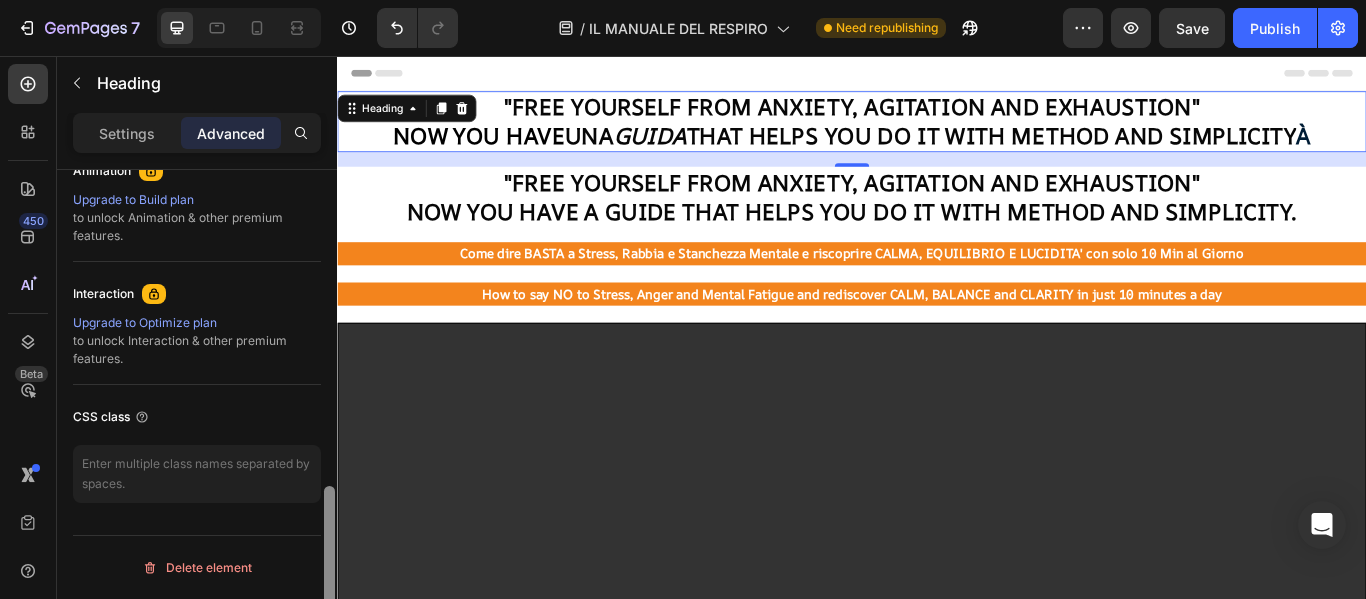 drag, startPoint x: 324, startPoint y: 533, endPoint x: 324, endPoint y: 569, distance: 36 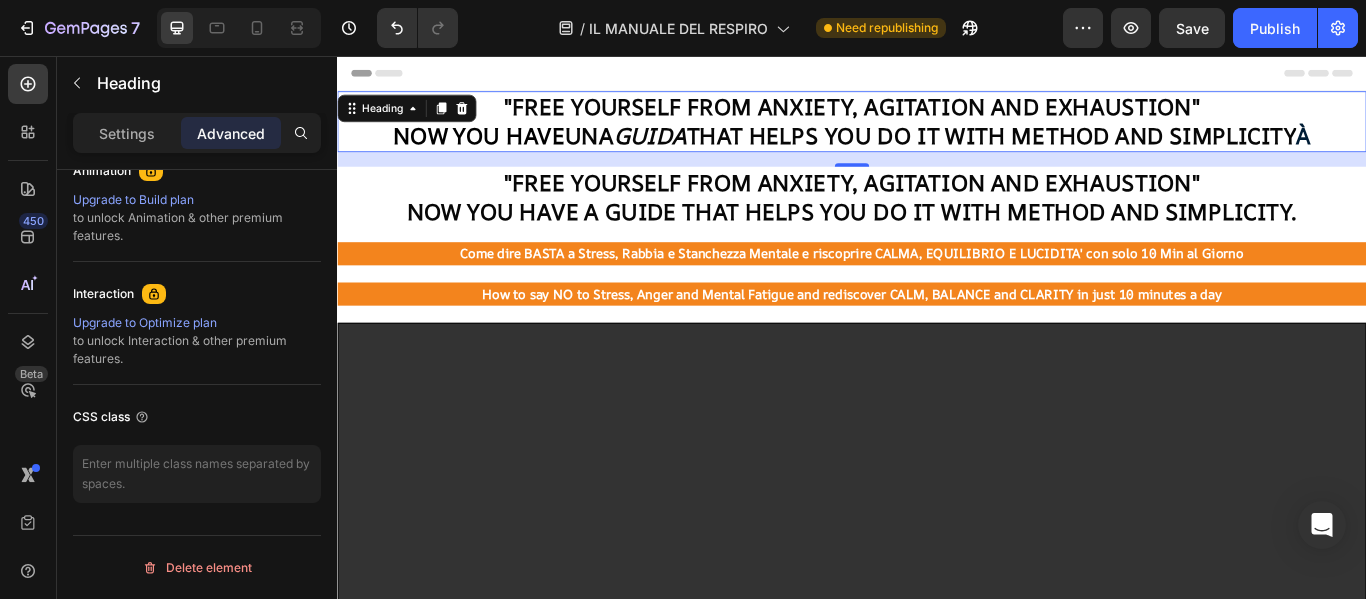 click on "Advanced" at bounding box center [231, 133] 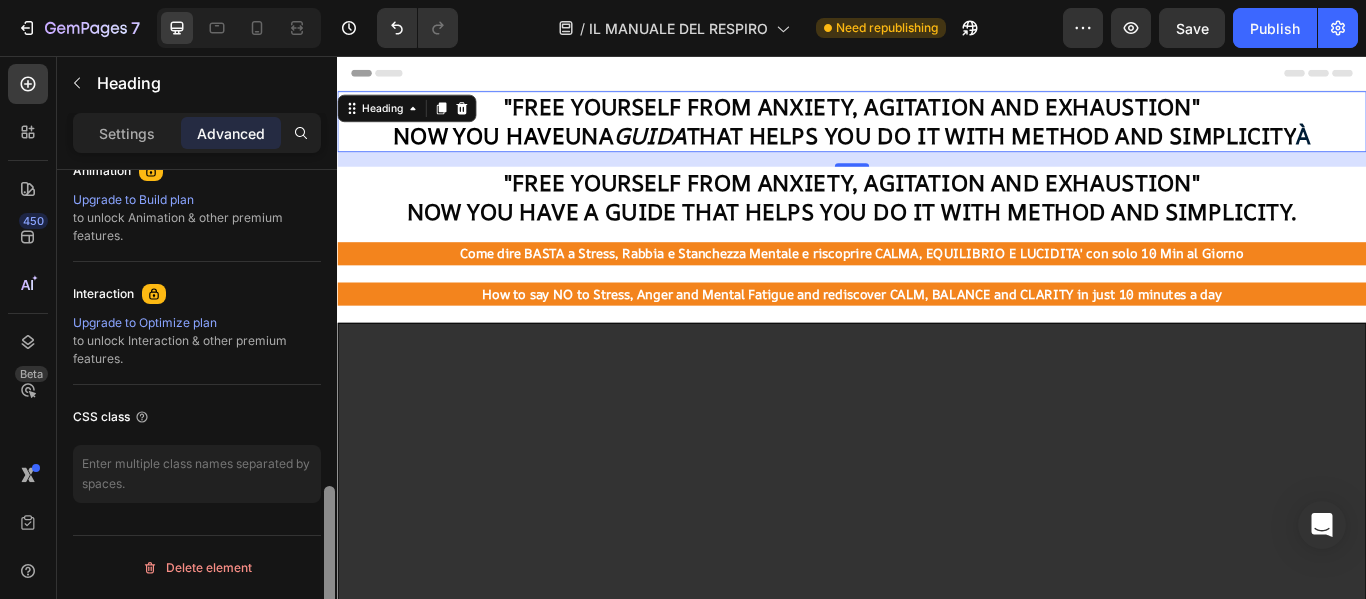 scroll, scrollTop: 416, scrollLeft: 0, axis: vertical 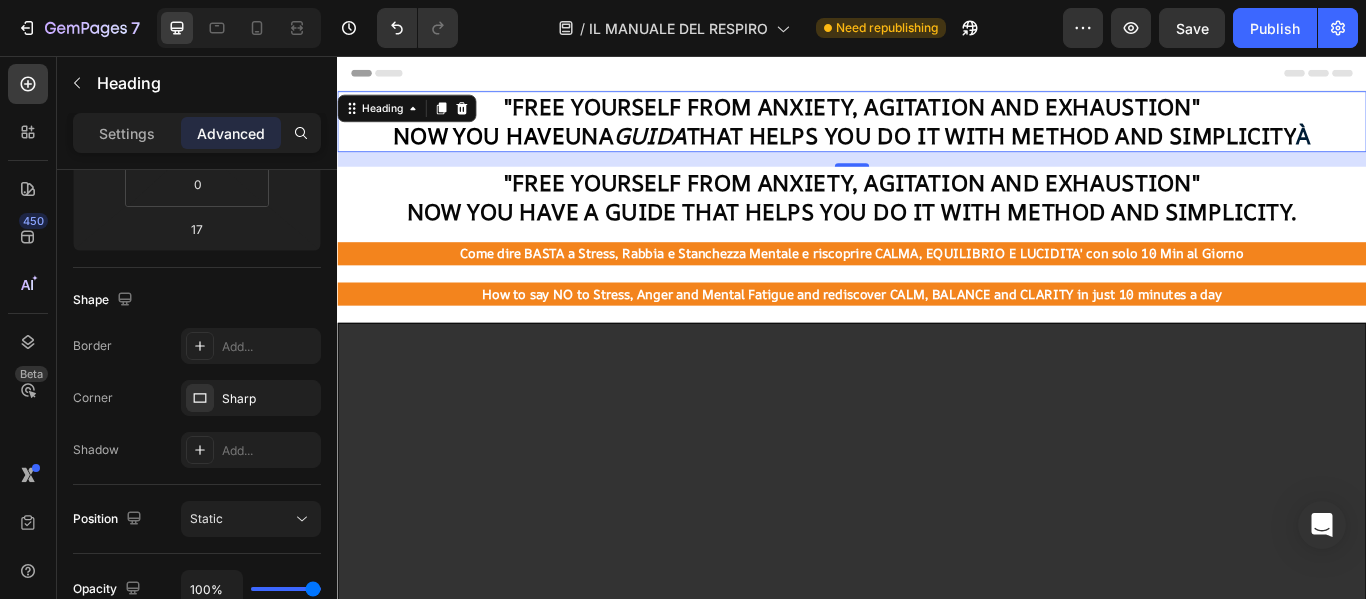 click at bounding box center [329, 899] 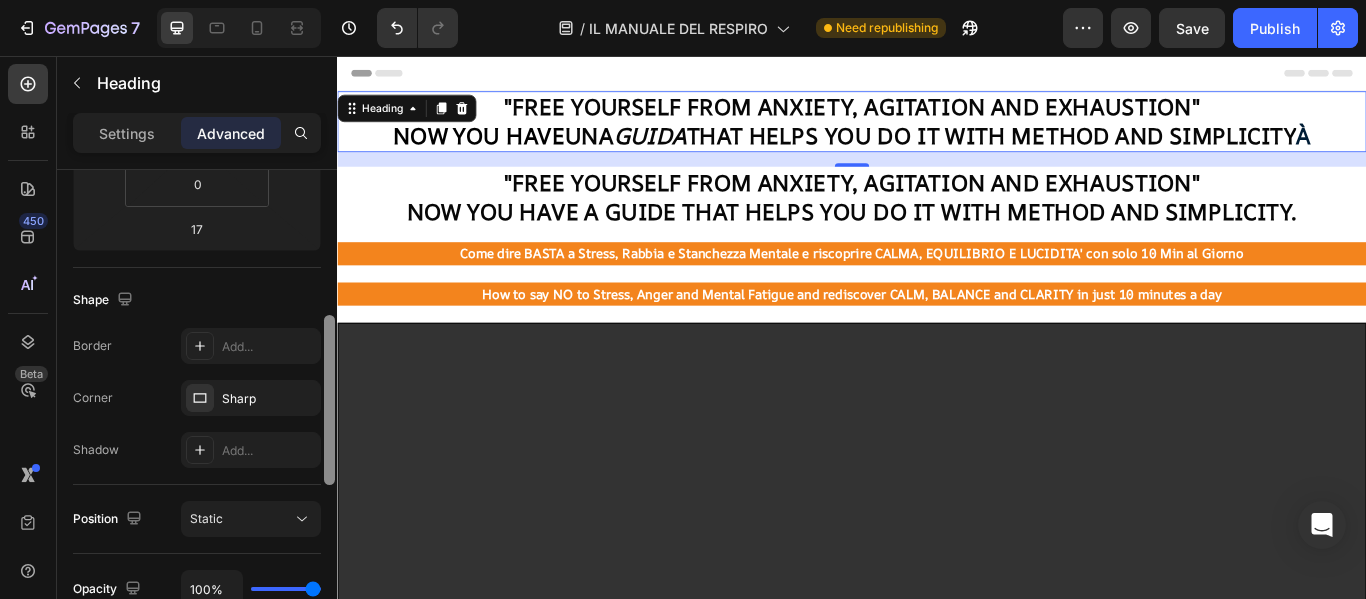 scroll, scrollTop: 0, scrollLeft: 0, axis: both 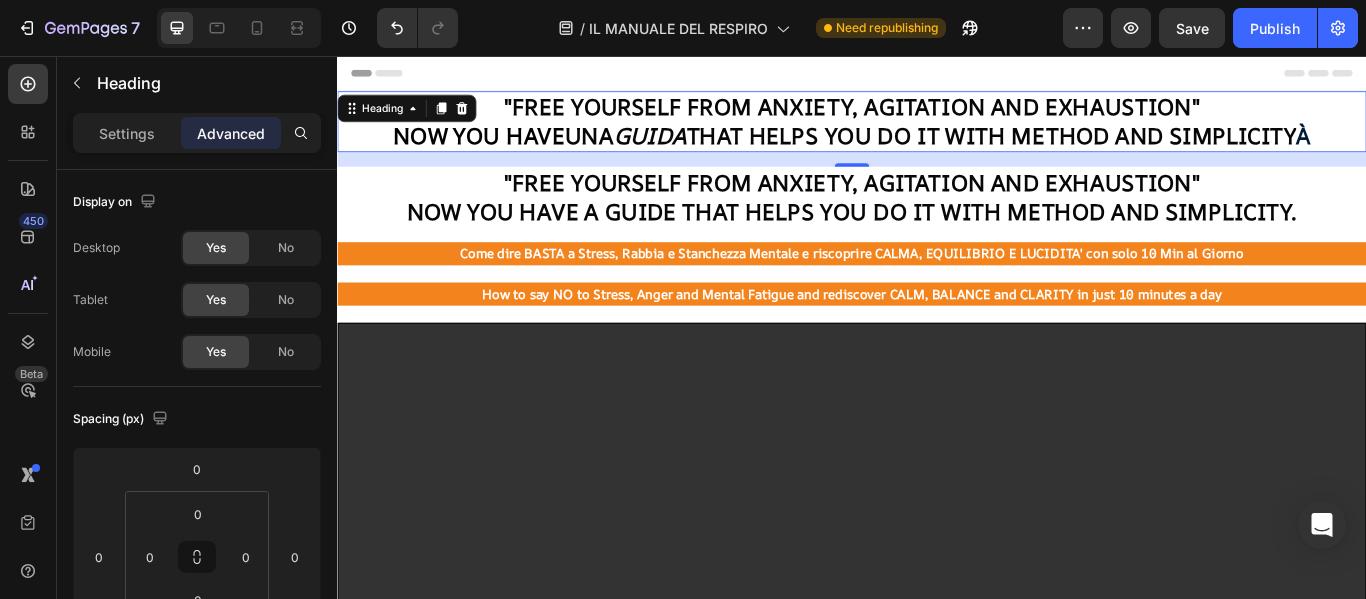 click at bounding box center (329, 829) 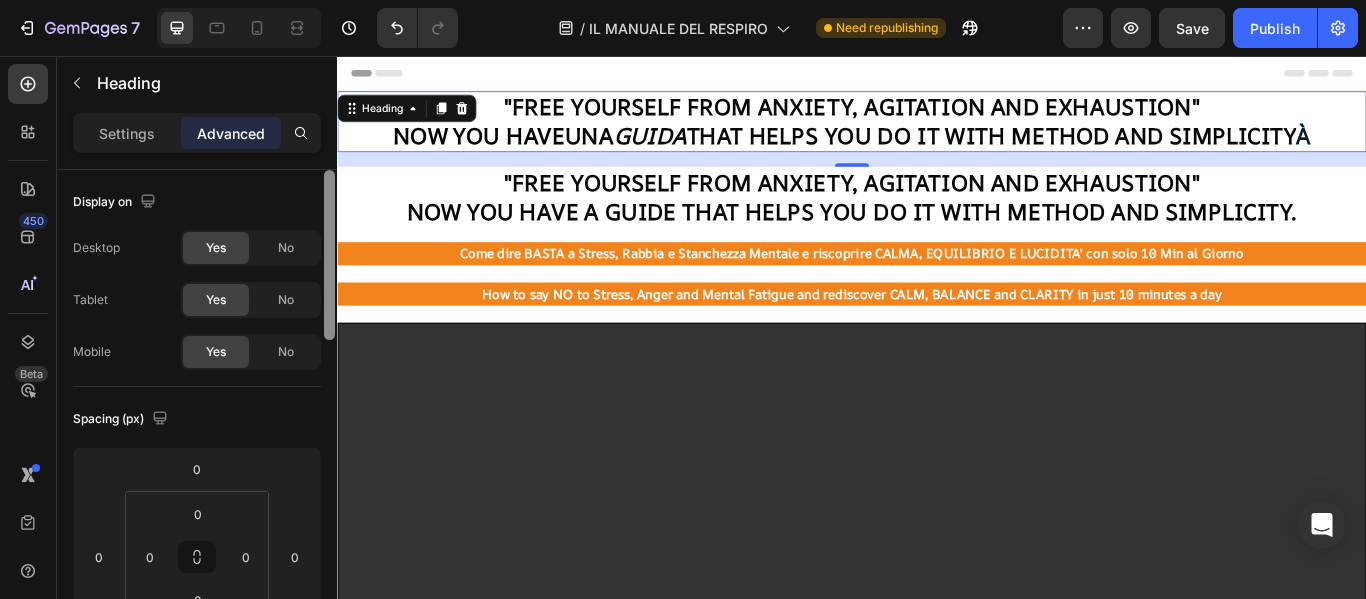 click at bounding box center (329, 255) 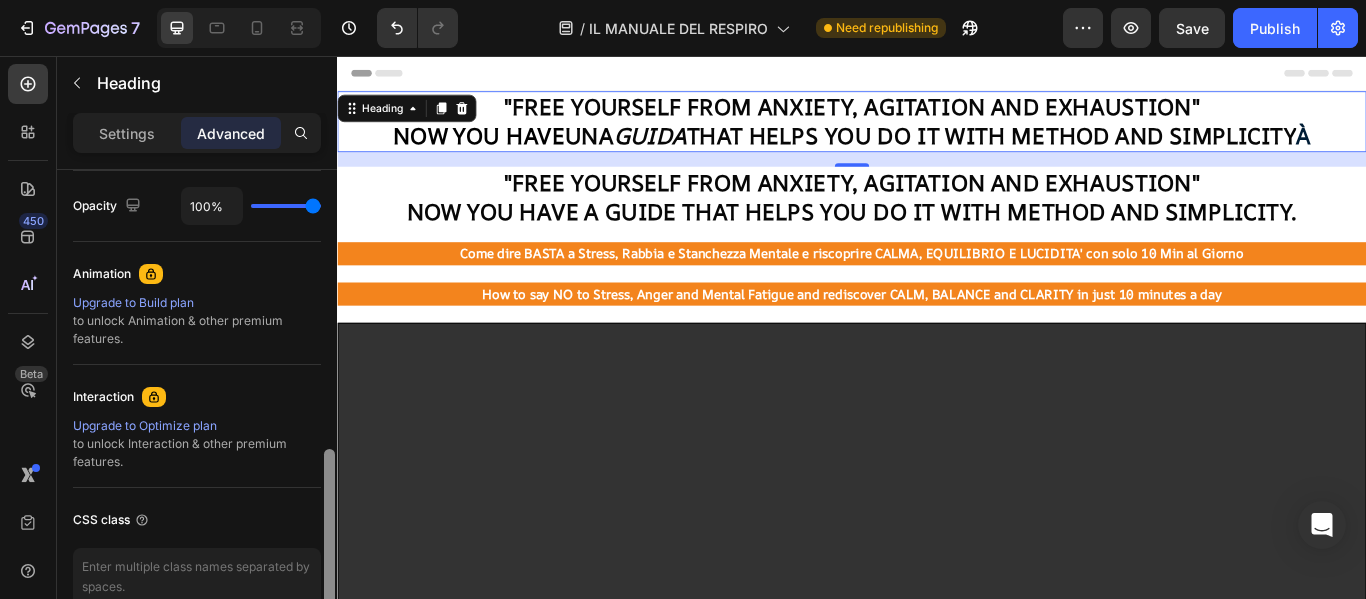 scroll, scrollTop: 902, scrollLeft: 0, axis: vertical 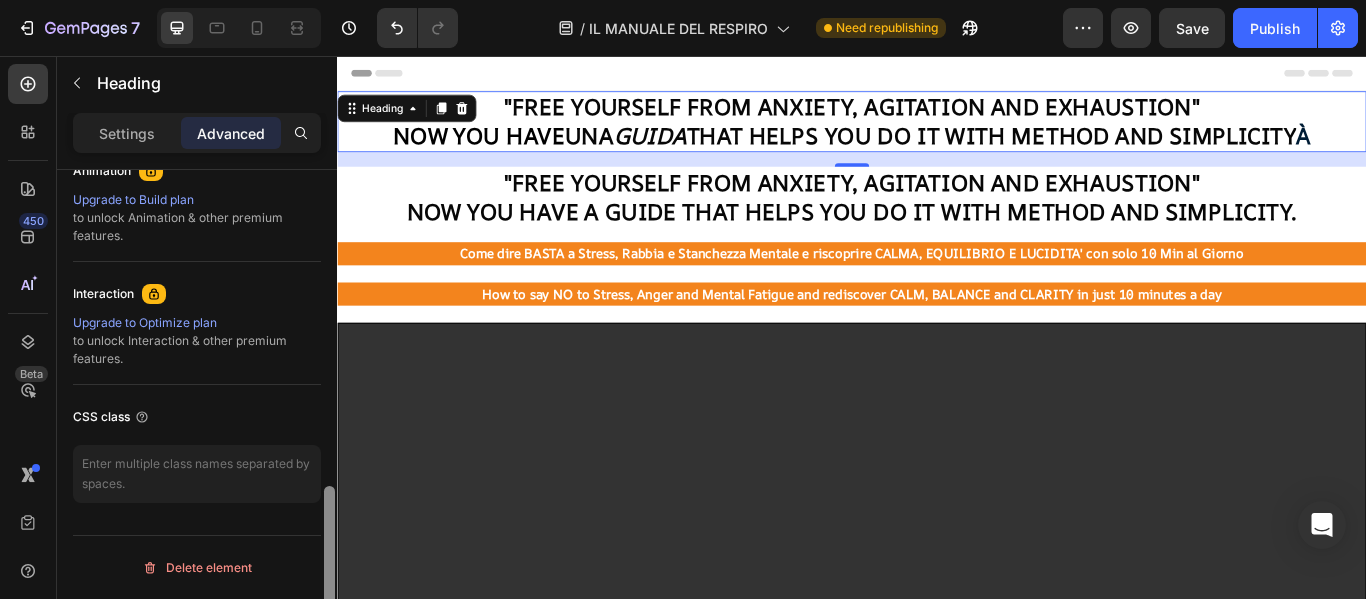 drag, startPoint x: 326, startPoint y: 238, endPoint x: 293, endPoint y: 589, distance: 352.54788 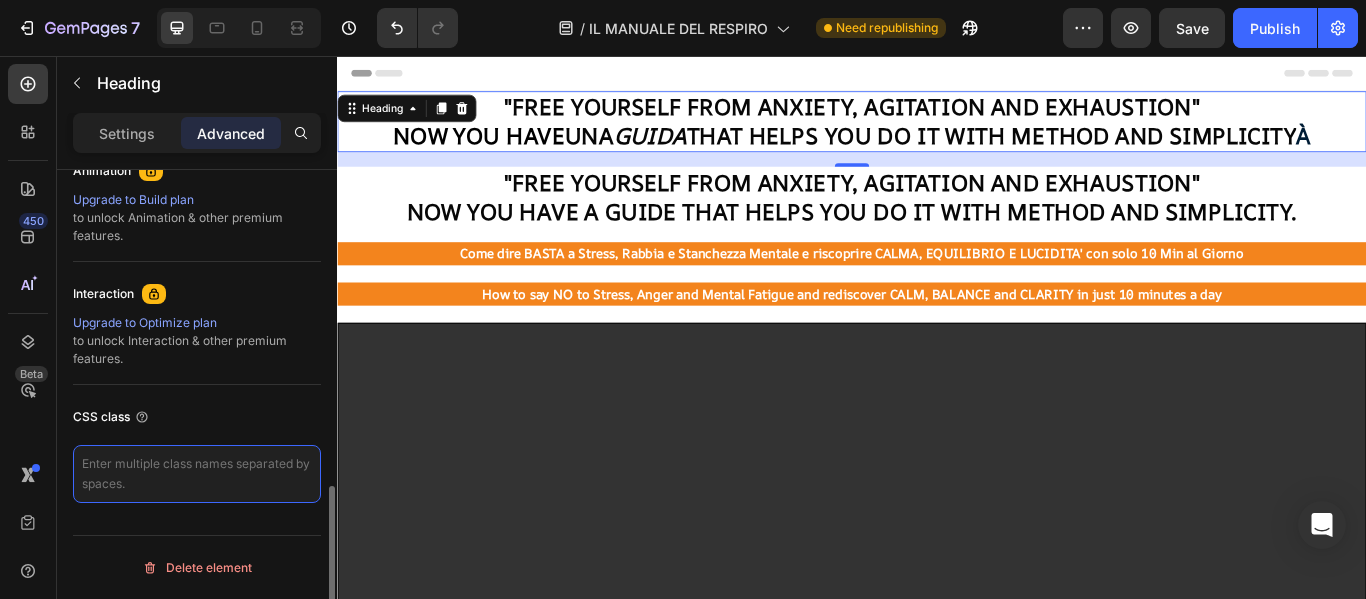 click at bounding box center [197, 474] 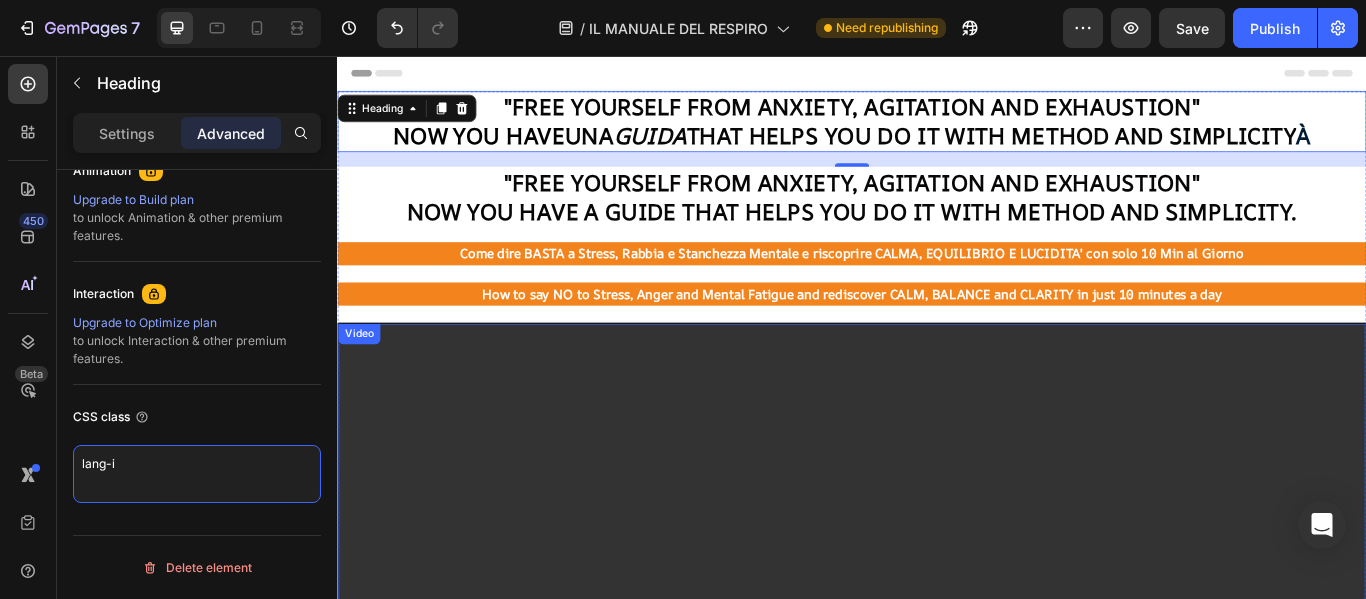 type on "lang-it" 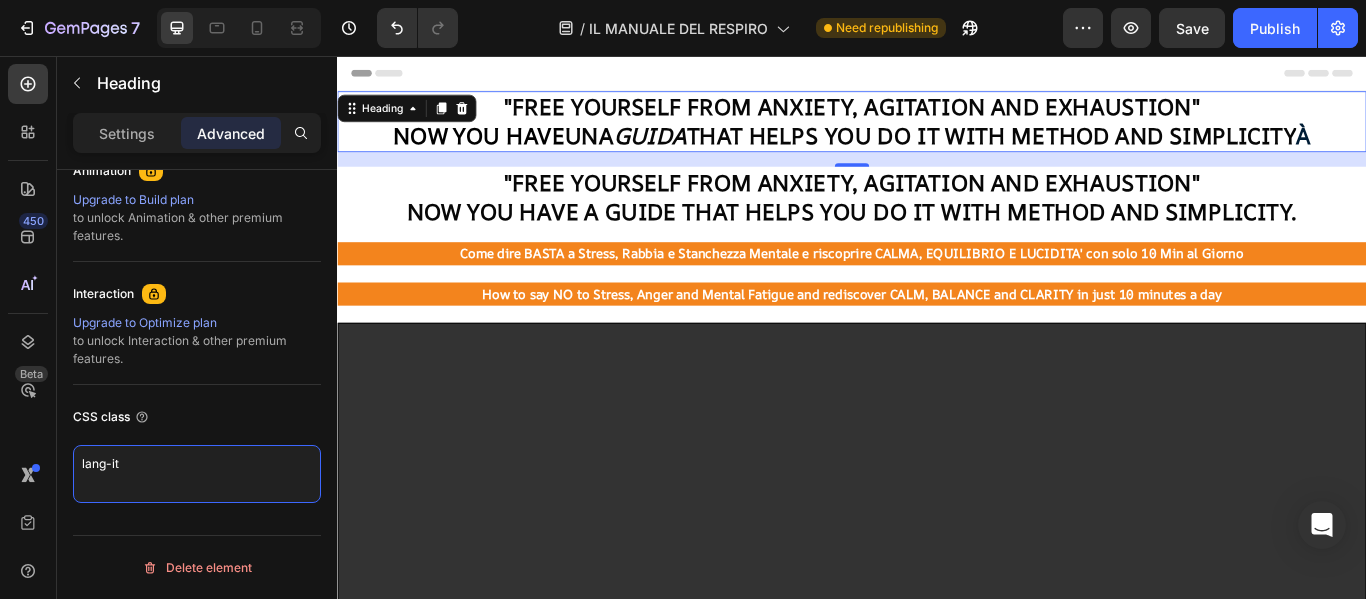 drag, startPoint x: 151, startPoint y: 458, endPoint x: 28, endPoint y: 450, distance: 123.25989 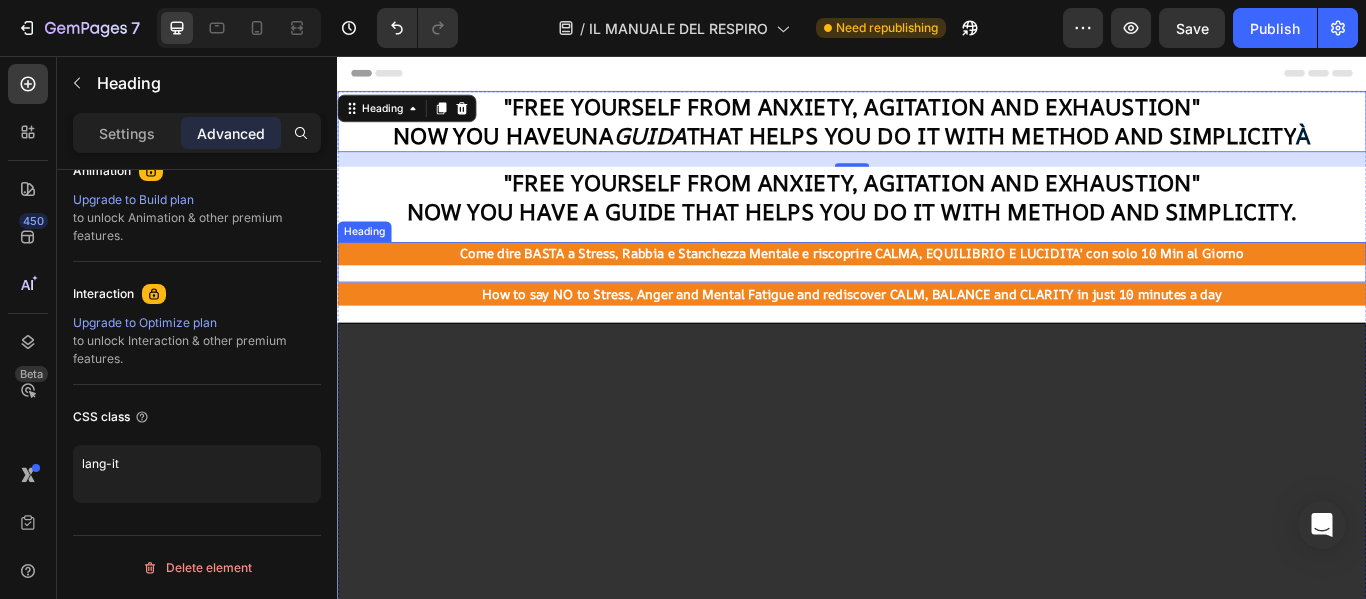 click on "Come dire BASTA a Stress, Rabbia e Stanchezza Mentale e riscoprire CALMA, EQUILIBRIO E LUCIDITA' con solo 10 Min al Giorno" at bounding box center [937, 286] 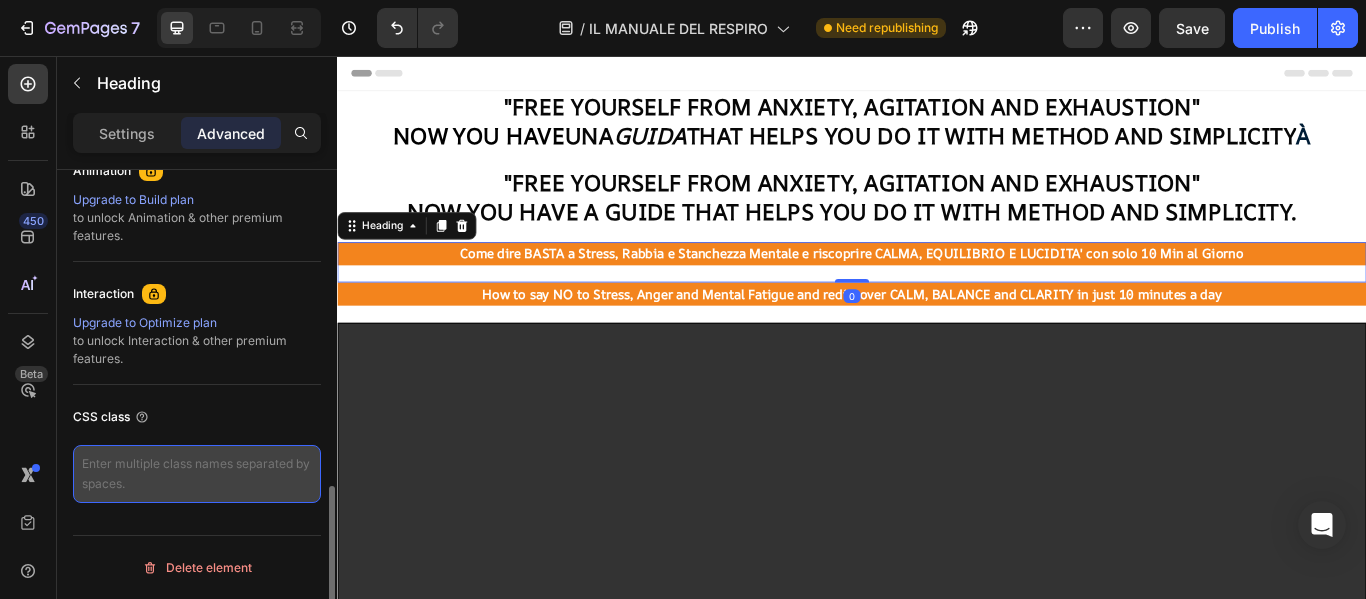 click at bounding box center (197, 474) 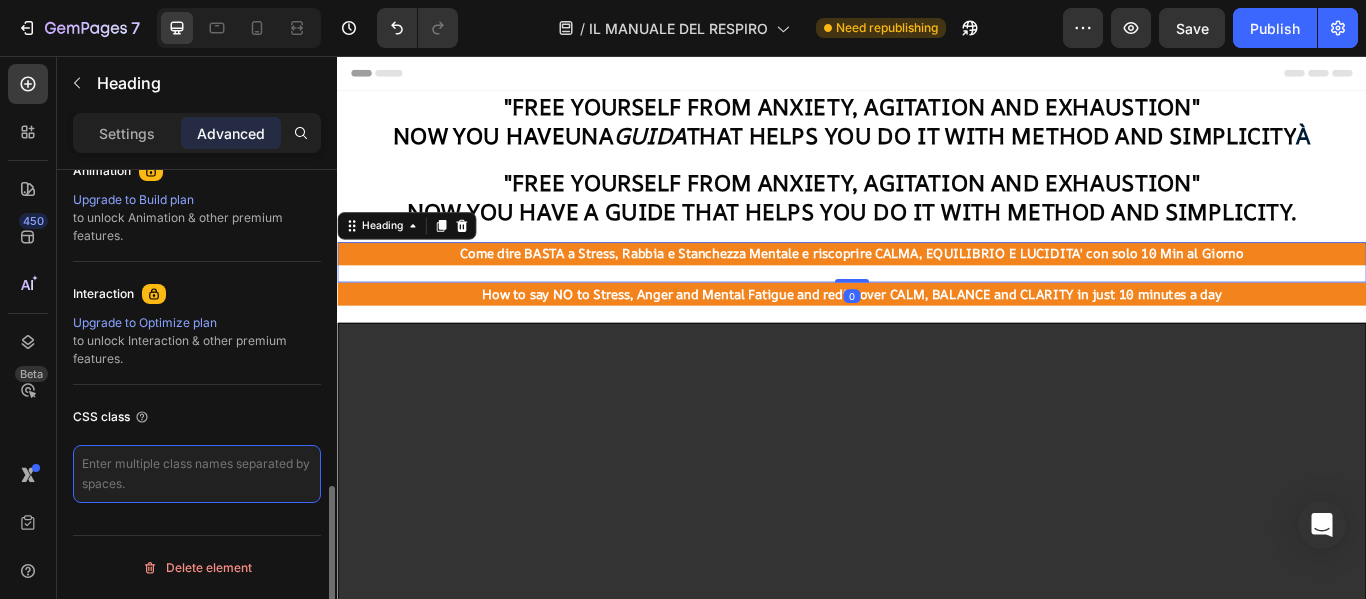 paste on "lang-it" 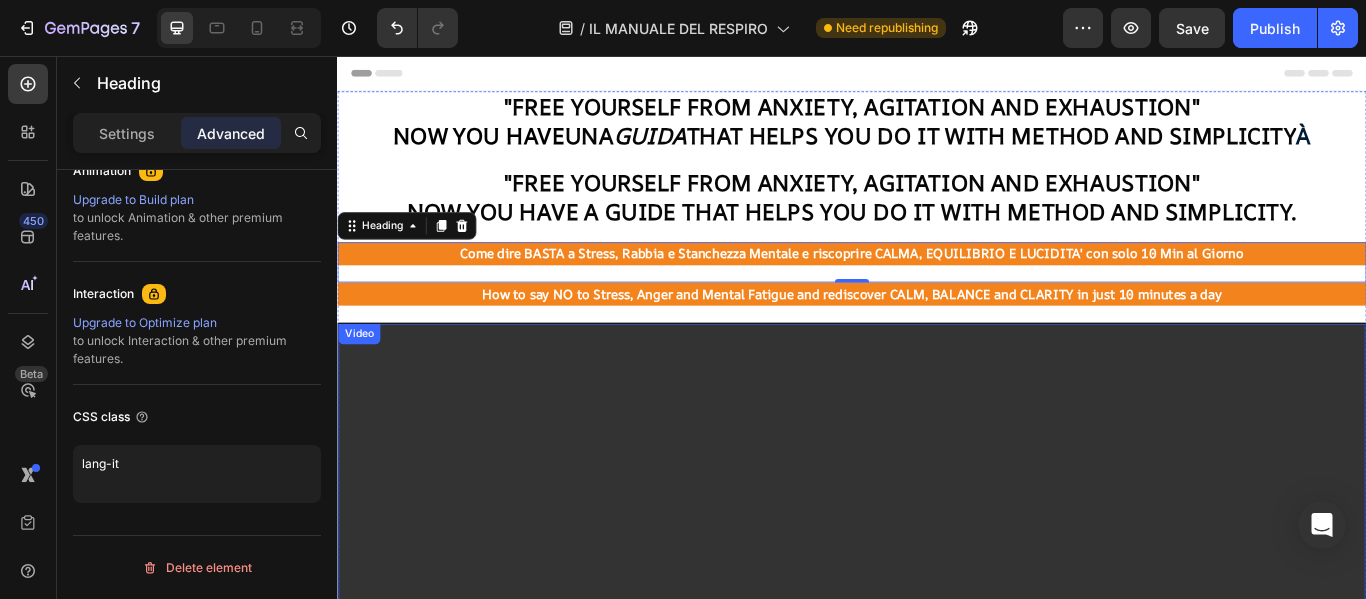 click at bounding box center (937, 607) 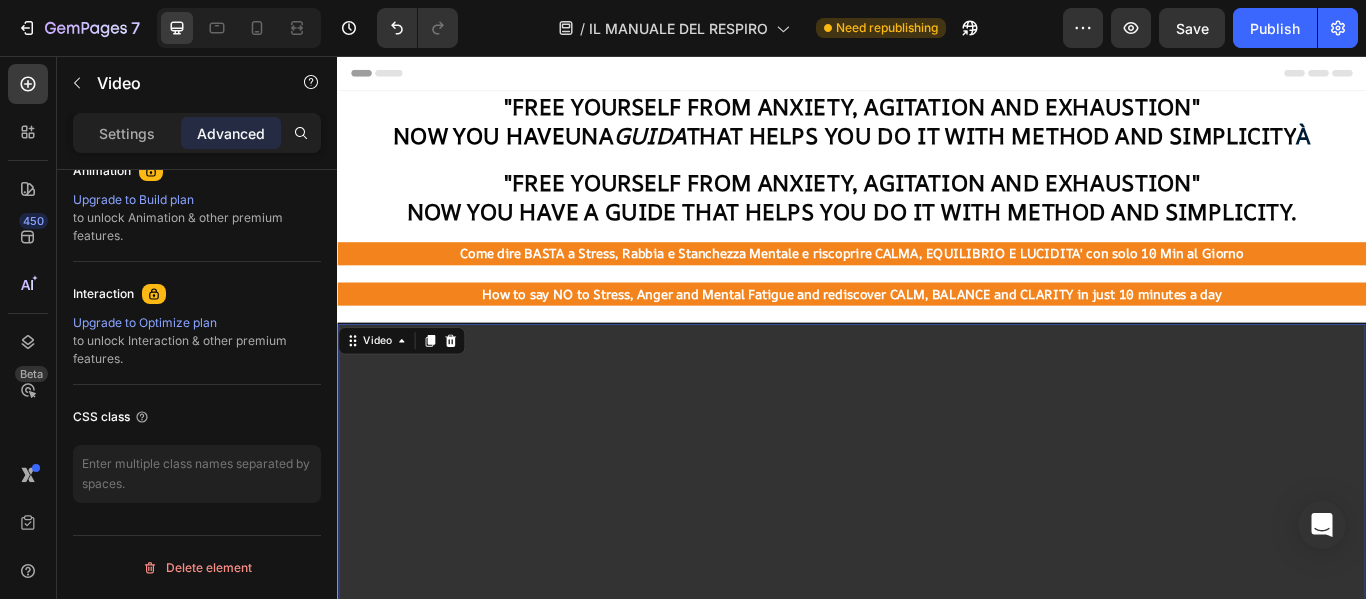 scroll, scrollTop: 0, scrollLeft: 0, axis: both 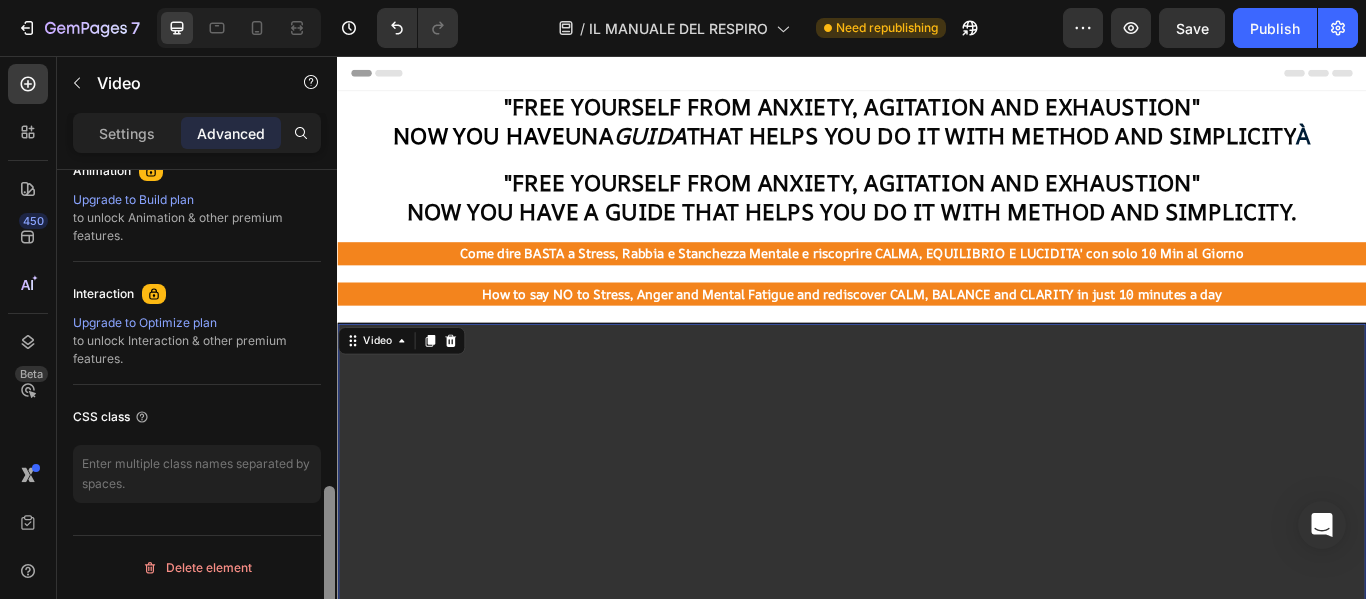 drag, startPoint x: 327, startPoint y: 288, endPoint x: 307, endPoint y: 605, distance: 317.63028 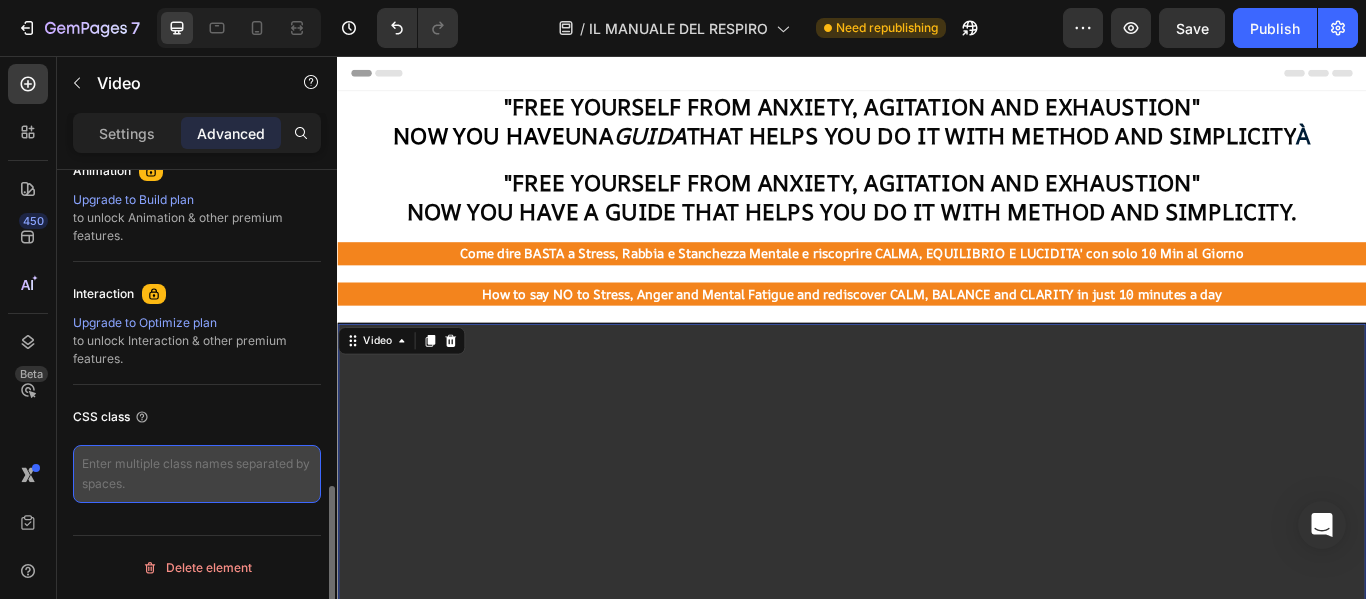 click at bounding box center [197, 474] 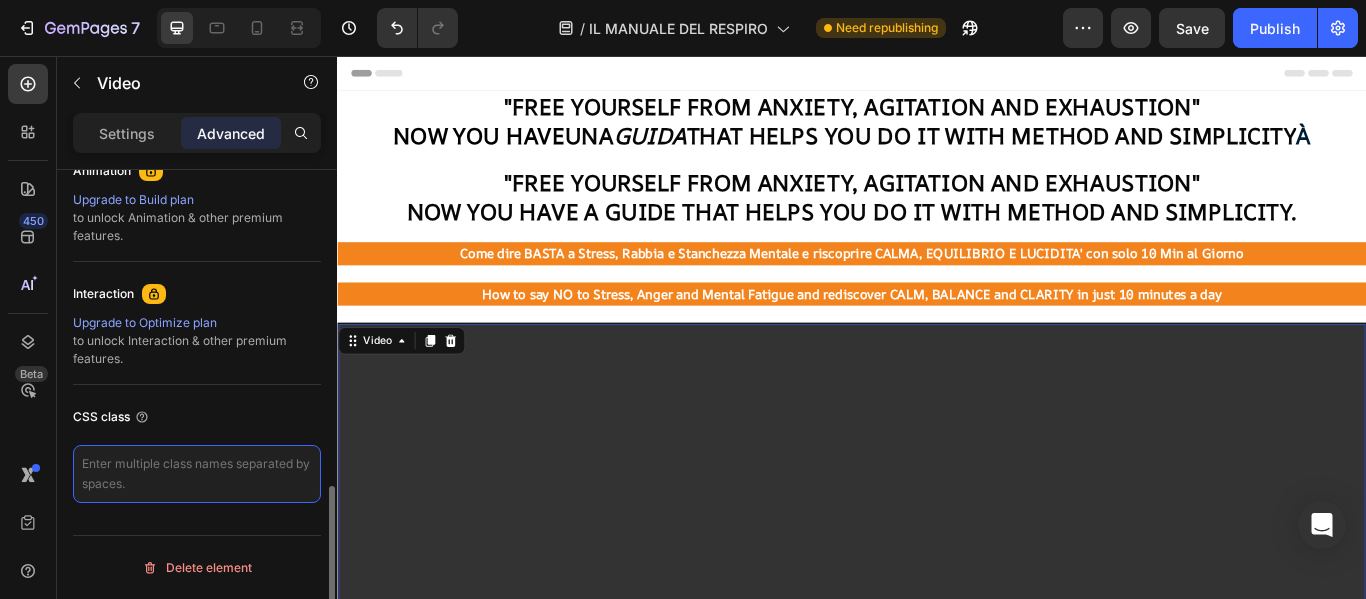 paste on "lang-it" 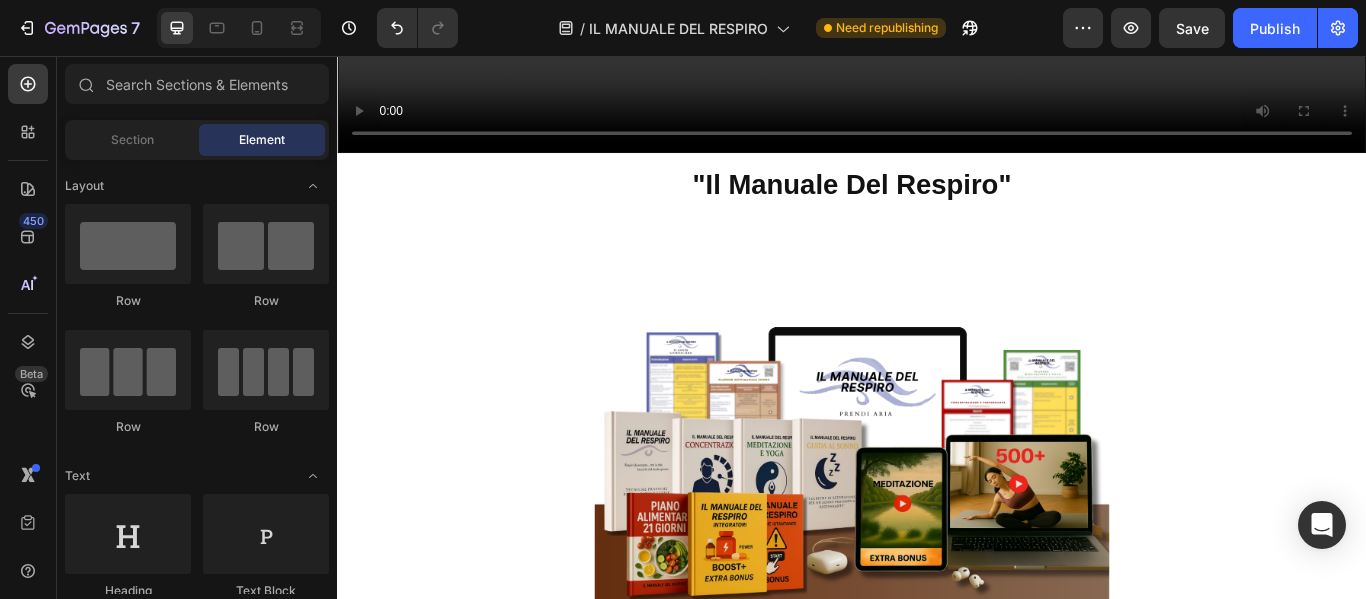 scroll, scrollTop: 680, scrollLeft: 0, axis: vertical 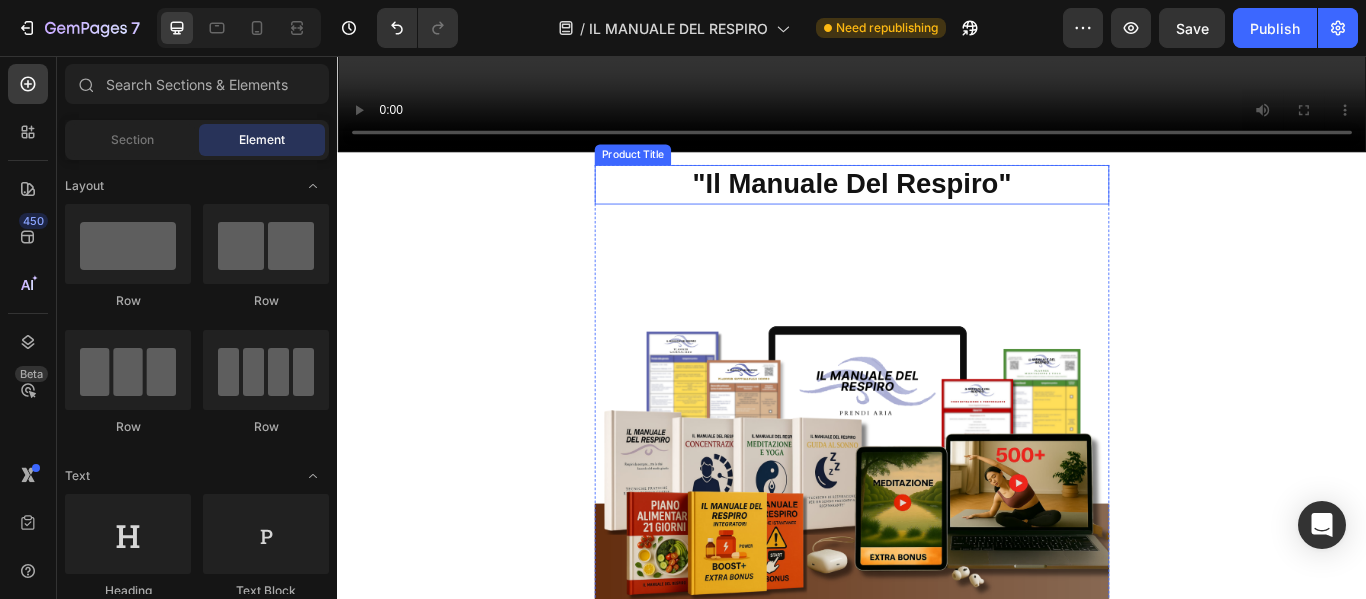 click on ""Il Manuale Del Respiro"" at bounding box center (937, 206) 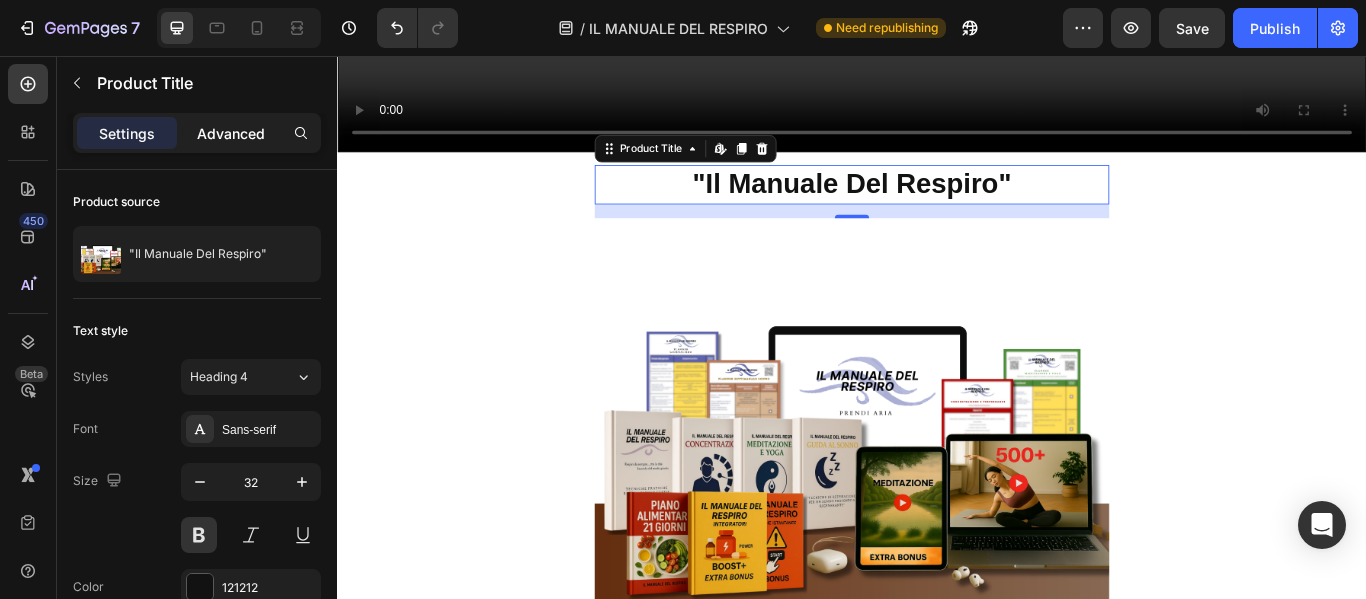 click on "Advanced" at bounding box center (231, 133) 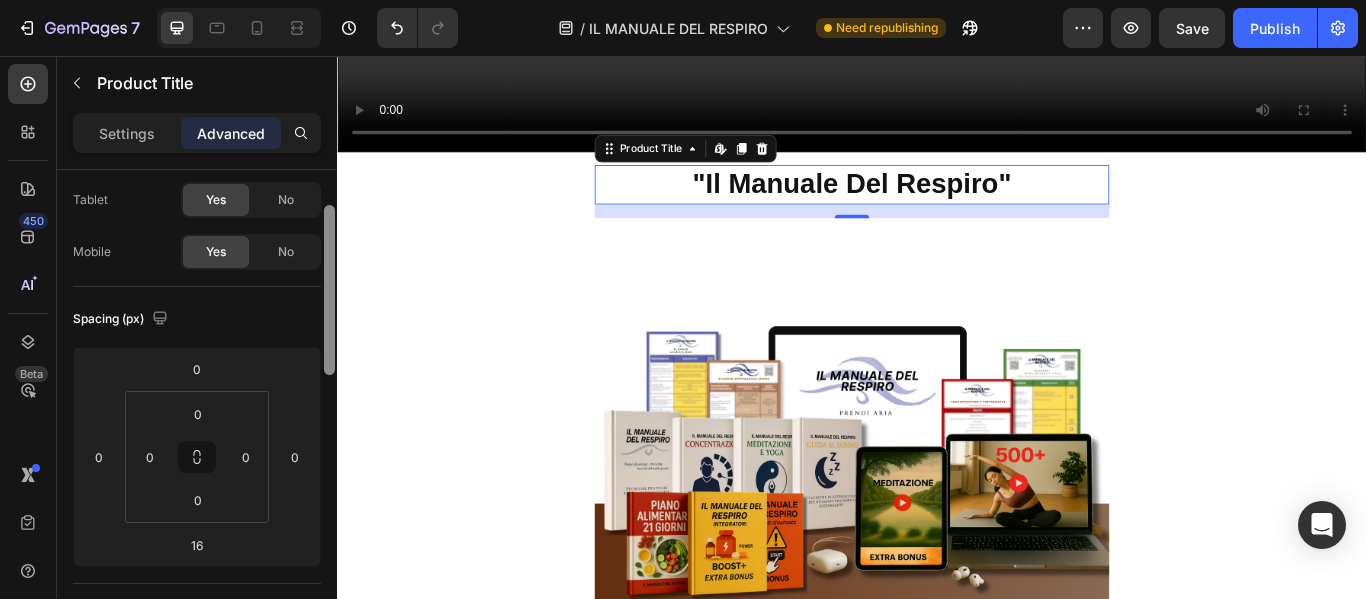 scroll, scrollTop: 902, scrollLeft: 0, axis: vertical 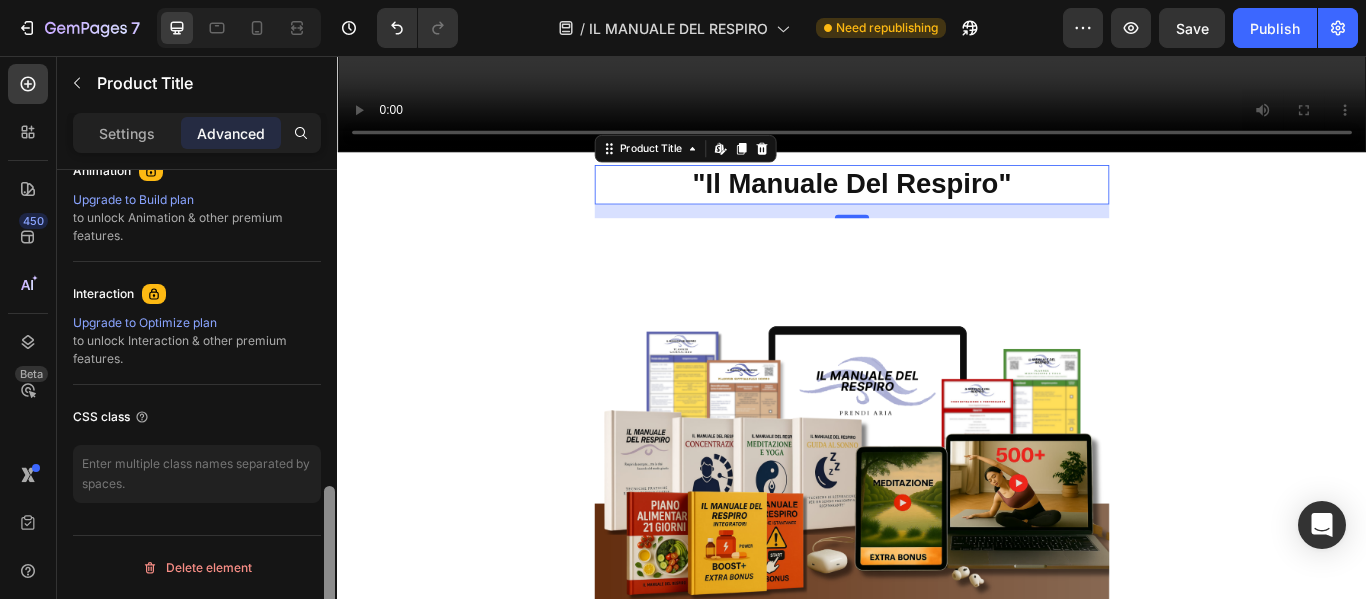 drag, startPoint x: 328, startPoint y: 193, endPoint x: 330, endPoint y: 571, distance: 378.00528 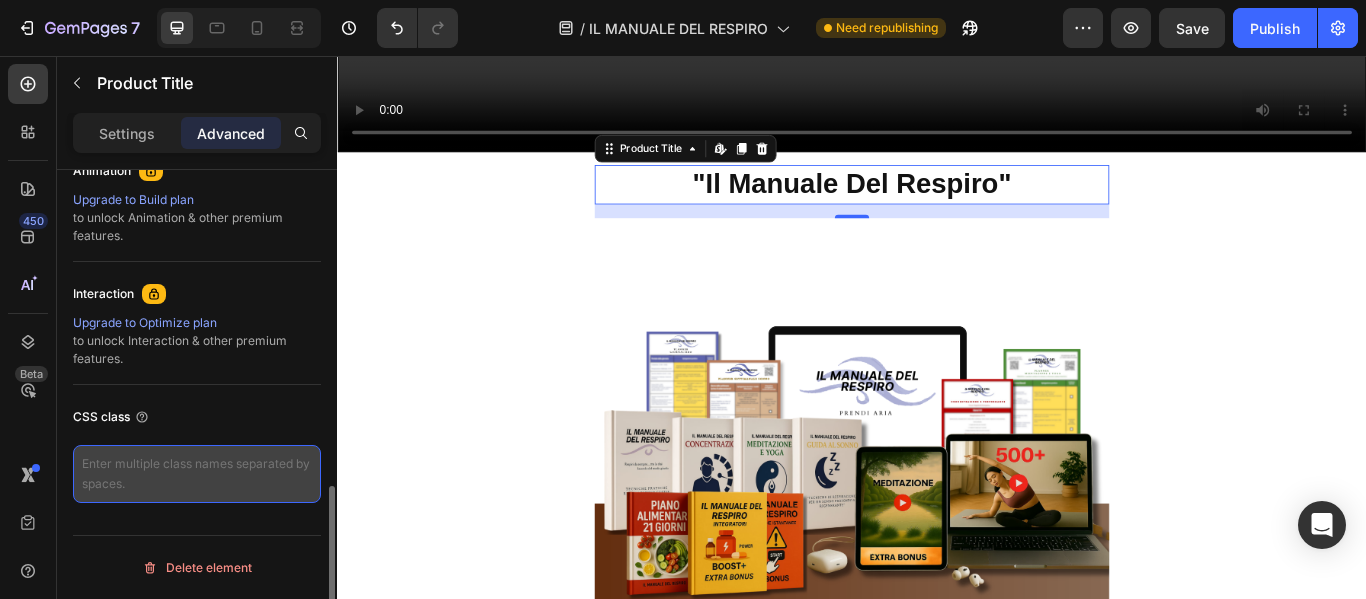 click at bounding box center (197, 474) 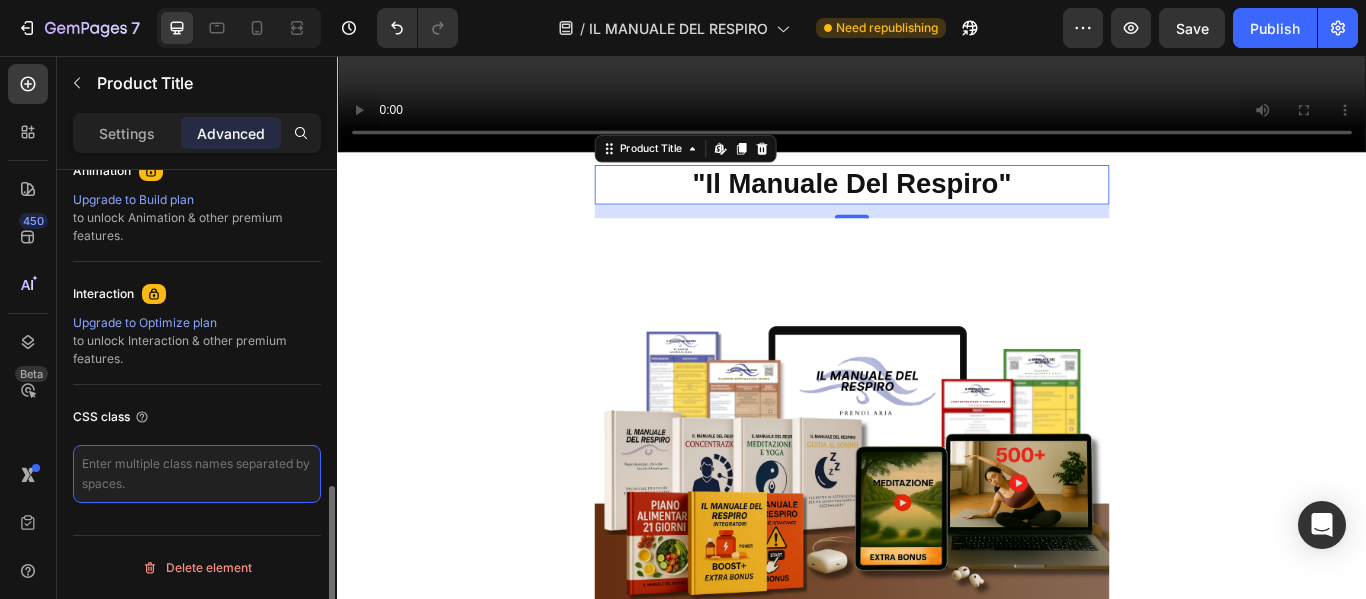 type on "lang-it" 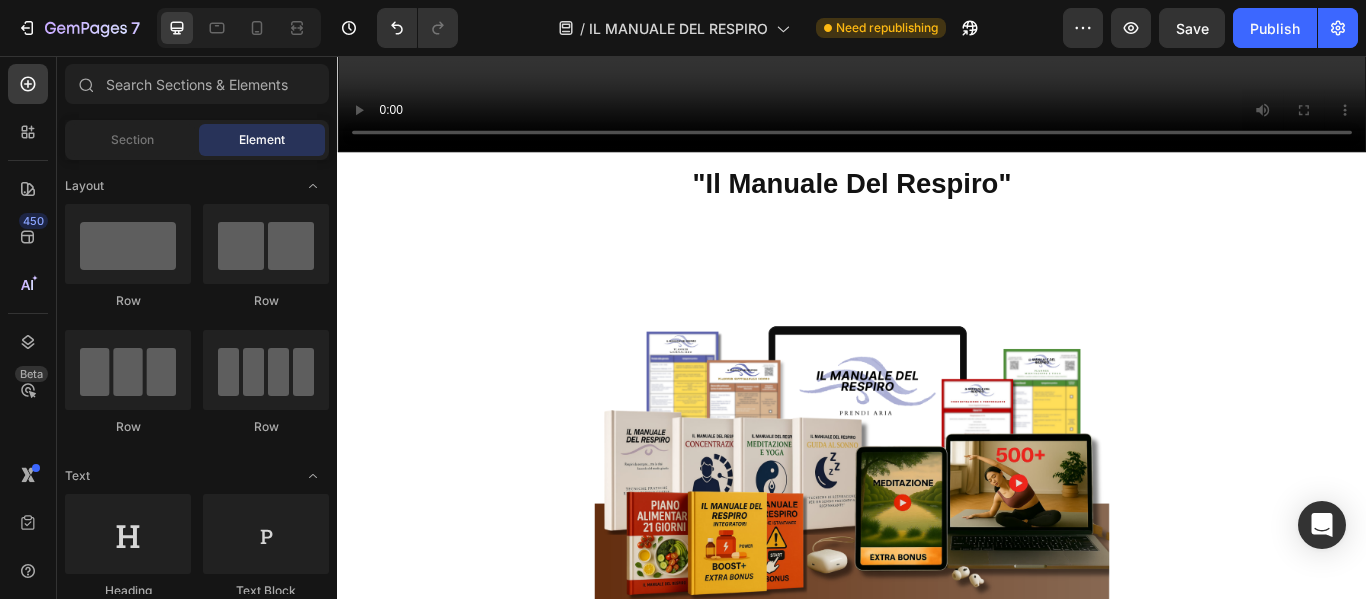 scroll, scrollTop: 720, scrollLeft: 0, axis: vertical 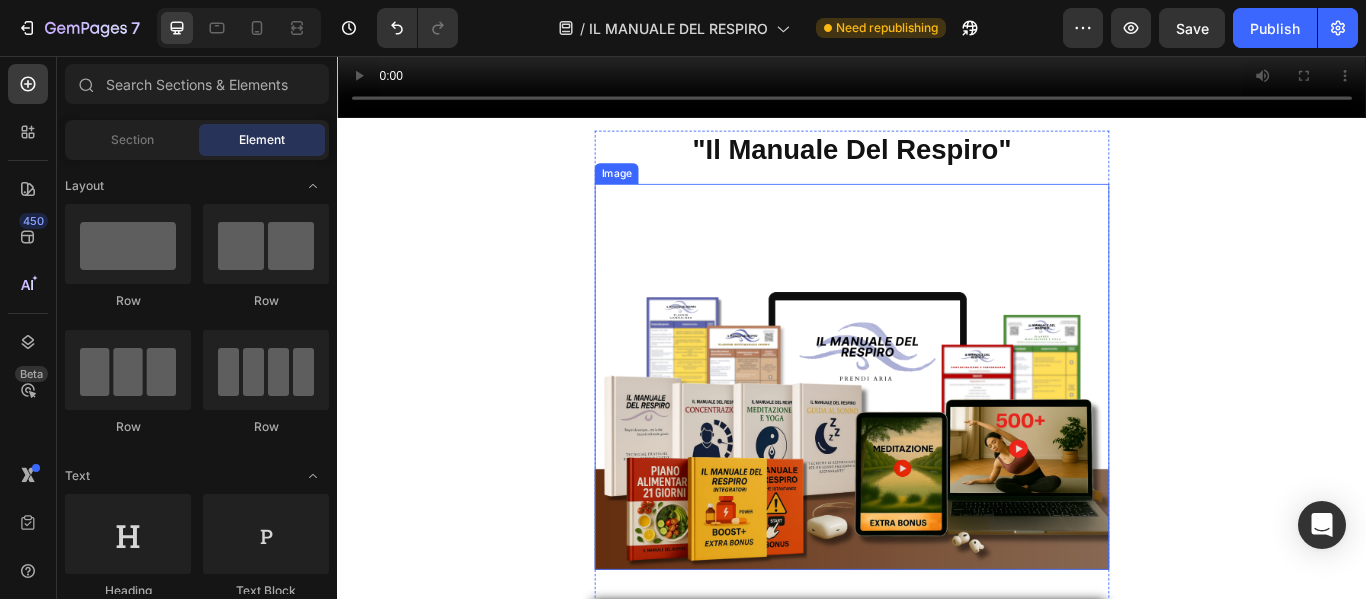 click at bounding box center (937, 430) 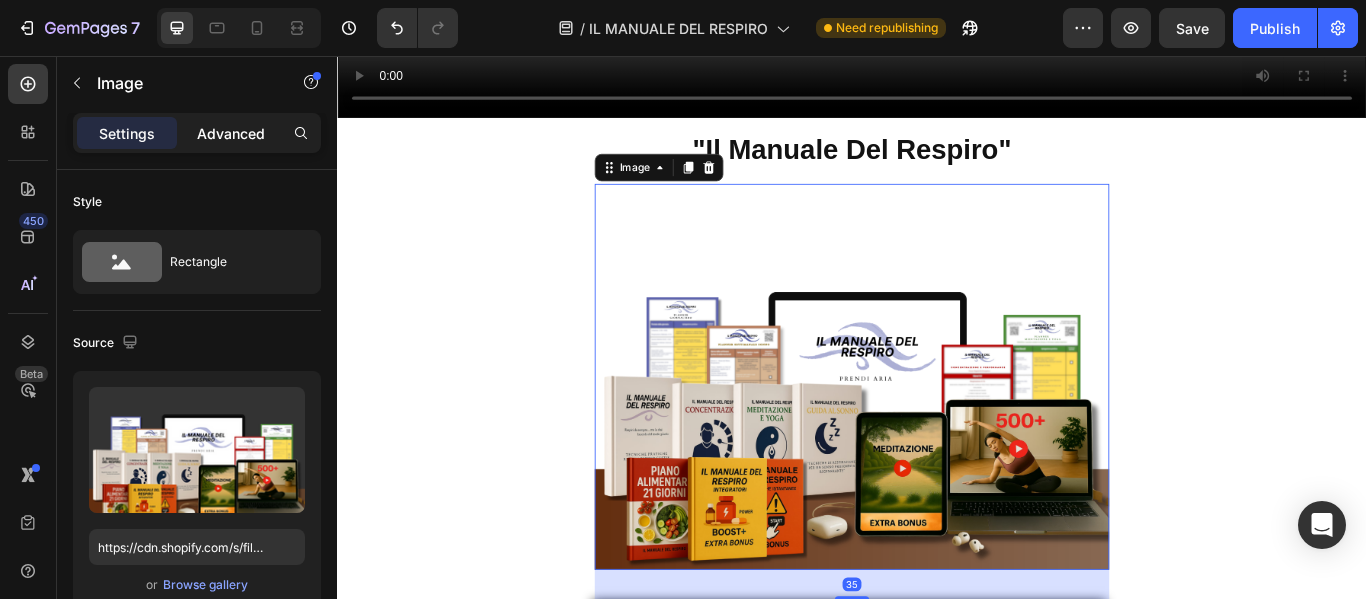 click on "Advanced" at bounding box center [231, 133] 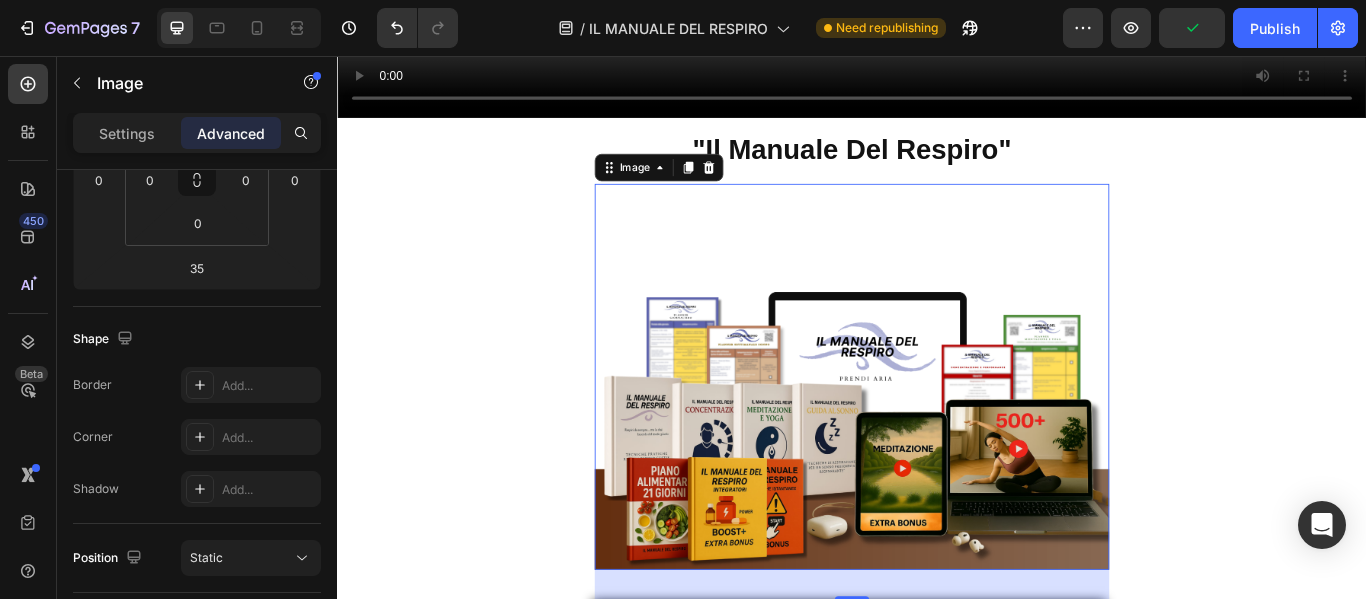 scroll, scrollTop: 902, scrollLeft: 0, axis: vertical 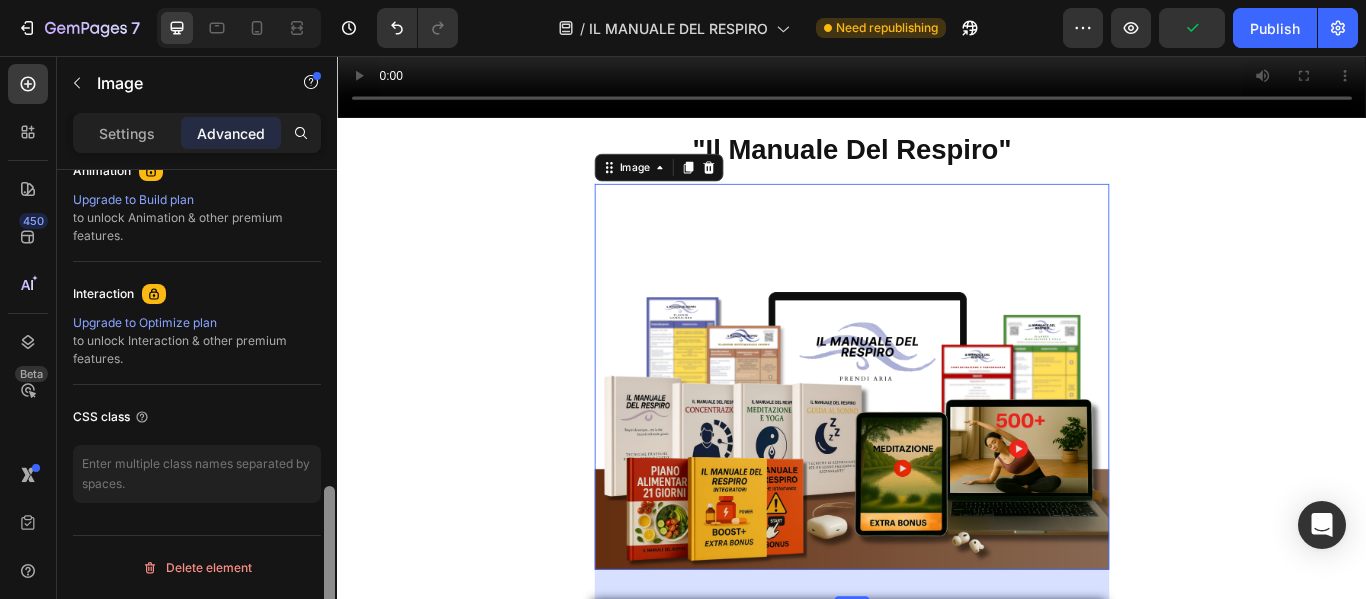 drag, startPoint x: 330, startPoint y: 230, endPoint x: 317, endPoint y: 599, distance: 369.2289 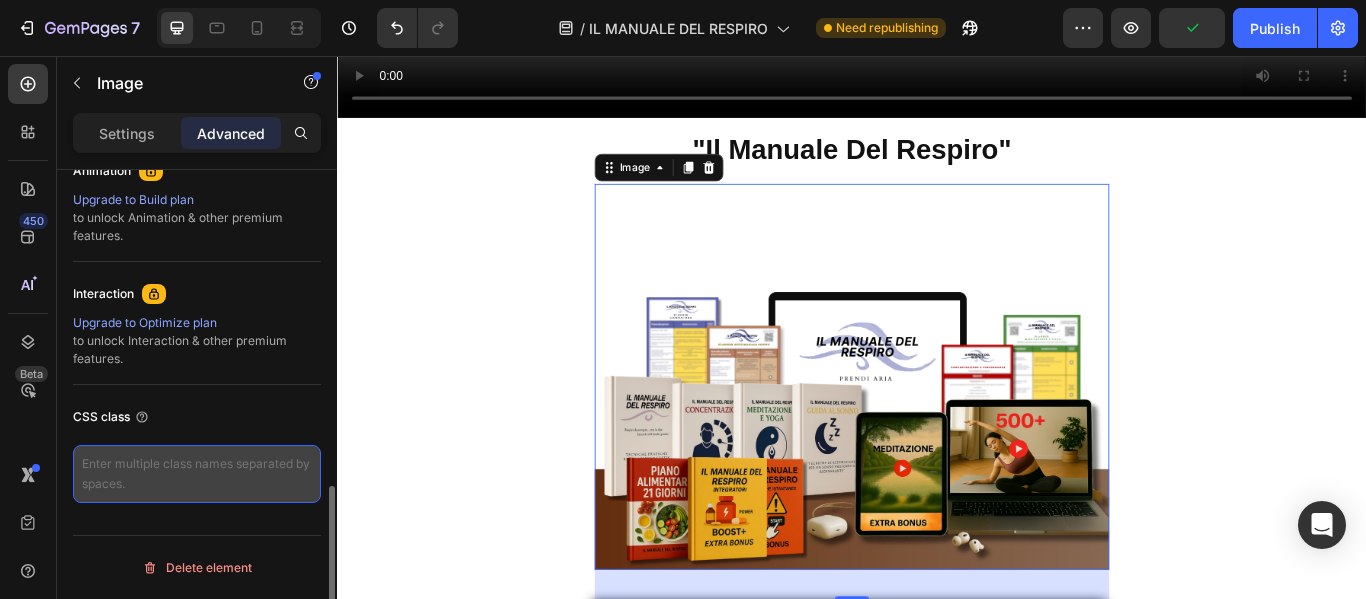 click at bounding box center (197, 474) 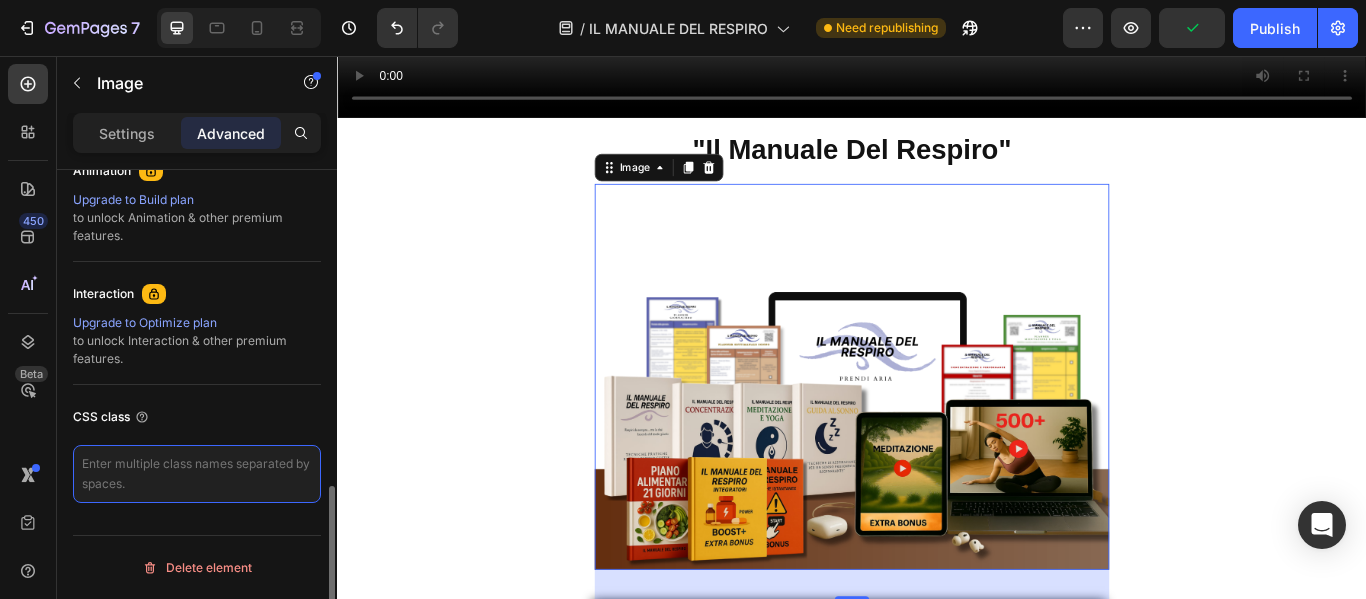 type on "lang-it" 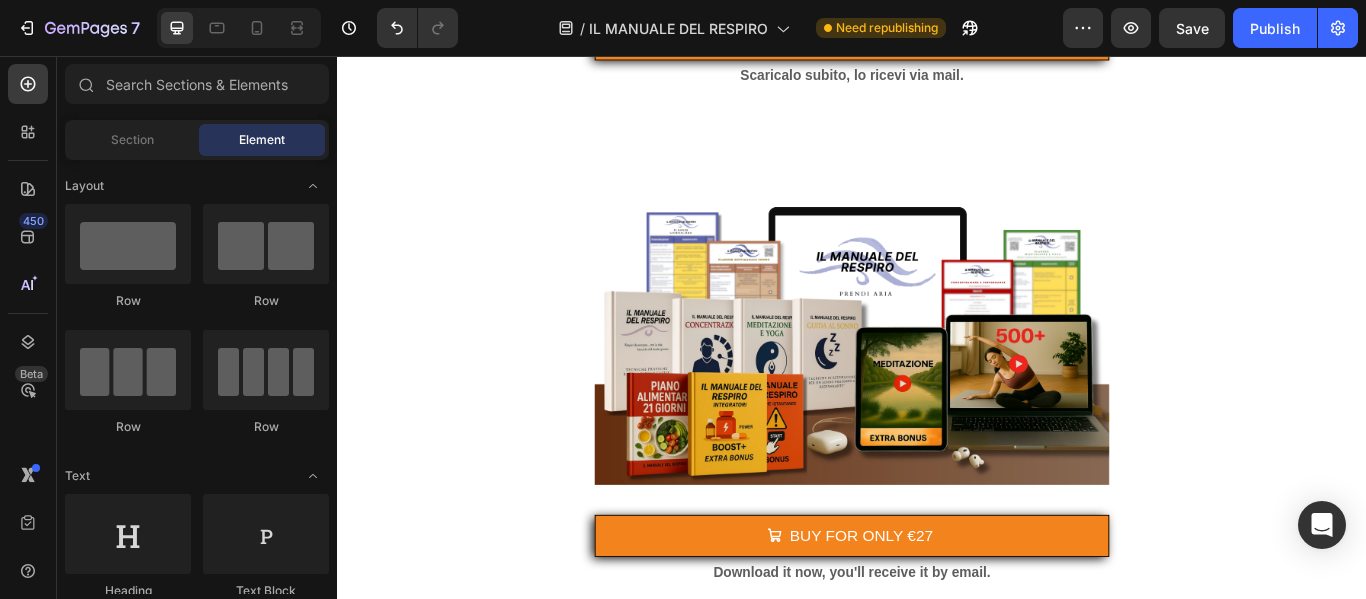 scroll, scrollTop: 1404, scrollLeft: 0, axis: vertical 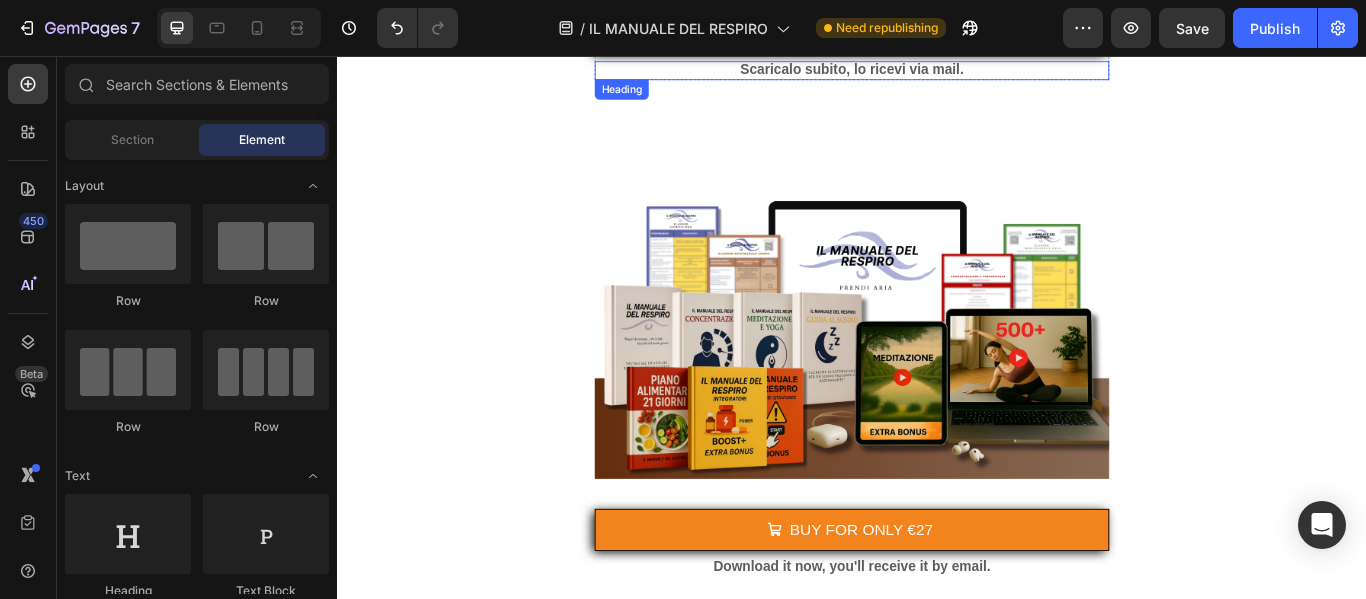 click on "Scaricalo subito, lo ricevi via mail." at bounding box center (937, 71) 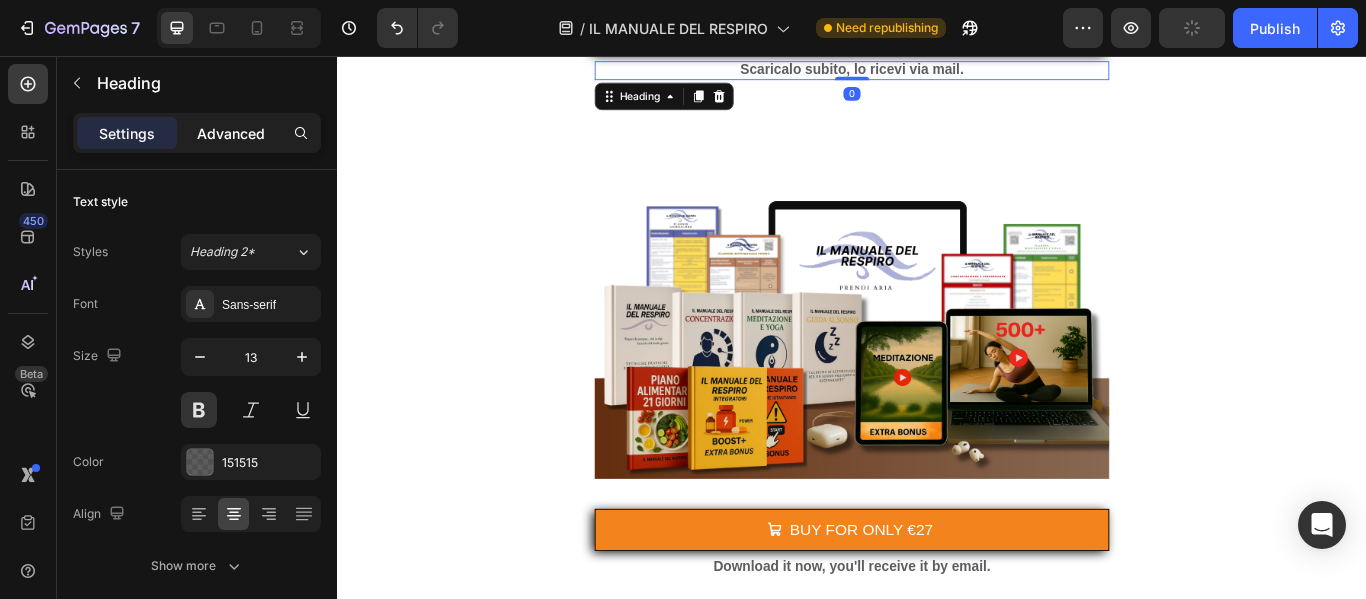 click on "Advanced" at bounding box center [231, 133] 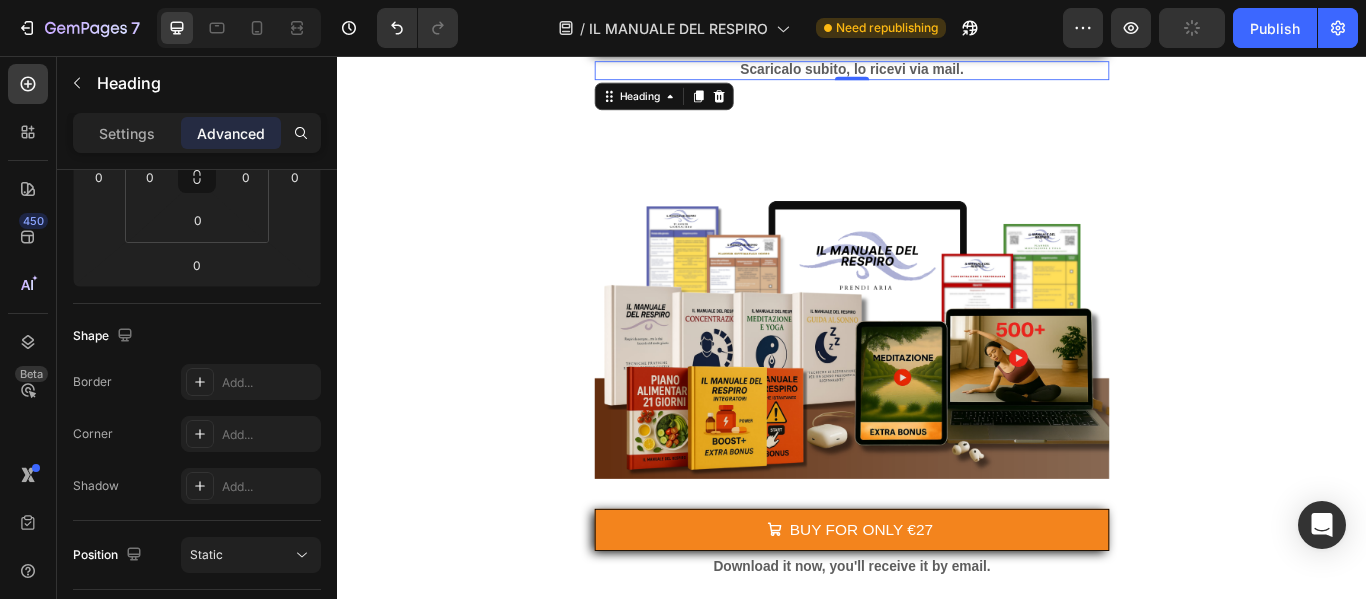 scroll, scrollTop: 828, scrollLeft: 0, axis: vertical 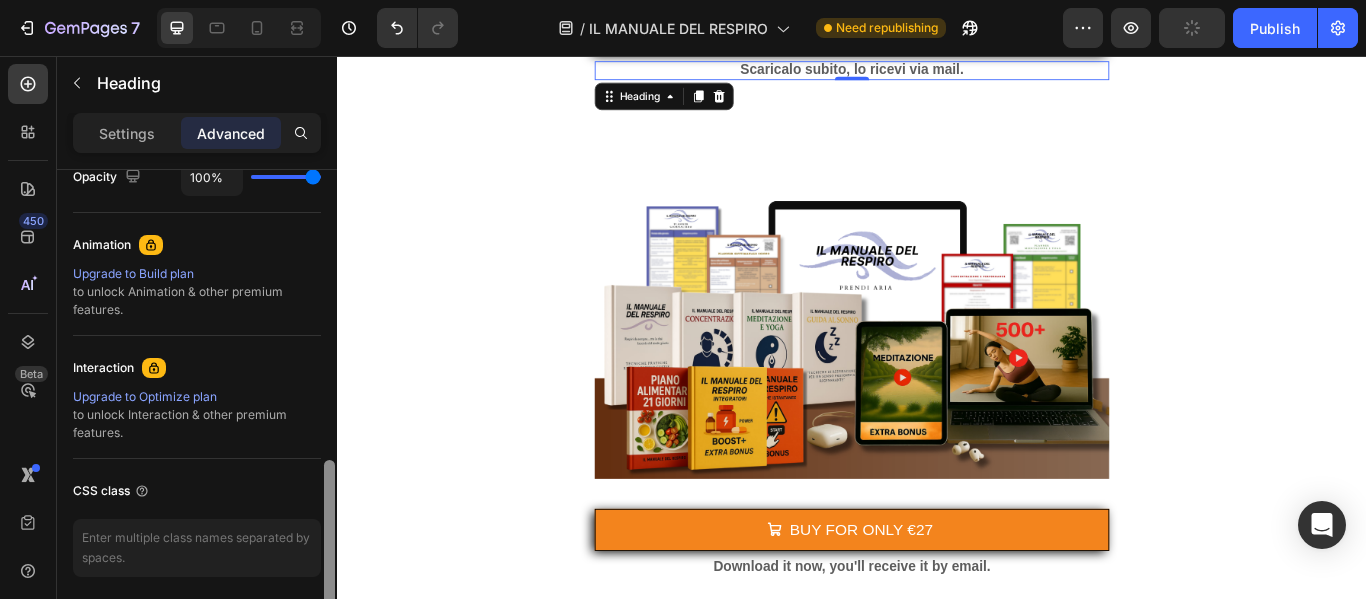 drag, startPoint x: 330, startPoint y: 209, endPoint x: 335, endPoint y: 499, distance: 290.0431 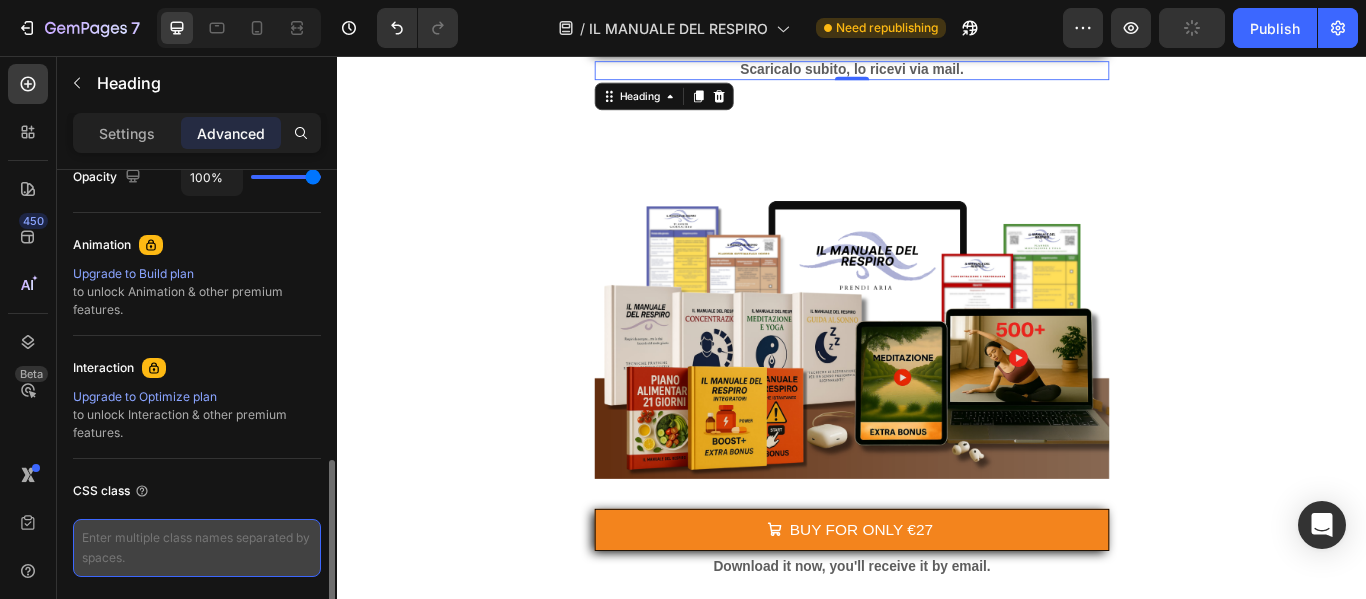 click at bounding box center [197, 548] 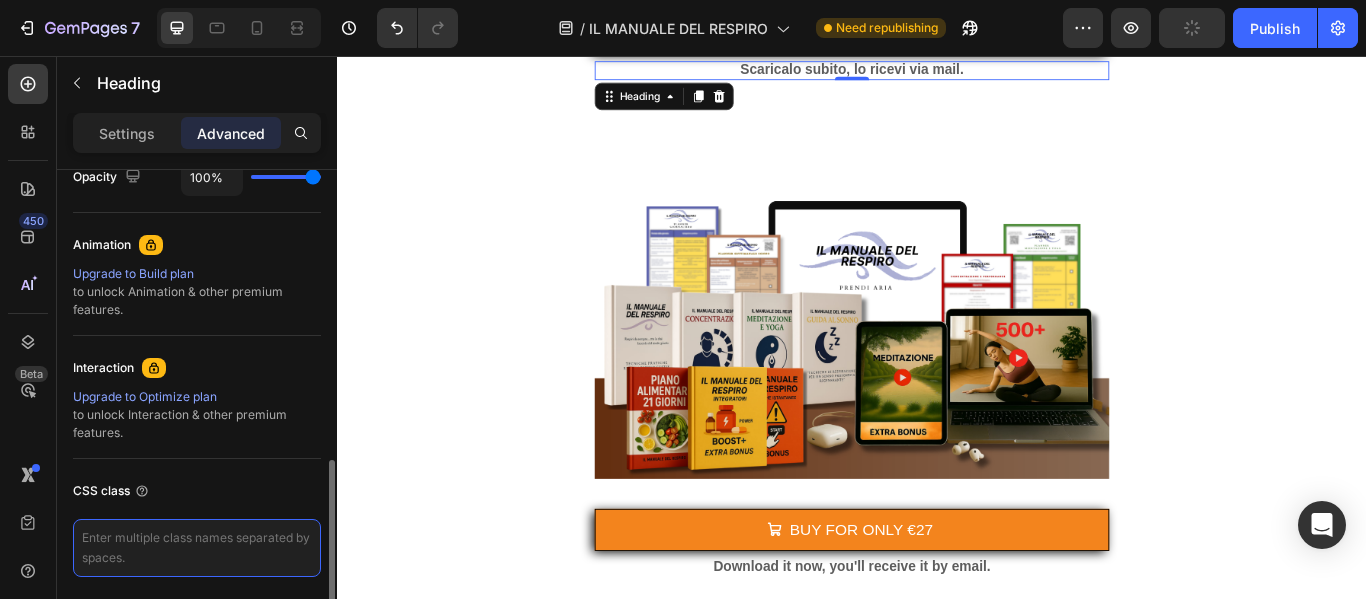 paste on "lang-it" 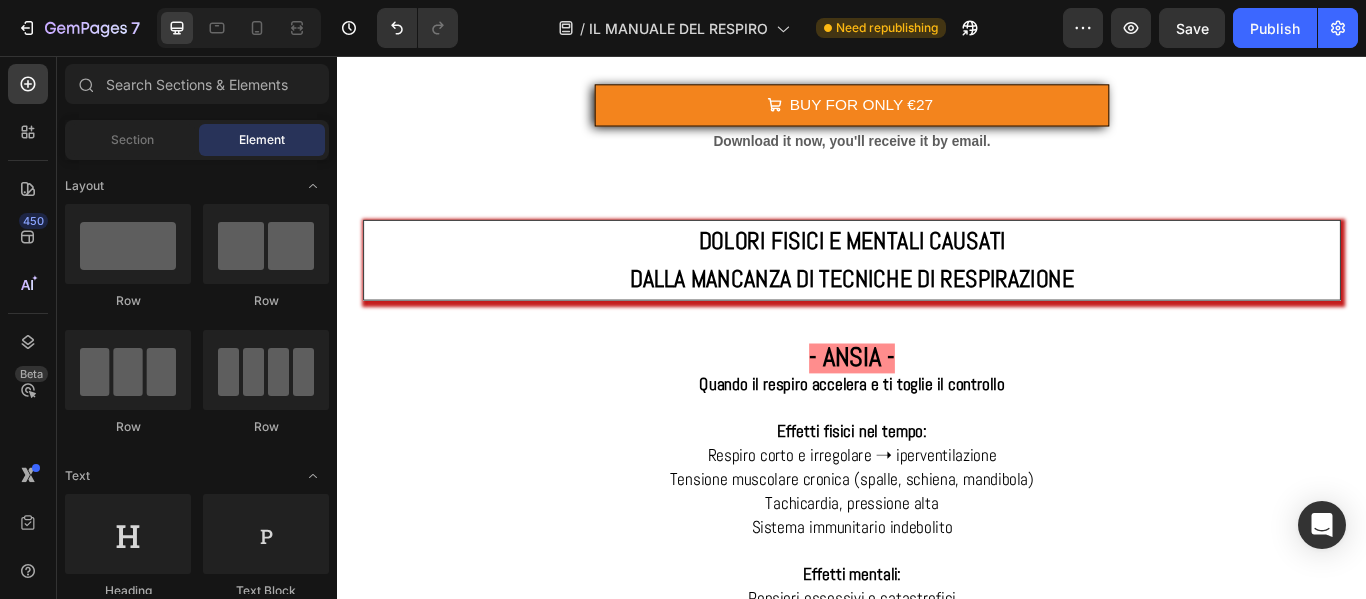 scroll, scrollTop: 1964, scrollLeft: 0, axis: vertical 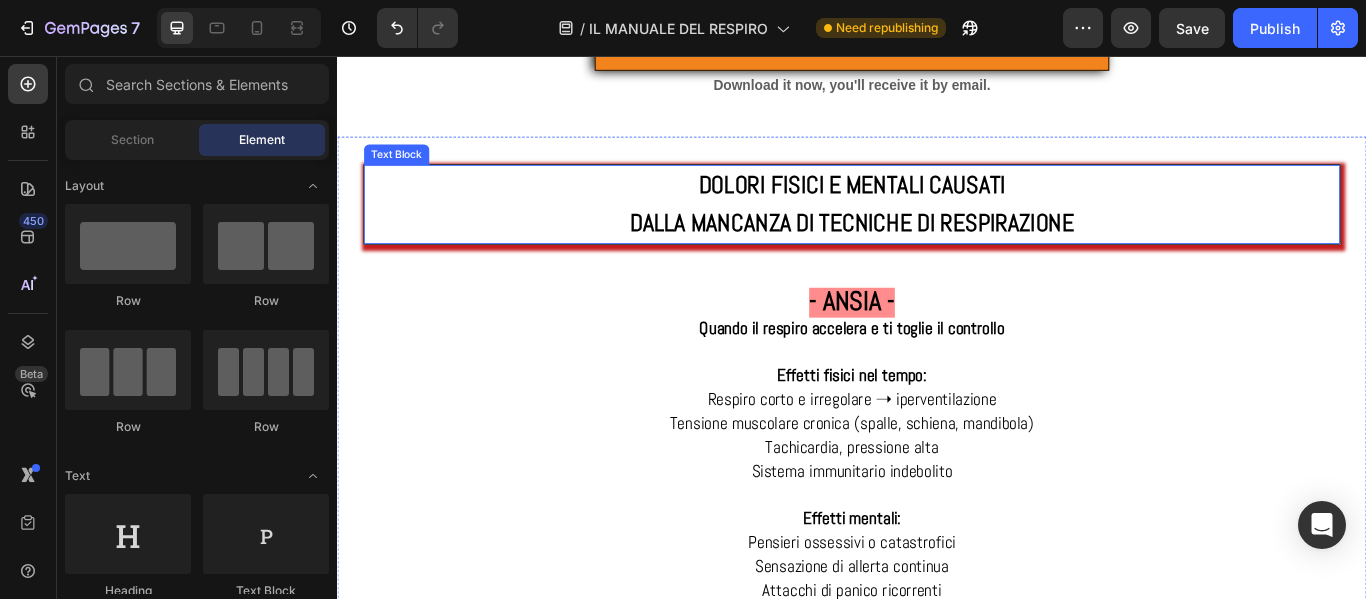 click on "DOLORI FISICI E MENTALI CAUSATI" at bounding box center (937, 207) 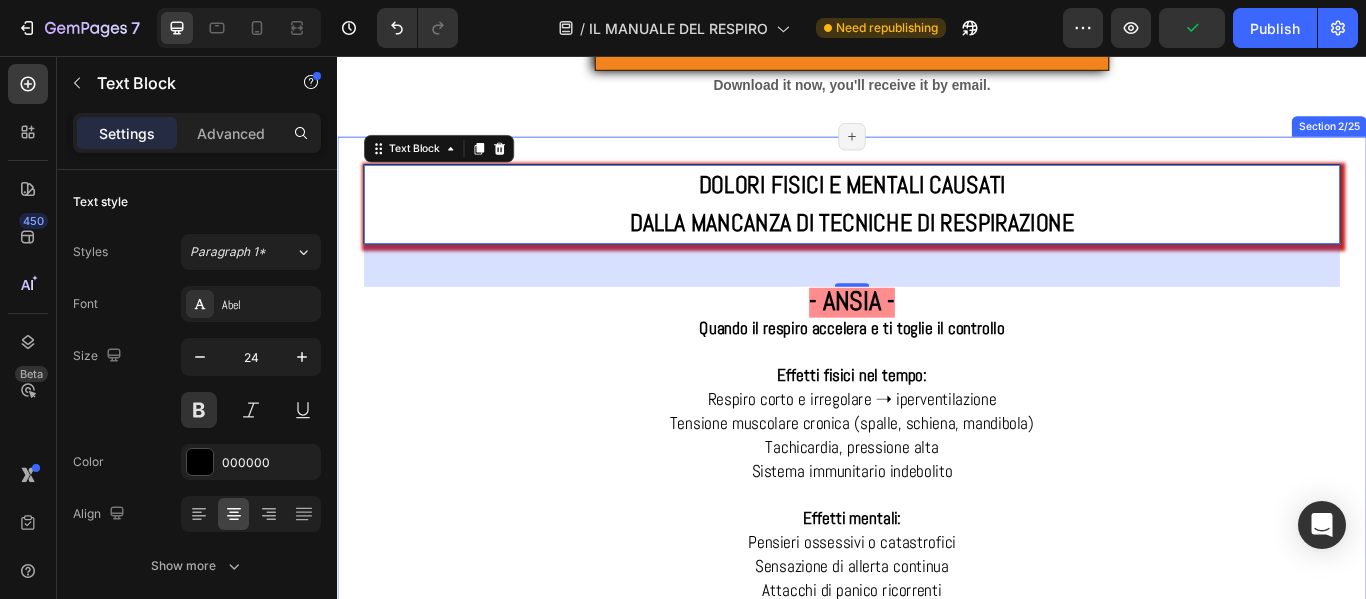 click on "PHYSICAL AND MENTAL PAIN CAUSED BY LACK OF BREATHING TECHNIQUES Text Block 50 - ANXIETY - When breathing accelerates and takes away your control Physical effects over time: Short and irregular breathing ➝ hyperventilation Chronic muscle tension (shoulders, back, jaw) Tachycardia, high blood pressure Weakened immune system Mental effects: Obsessive or catastrophic thoughts Feeling of constant alert Recurrent panic attacks Inability to relax, even in quiet moments Text Block - STRESS - The silent poison that wears down the body every day Physical effects over time: Chronic inflammation (widespread pain, headaches, irritable bowel syndrome) Gastrointestinal disorders (nausea, heartburn, diarrhea) Hormonal imbalances (persistently high cortisol) Weight gain (especially in the abdominal area) Mental effects: Constant irritability Loss of motivation Feeling of always living in an emergency Decreased sexual desire and emotional disconnection Text Block Heading" at bounding box center (937, 1229) 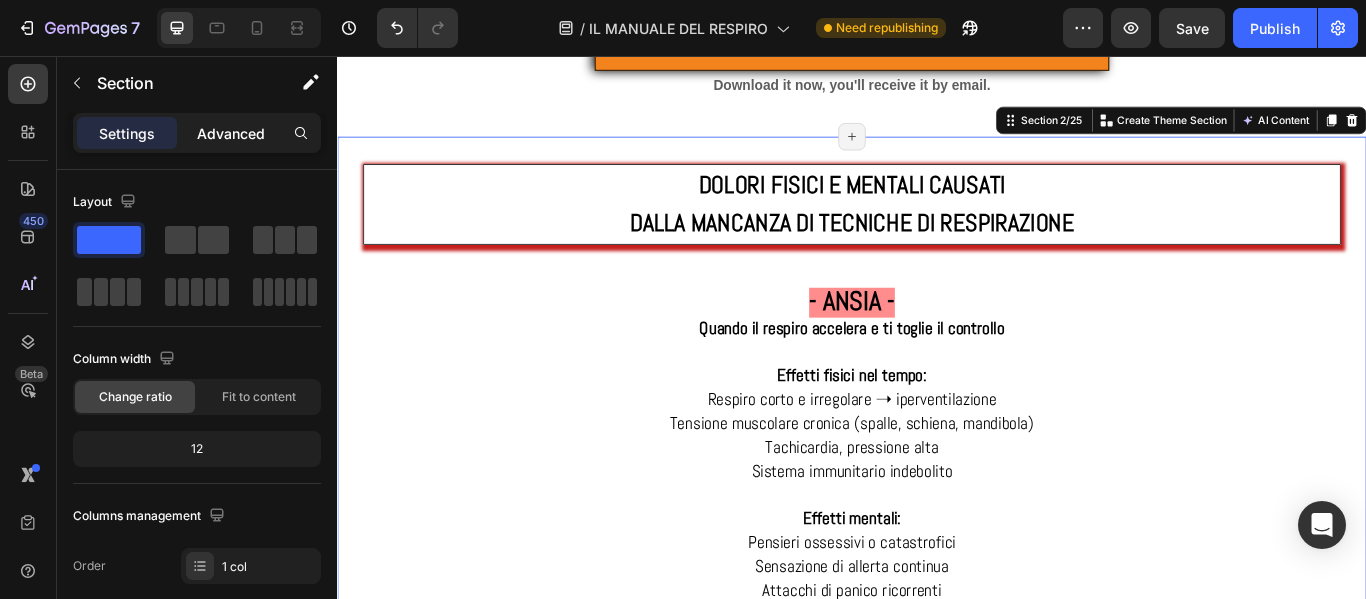 click on "Advanced" at bounding box center (231, 133) 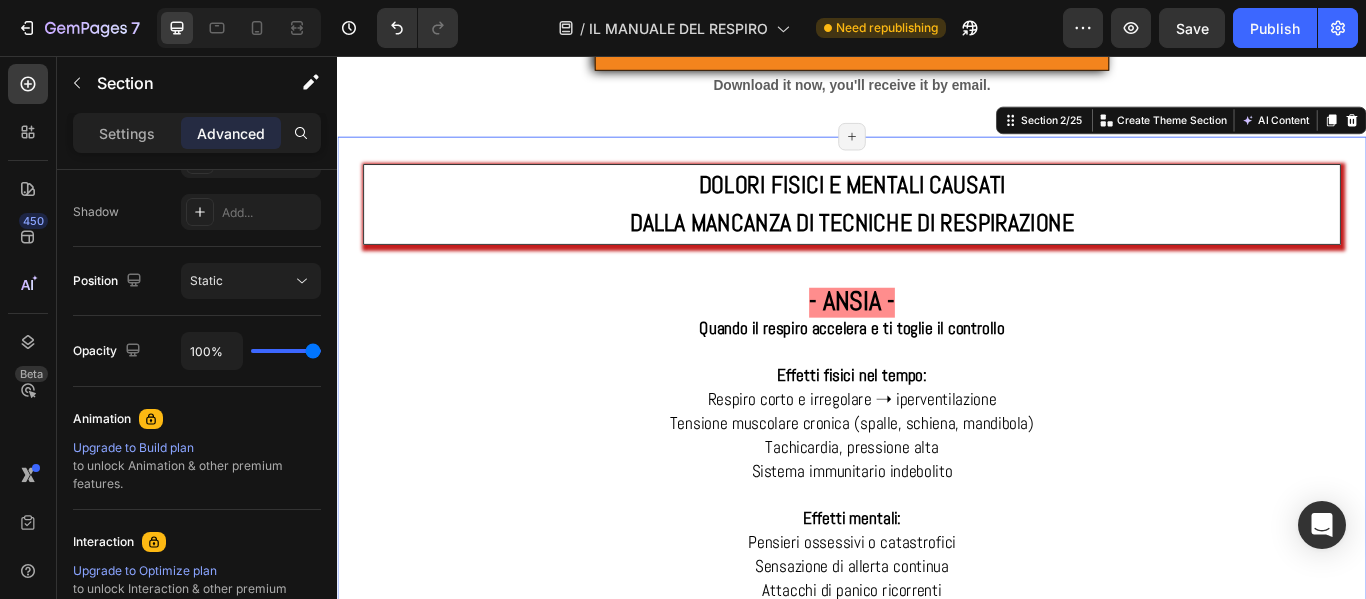 scroll, scrollTop: 902, scrollLeft: 0, axis: vertical 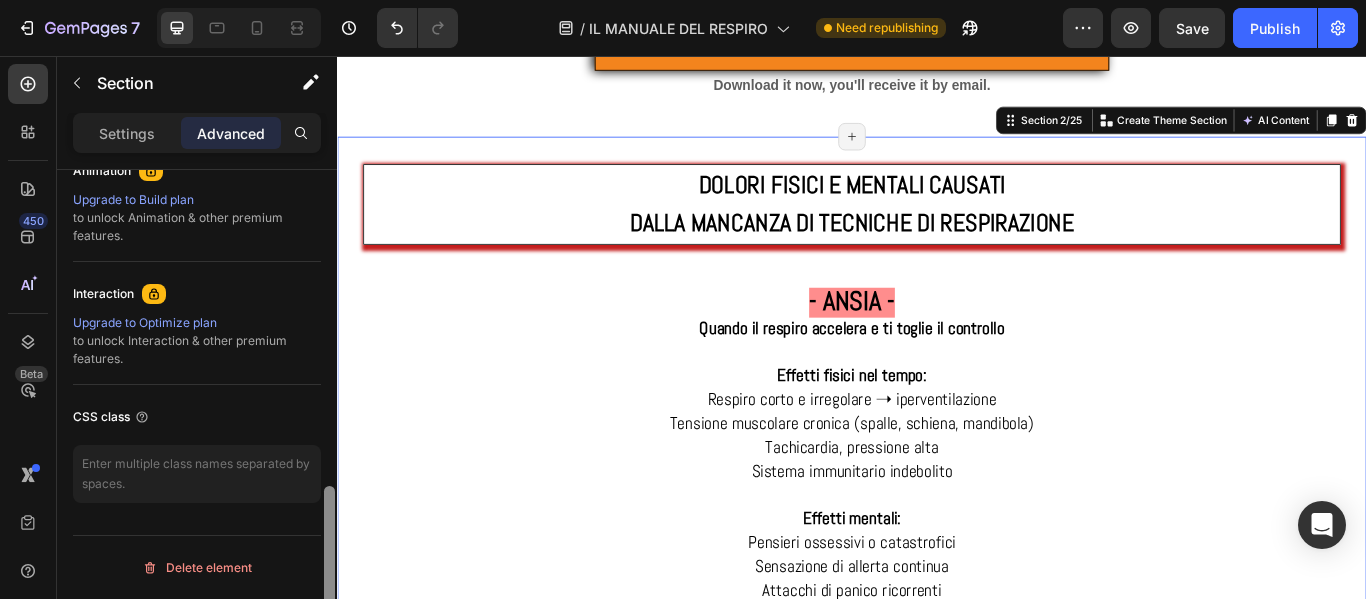 drag, startPoint x: 333, startPoint y: 201, endPoint x: 318, endPoint y: 533, distance: 332.33868 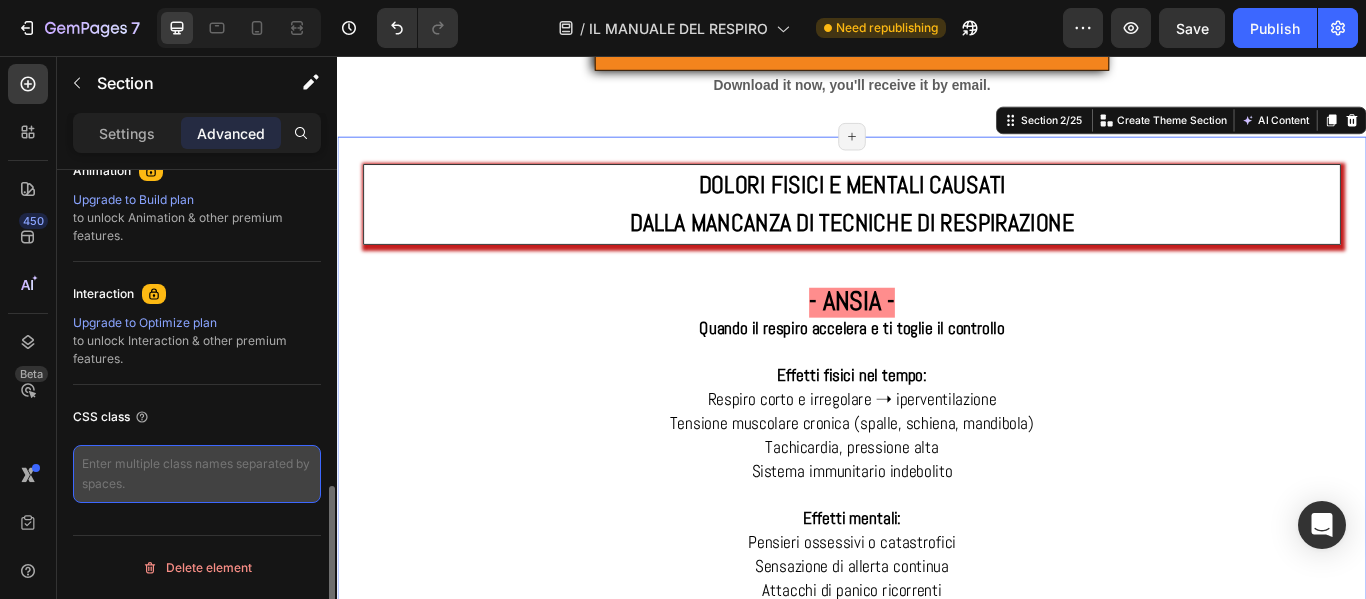 click at bounding box center [197, 474] 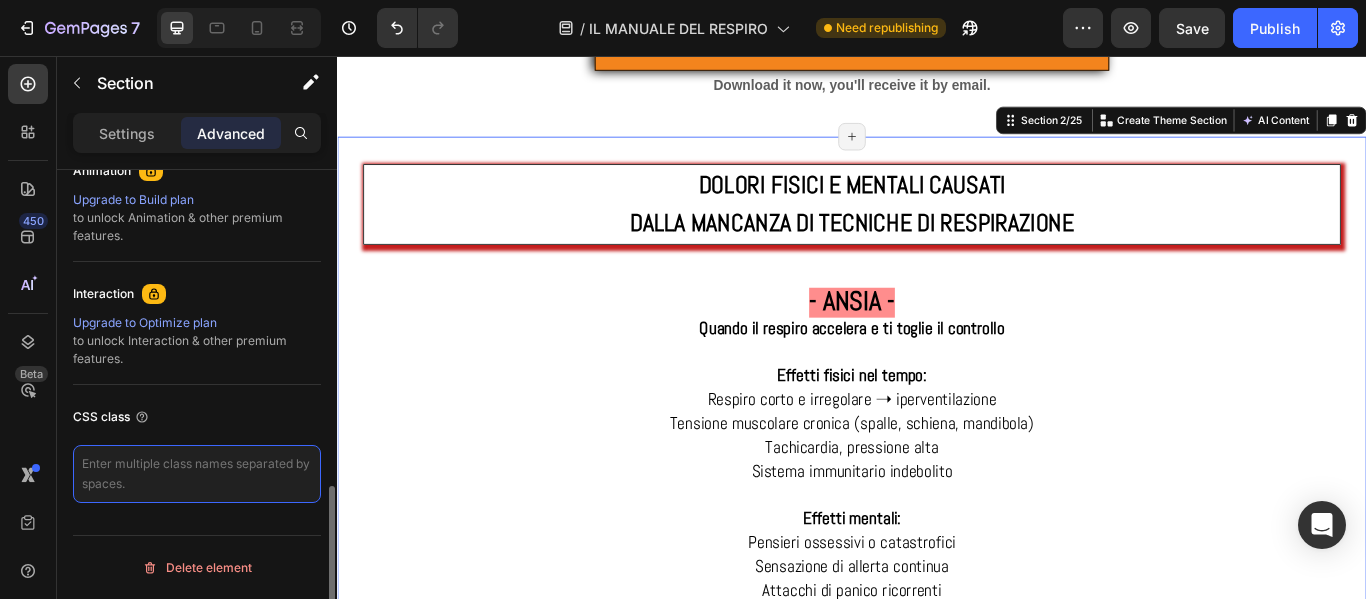 paste on "lang-it" 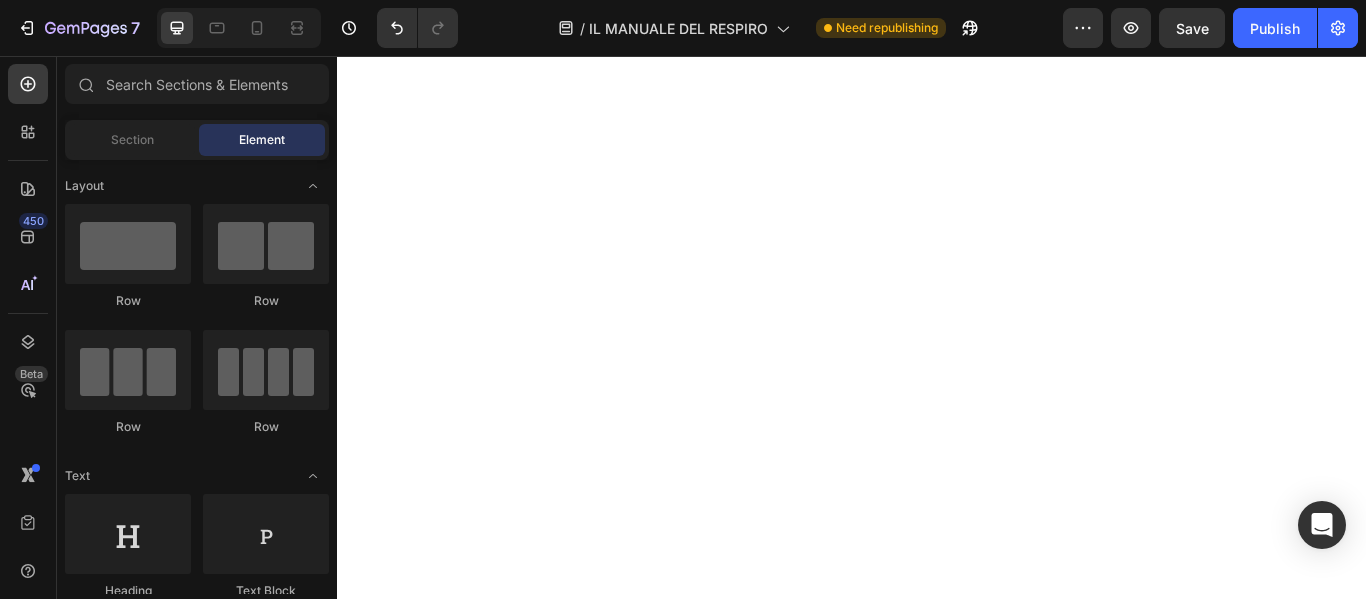 scroll, scrollTop: 0, scrollLeft: 0, axis: both 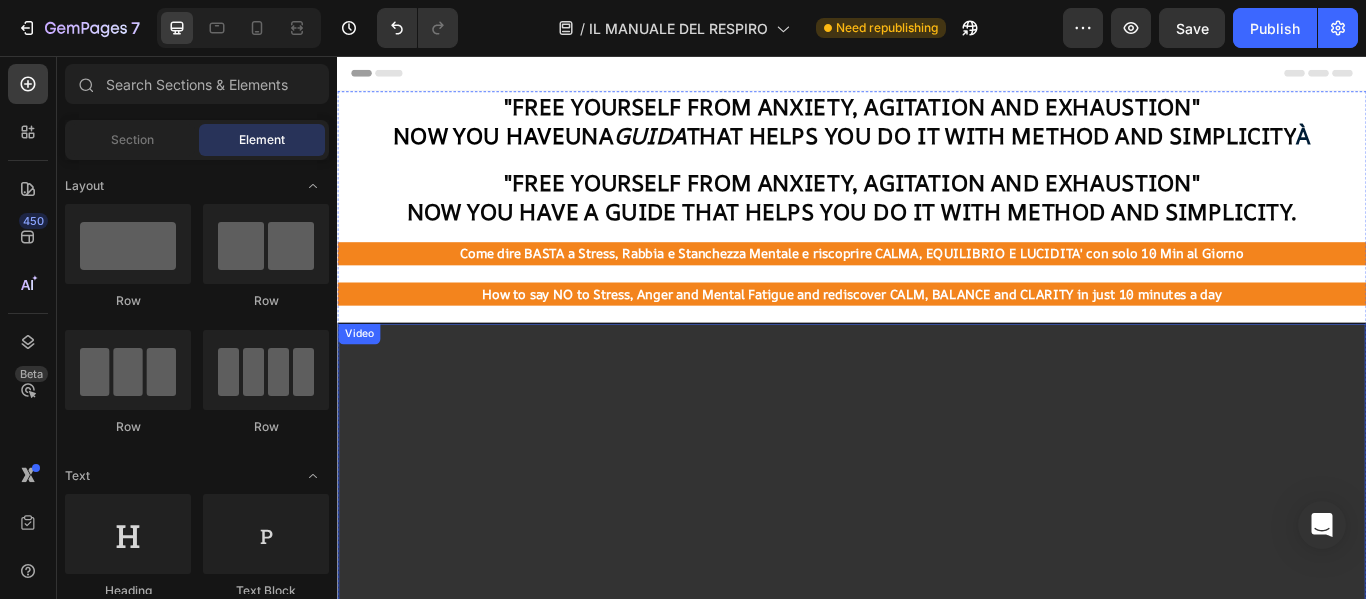 click at bounding box center (937, 607) 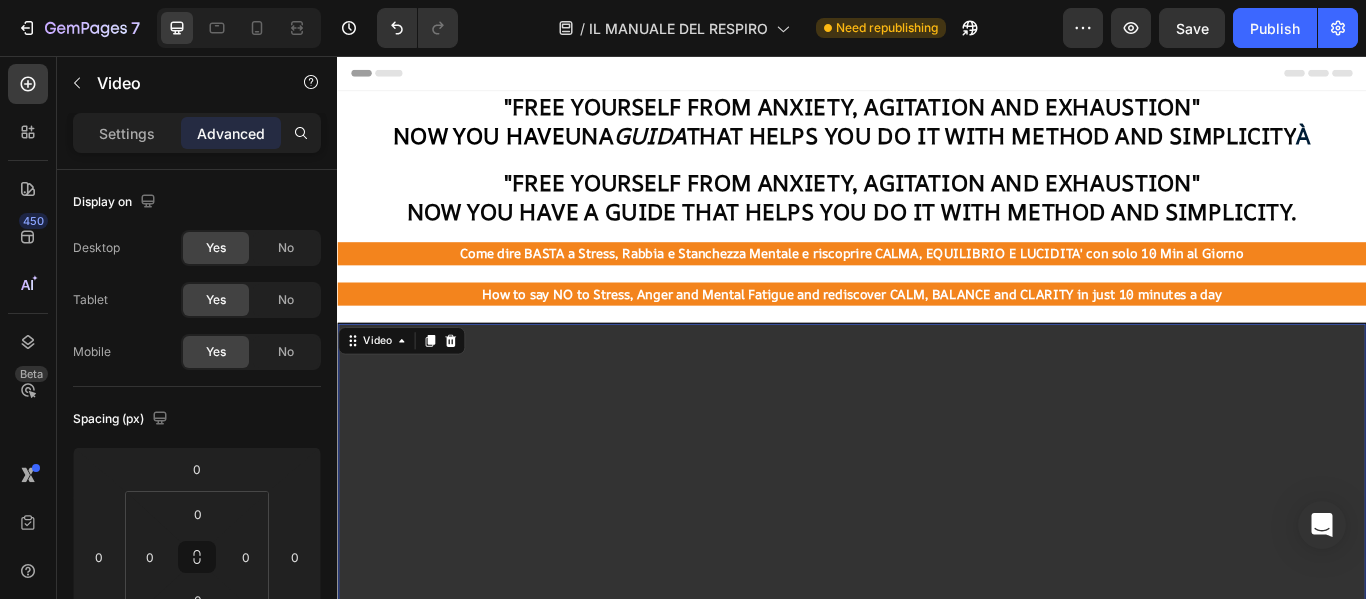 click at bounding box center [937, 607] 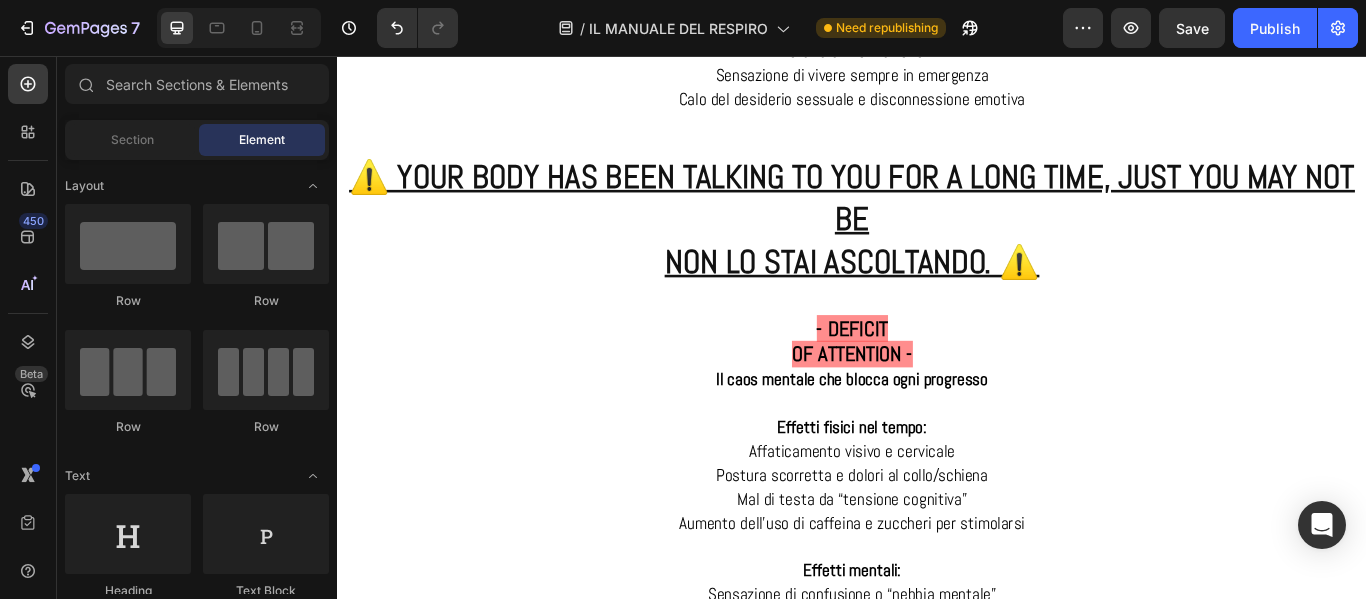 scroll, scrollTop: 2998, scrollLeft: 0, axis: vertical 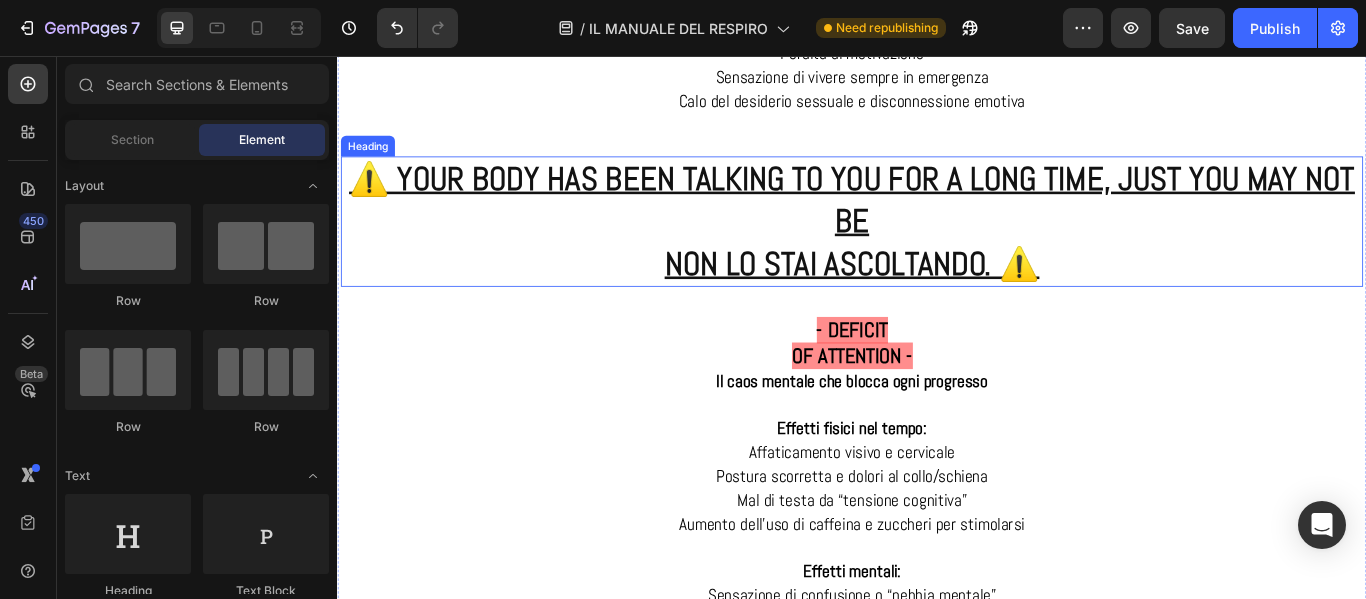 click on "⚠️ YOUR BODY HAS BEEN TALKING TO YOU FOR A LONG TIME, JUST YOU MAY NOT BE" at bounding box center [937, 223] 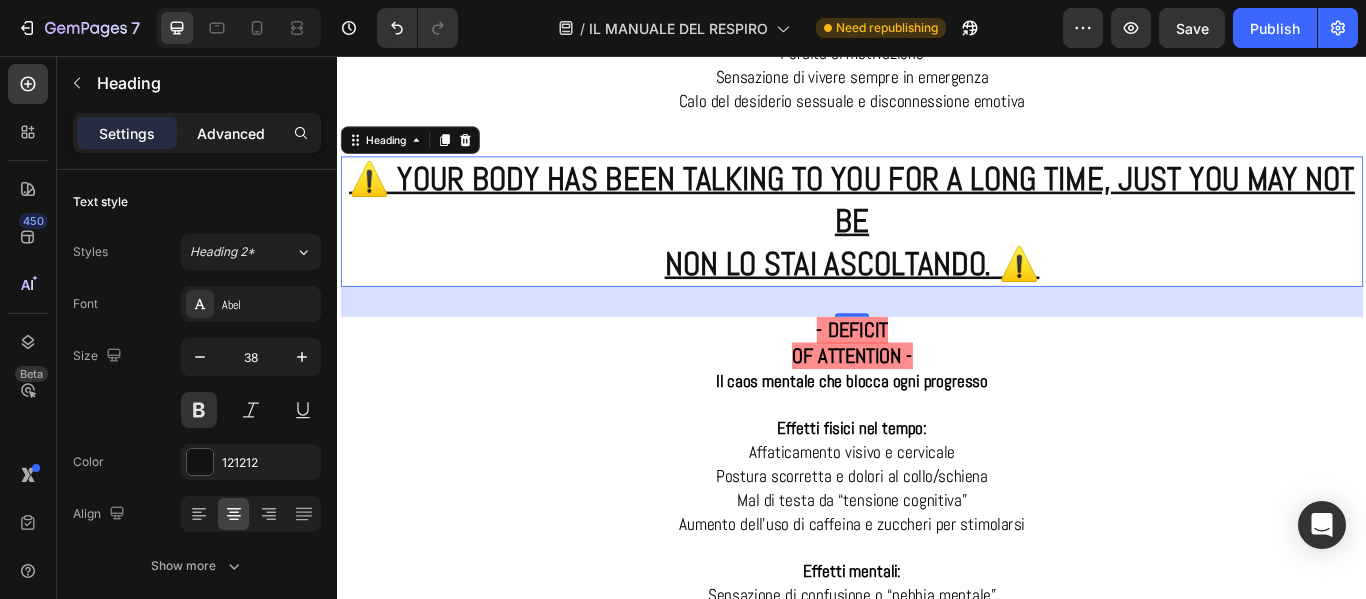 click on "Advanced" 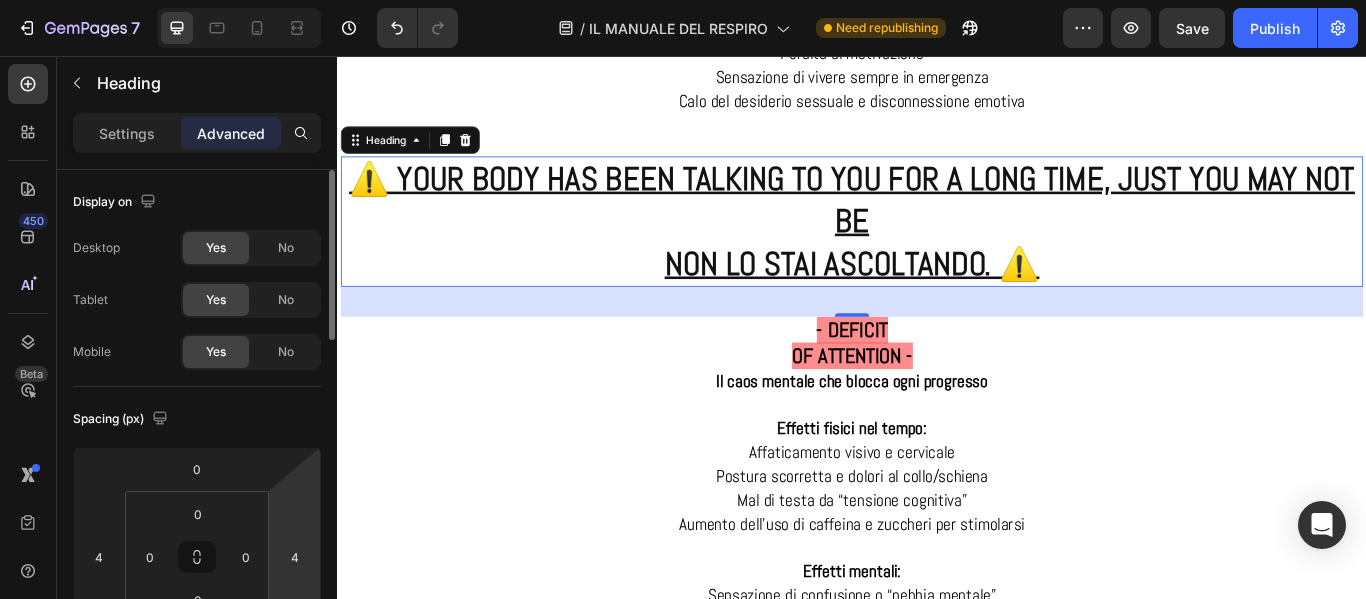 click on "7   /  THE BREATHING MANUAL Need republishing Preview  Save   Publish  450 Beta Sections(18) Elements(83) Section Element Hero Section Product Detail Brands Trusted Badges Guarantee Product Breakdown How to use Testimonials Compare Bundle FAQs Social Proof Brand Story Product List Collection Blog List Contact Sticky Add to Cart Custom Footer Browse Library 450 Layout
Row
Row
Row
Row Text
Heading
Text Block Button
Button
Button Media
Image
Image" at bounding box center (683, 0) 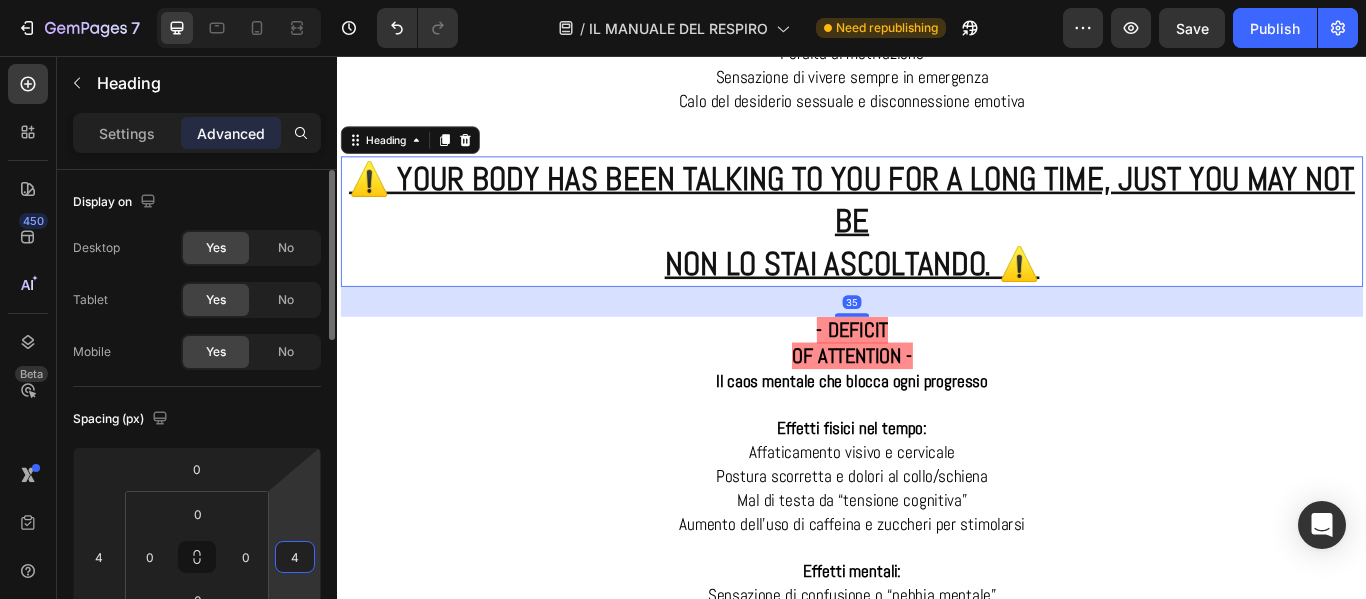 click on "Display on Desktop Yes No Tablet Yes No Mobile Yes No Spacing (px) 0 4 35 4 0 0 0 0 Shape Border Add... Corner Add... Shadow Add... Position Static Opacity 100% Animation Upgrade to Build plan  to unlock Animation & other premium features. Interaction Upgrade to Optimize plan  to unlock Interaction & other premium features. CSS class Delete element" at bounding box center (197, 864) 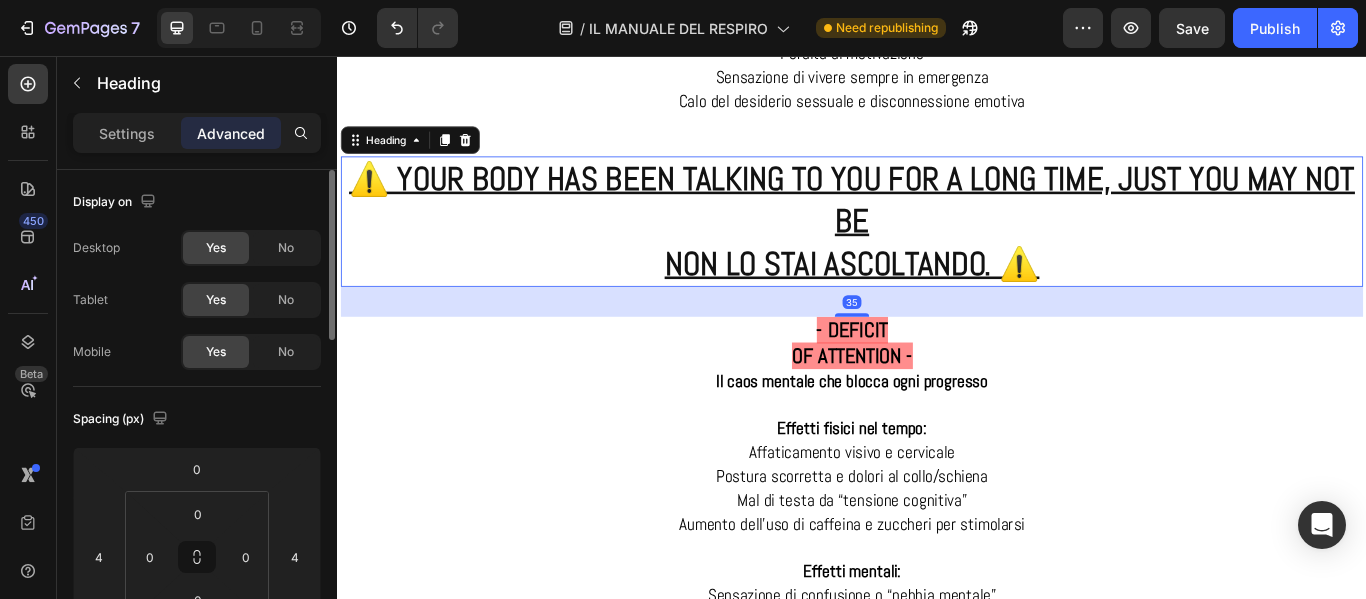 click on "Display on Desktop Yes No Tablet Yes No Mobile Yes No Spacing (px) 0 4 35 4 0 0 0 0 Shape Border Add... Corner Add... Shadow Add... Position Static Opacity 100% Animation Upgrade to Build plan  to unlock Animation & other premium features. Interaction Upgrade to Optimize plan  to unlock Interaction & other premium features. CSS class Delete element" at bounding box center (197, 864) 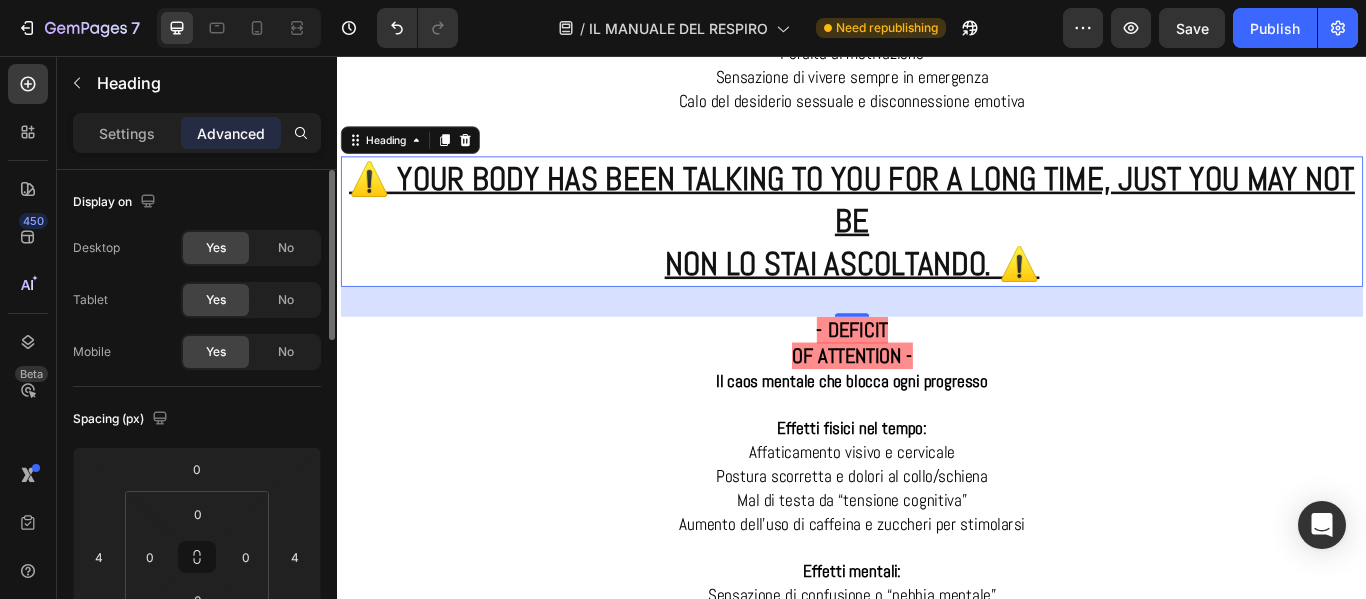 click on "Display on Desktop Yes No Tablet Yes No Mobile Yes No Spacing (px) 0 4 35 4 0 0 0 0 Shape Border Add... Corner Add... Shadow Add... Position Static Opacity 100% Animation Upgrade to Build plan  to unlock Animation & other premium features. Interaction Upgrade to Optimize plan  to unlock Interaction & other premium features. CSS class Delete element" at bounding box center (197, 864) 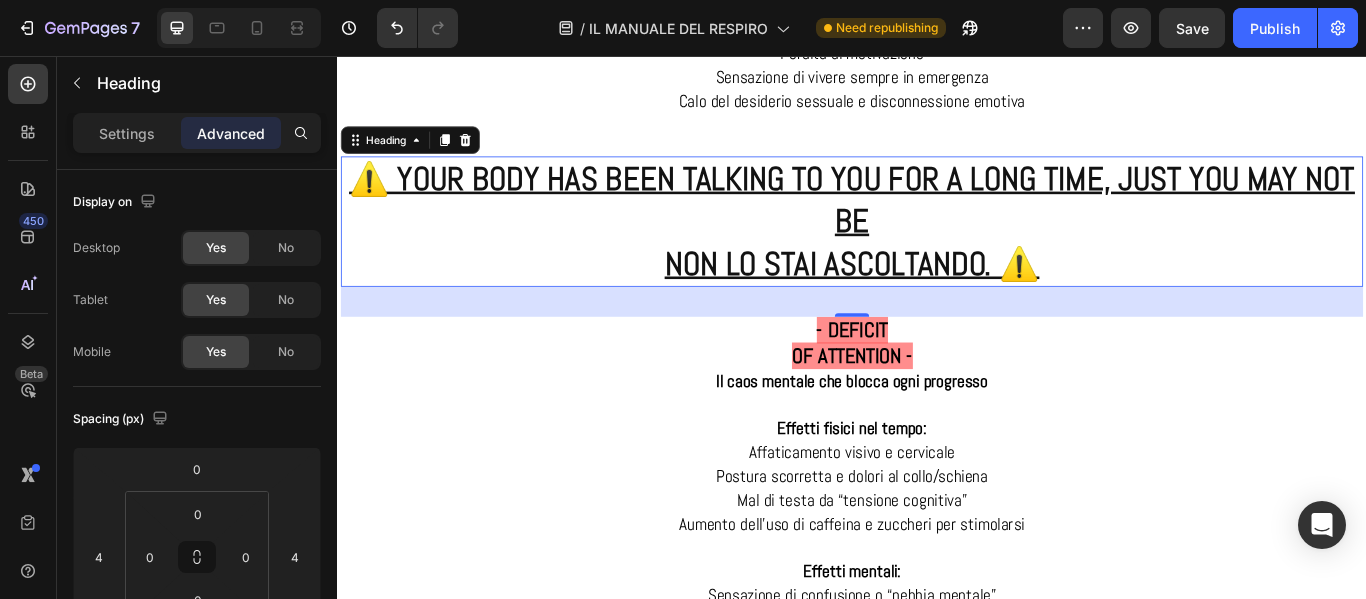 click on "Advanced" at bounding box center [231, 133] 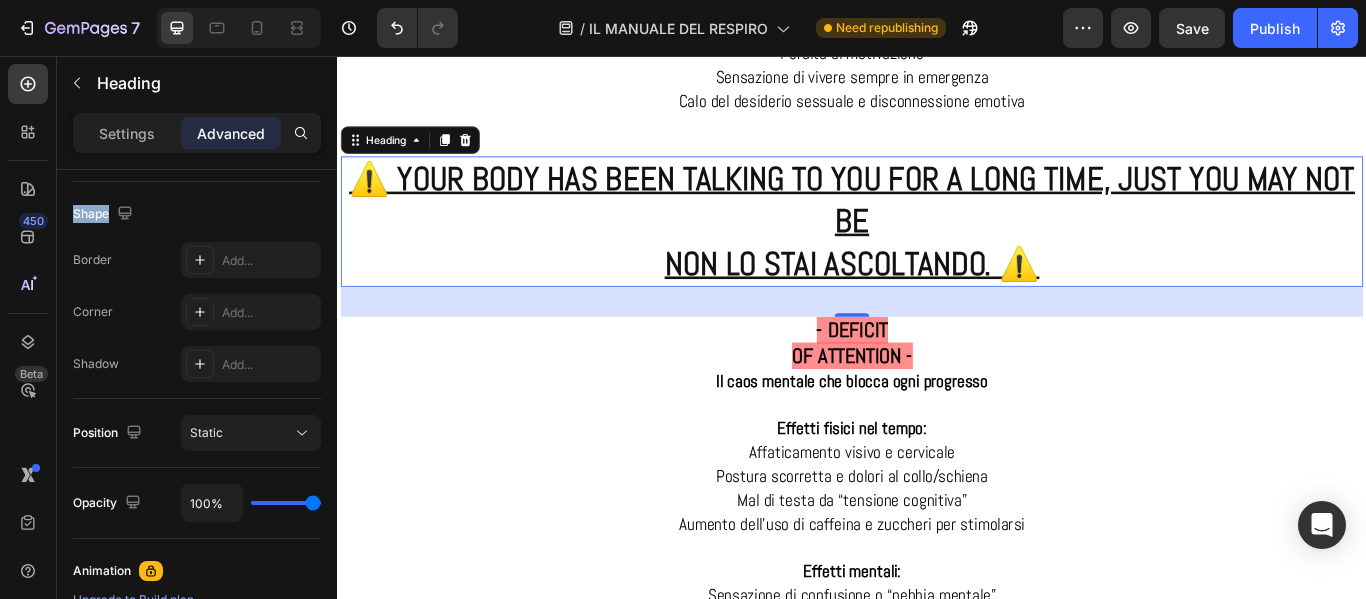 scroll, scrollTop: 902, scrollLeft: 0, axis: vertical 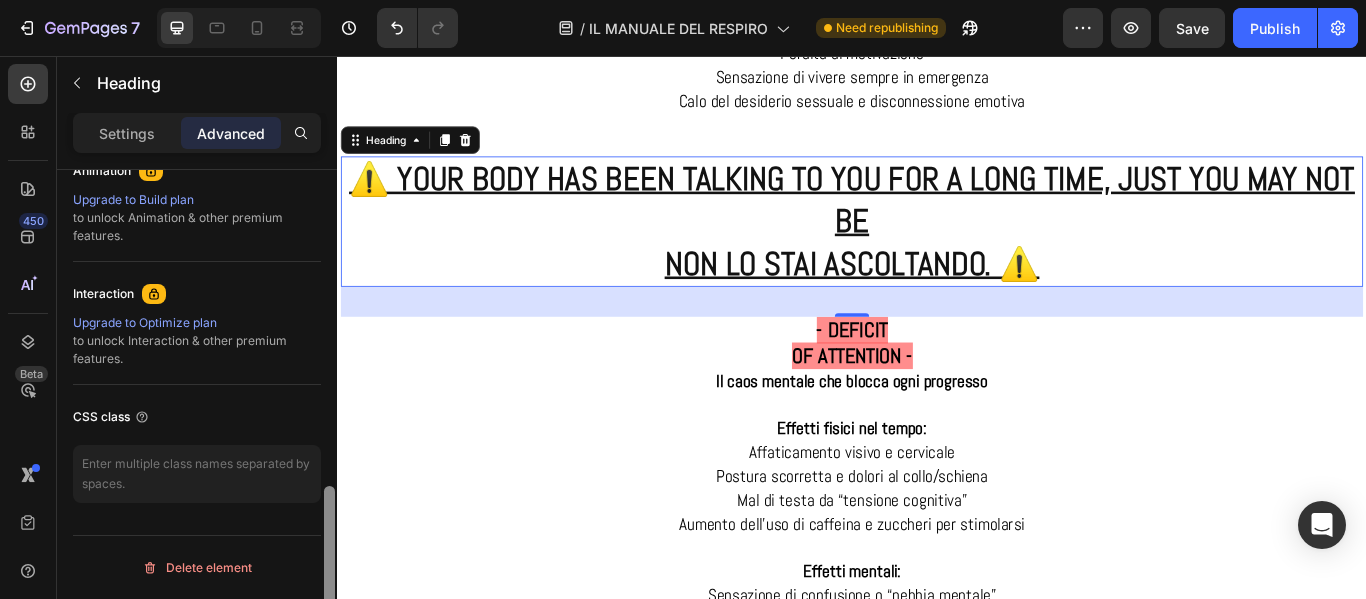 drag, startPoint x: 328, startPoint y: 187, endPoint x: 297, endPoint y: 514, distance: 328.46613 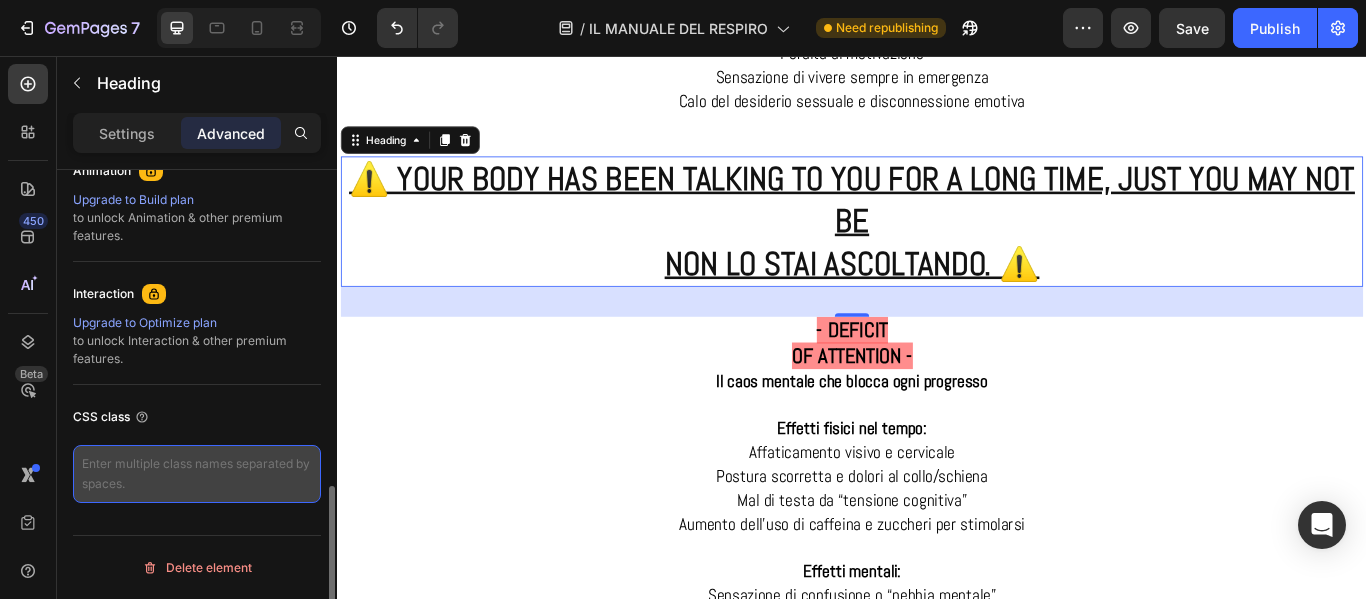 click at bounding box center (197, 474) 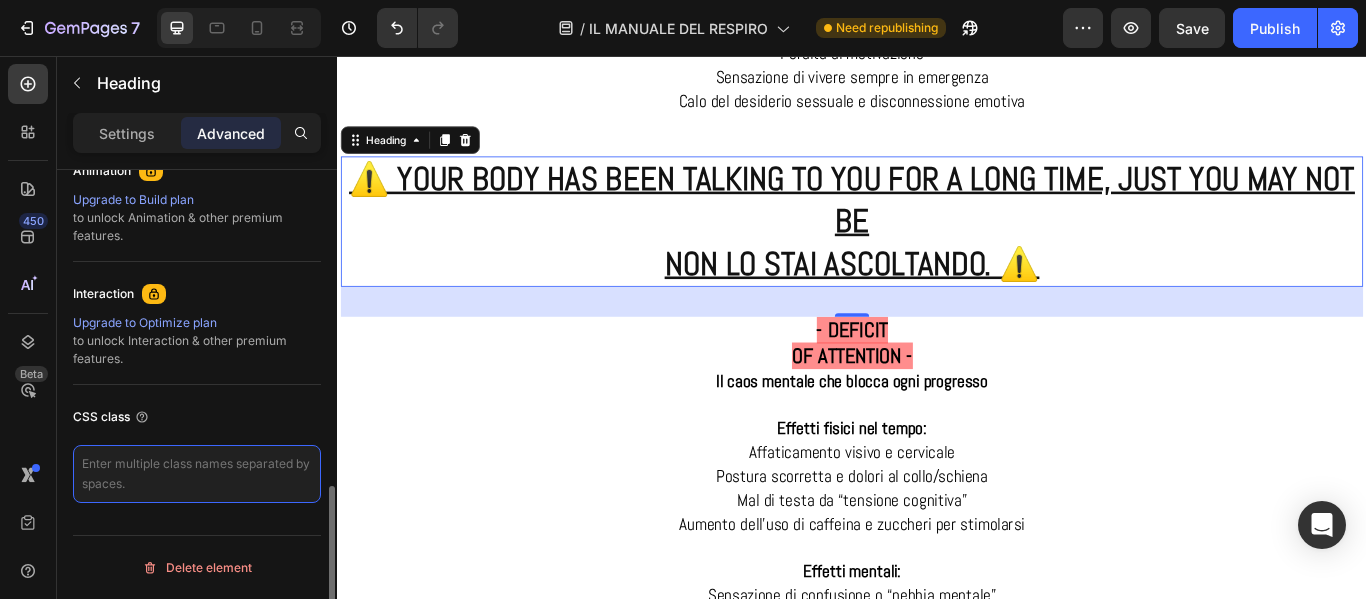 paste on "lang-it" 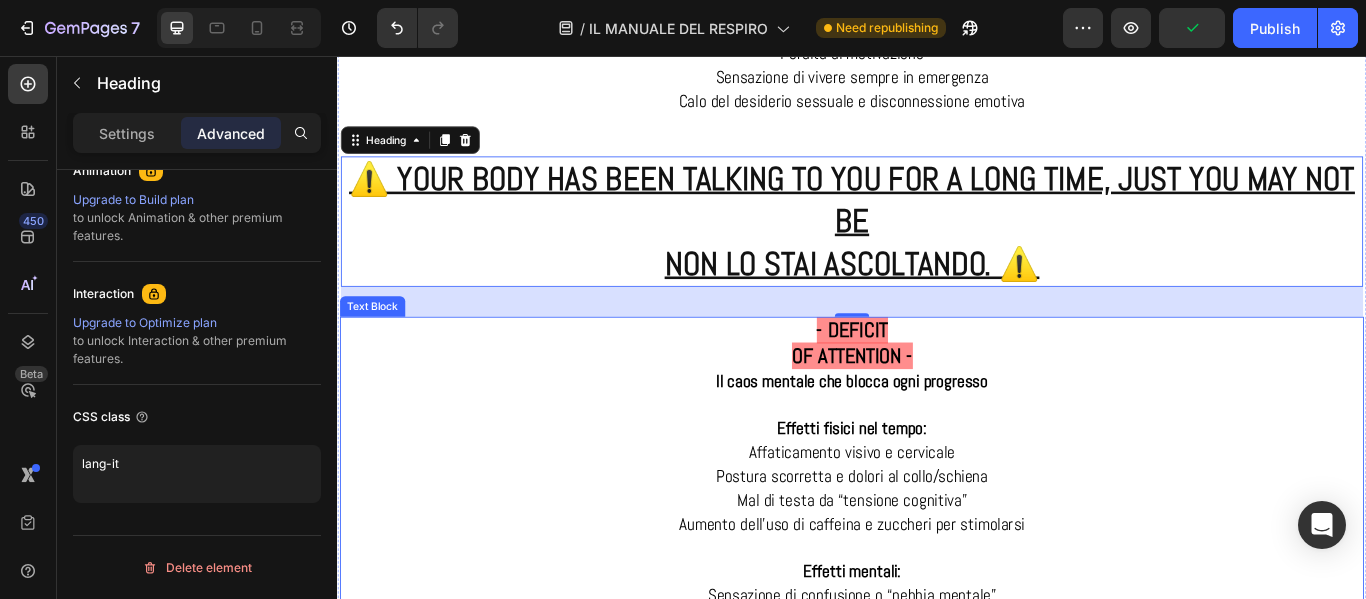 click on "Effetti fisici nel tempo:" at bounding box center (937, 491) 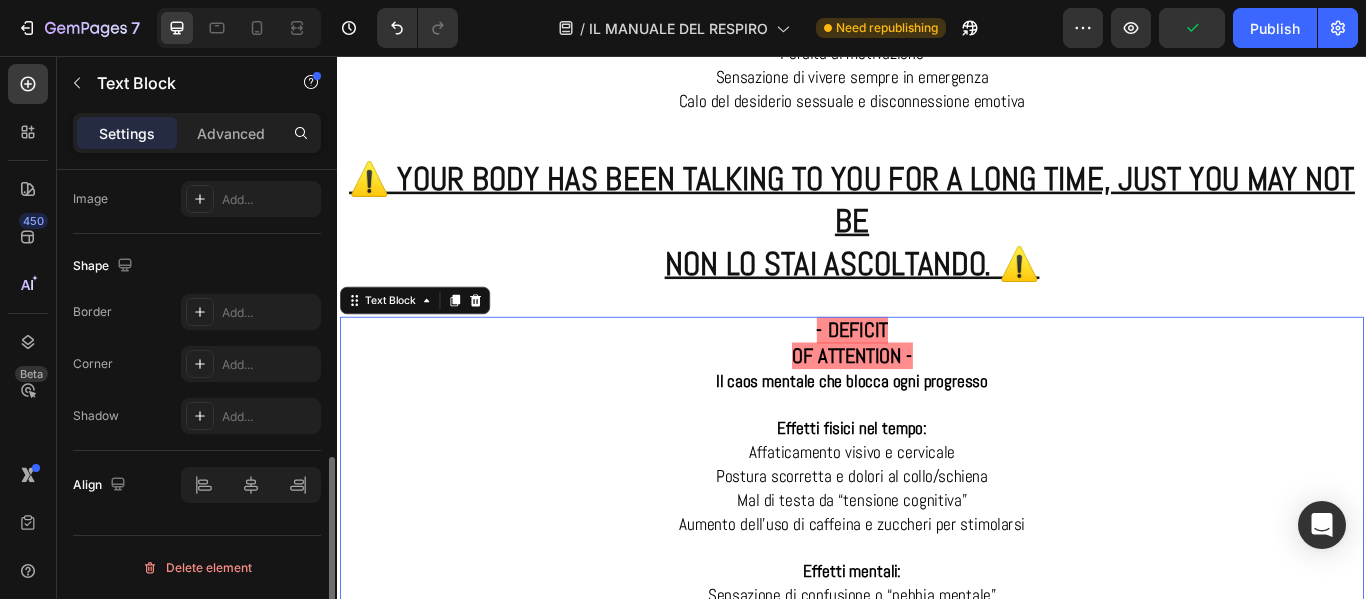 scroll, scrollTop: 0, scrollLeft: 0, axis: both 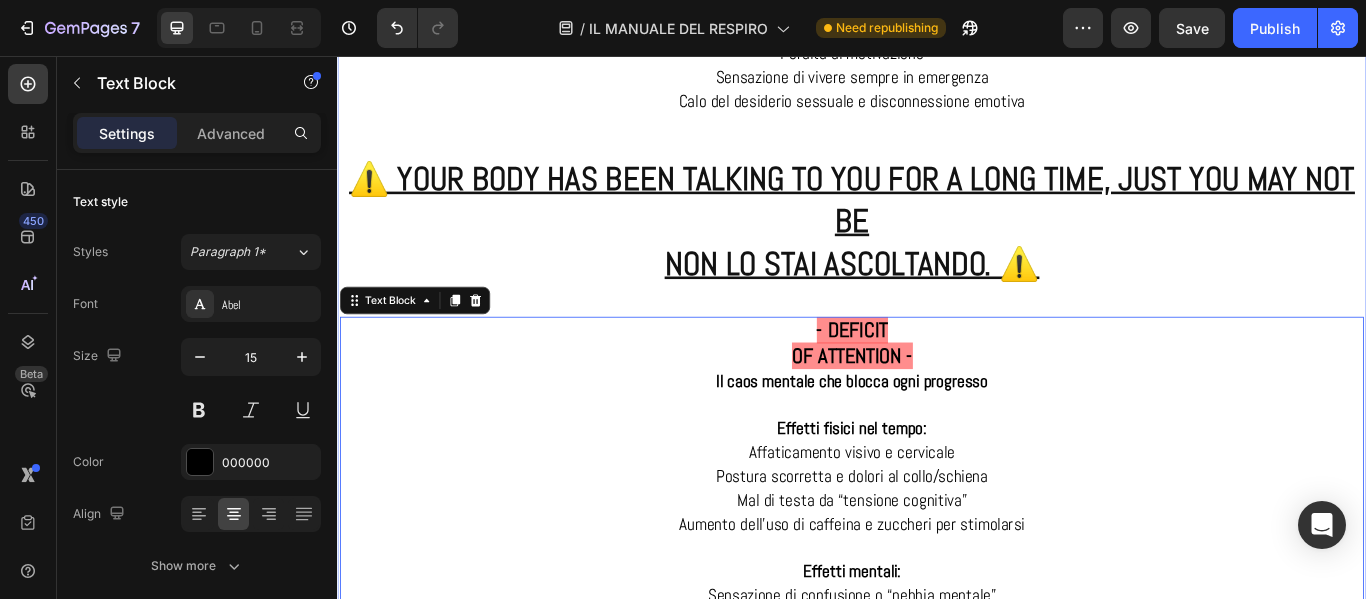 click on "PHYSICAL AND MENTAL PAIN CAUSED BY LACK OF BREATHING TECHNIQUES Text Block - ANXIETY - When breathing accelerates and takes away your control Physical effects over time: Short and irregular breathing ➝ hyperventilation Chronic muscle tension (shoulders, back, jaw) Tachycardia, high blood pressure Weakened immune system Mental effects: Obsessive or catastrophic thoughts Feeling of constant alert Recurrent panic attacks Inability to relax, even in quiet moments Text Block - STRESS - The silent poison that wears down the body every day Physical effects over time: Chronic inflammation (widespread pain, headaches, irritable bowel syndrome) Gastrointestinal disorders (nausea, heartburn, diarrhea) Hormonal imbalances (persistently high cortisol) Weight gain (especially in the abdominal area) Mental effects: Constant irritability Loss of motivation Feeling of always living in an emergency Decreased sexual desire and emotional disconnection Text Block Heading - DEFICIT" at bounding box center (937, 189) 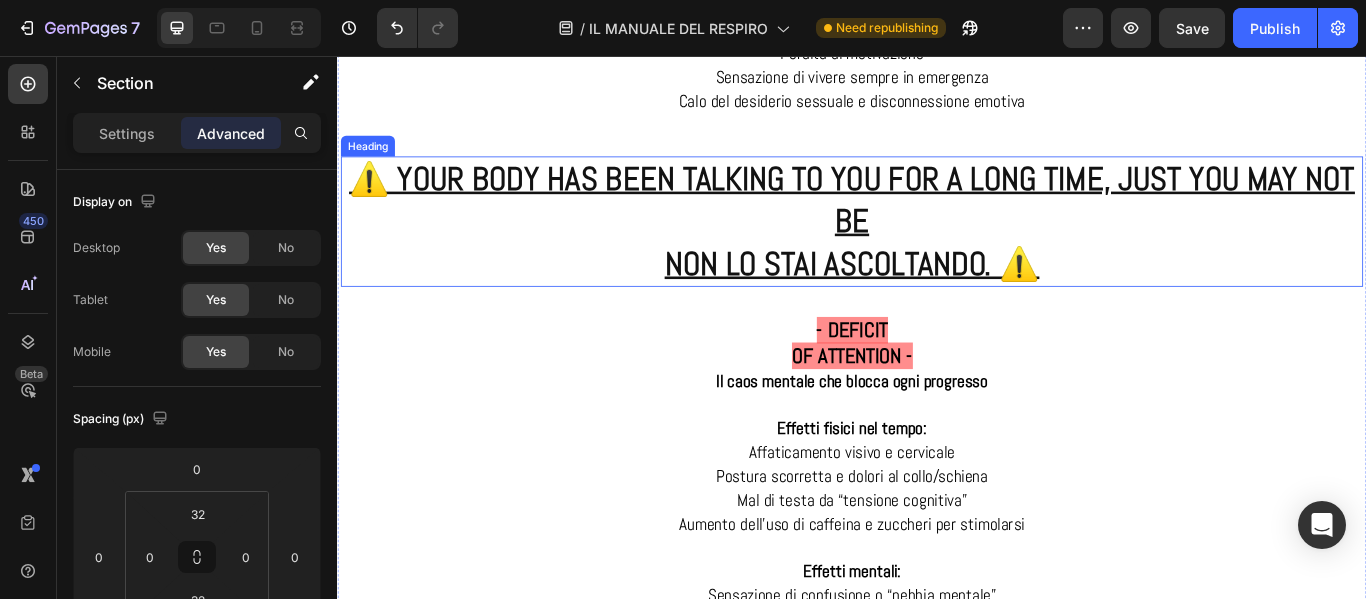 click on "⚠️ YOUR BODY HAS BEEN TALKING TO YOU FOR A LONG TIME, JUST YOU MAY NOT BE LISTENING.⚠️" at bounding box center [937, 249] 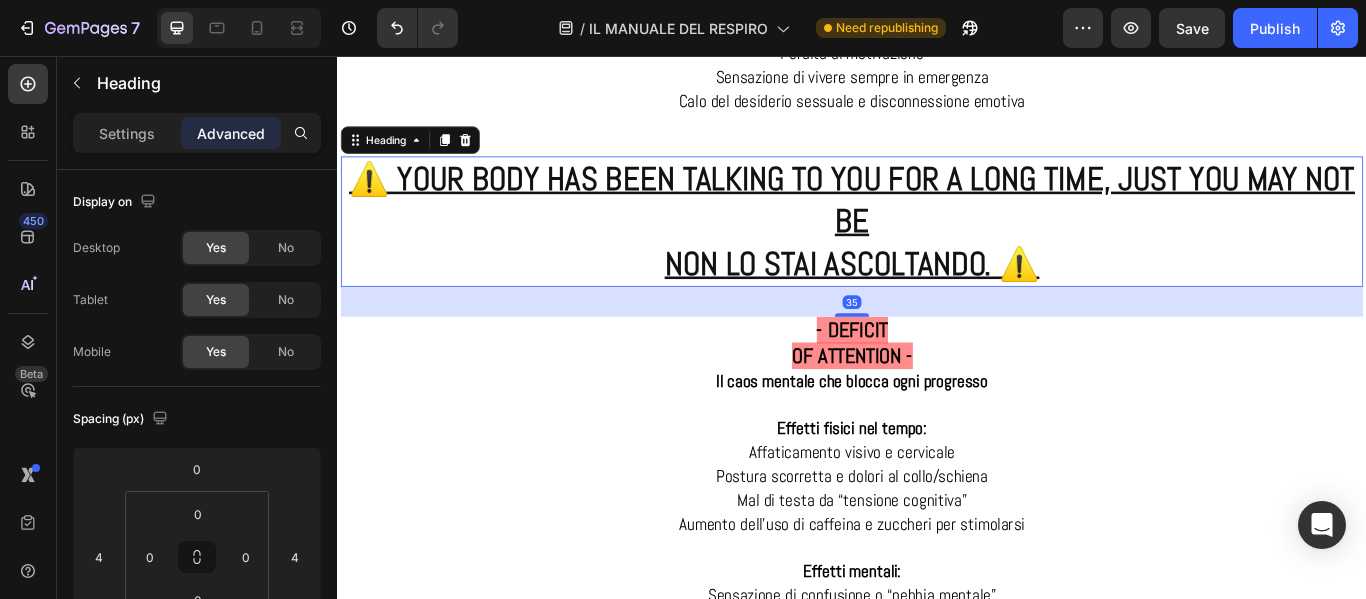 click on "35" at bounding box center (937, 342) 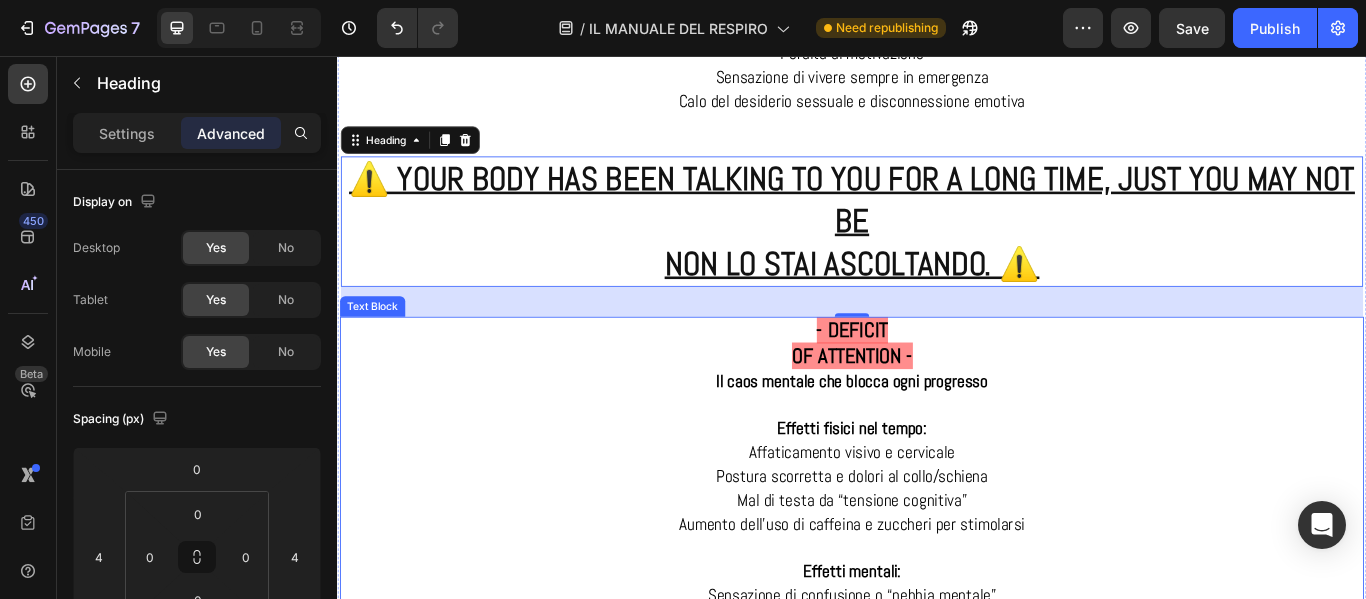 click on "- DEFICIT" at bounding box center [937, 377] 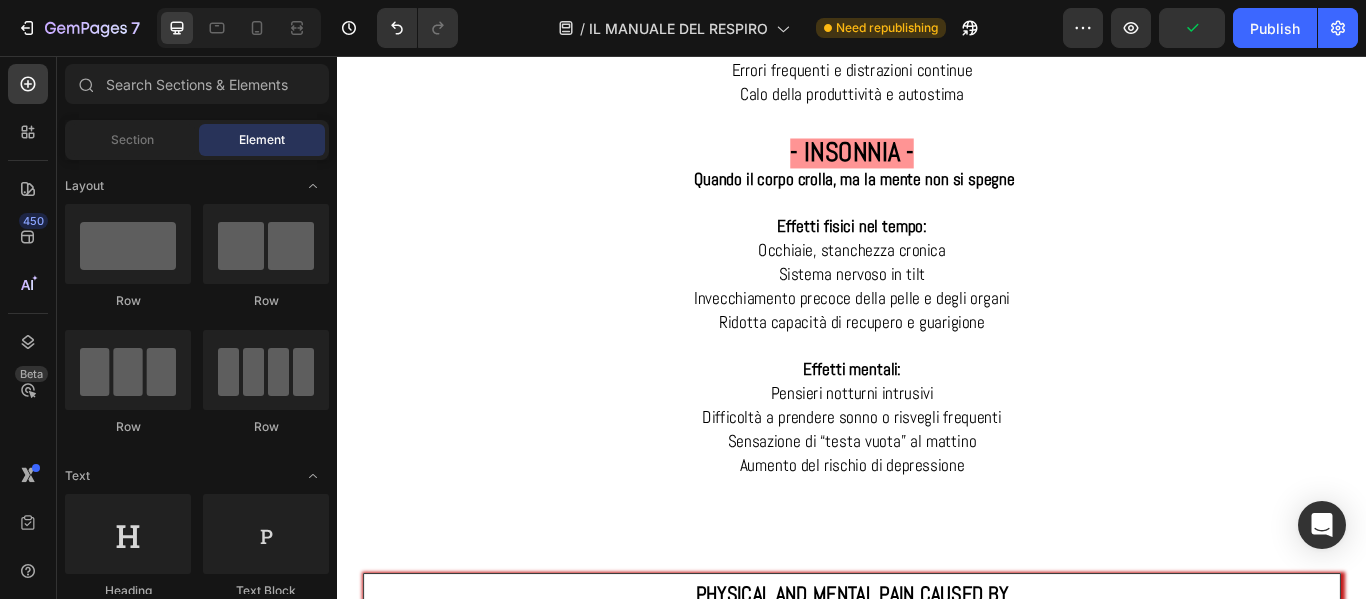 scroll, scrollTop: 3491, scrollLeft: 0, axis: vertical 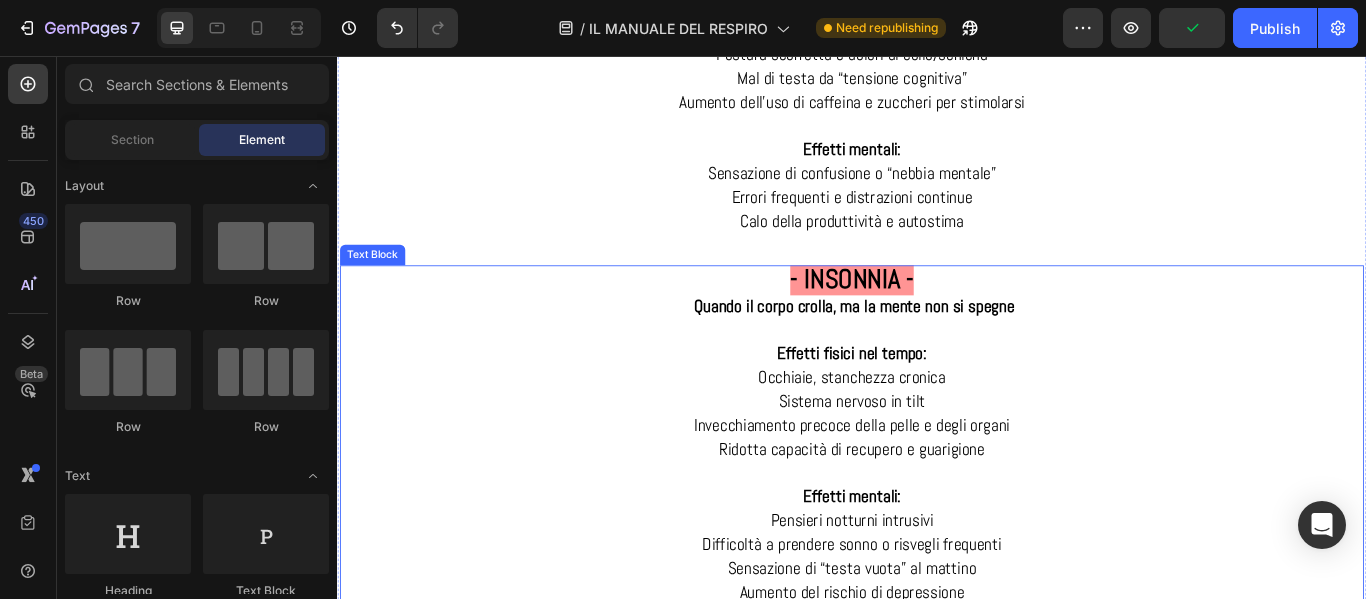 click on "- INSONNIA -" at bounding box center [937, 318] 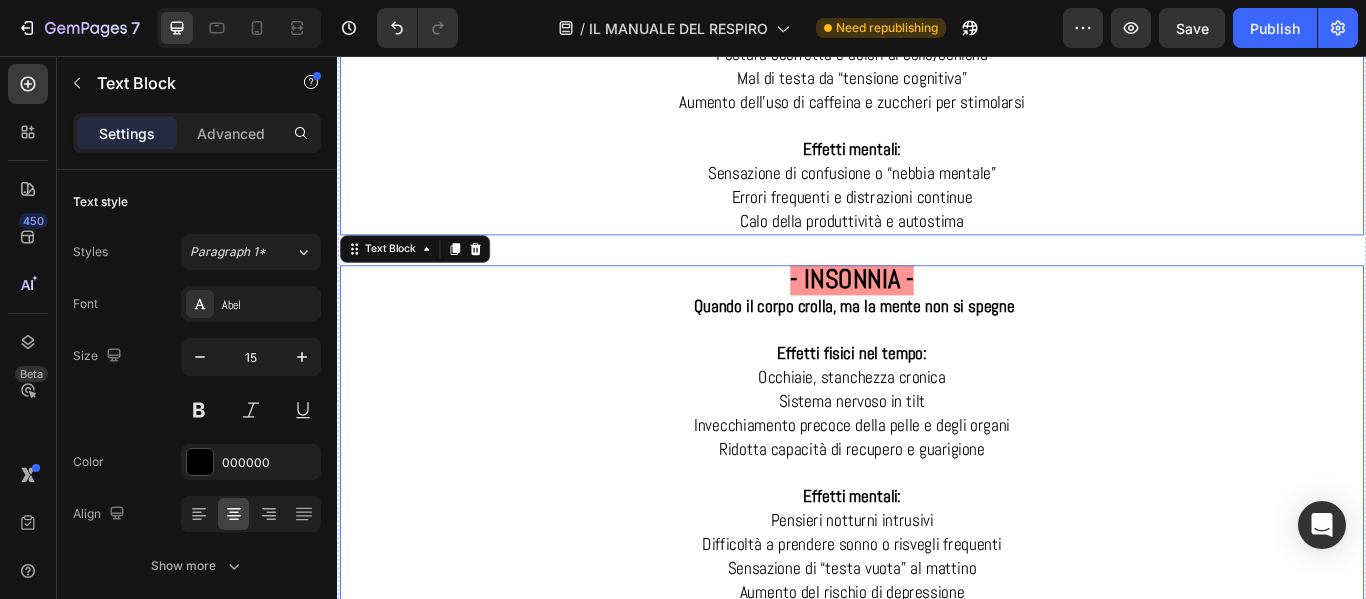 click on "Calo della produttività e autostima" at bounding box center [937, 249] 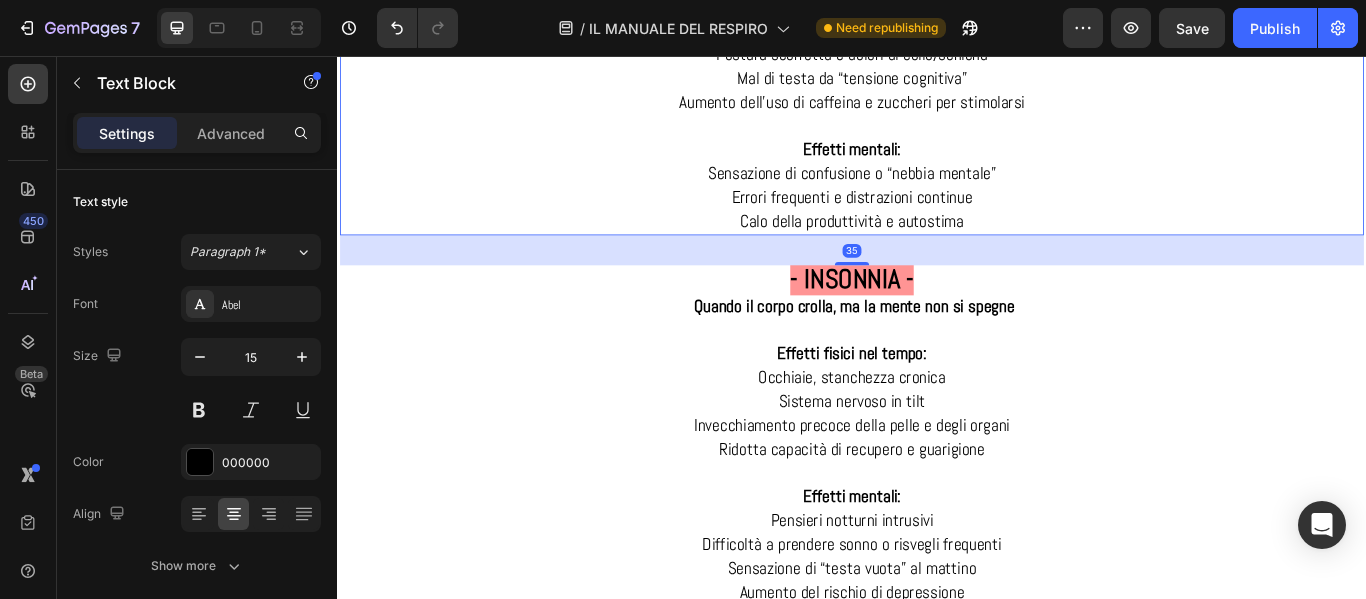 click on "35" at bounding box center [937, 282] 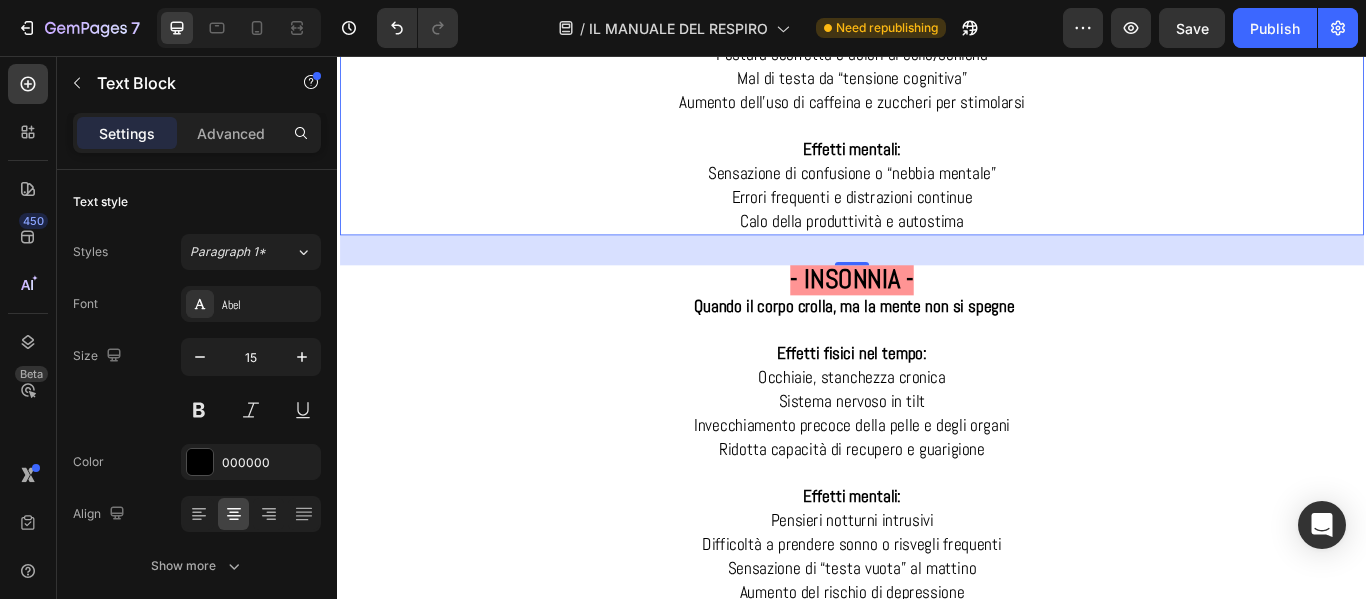 click on "35" at bounding box center (937, 282) 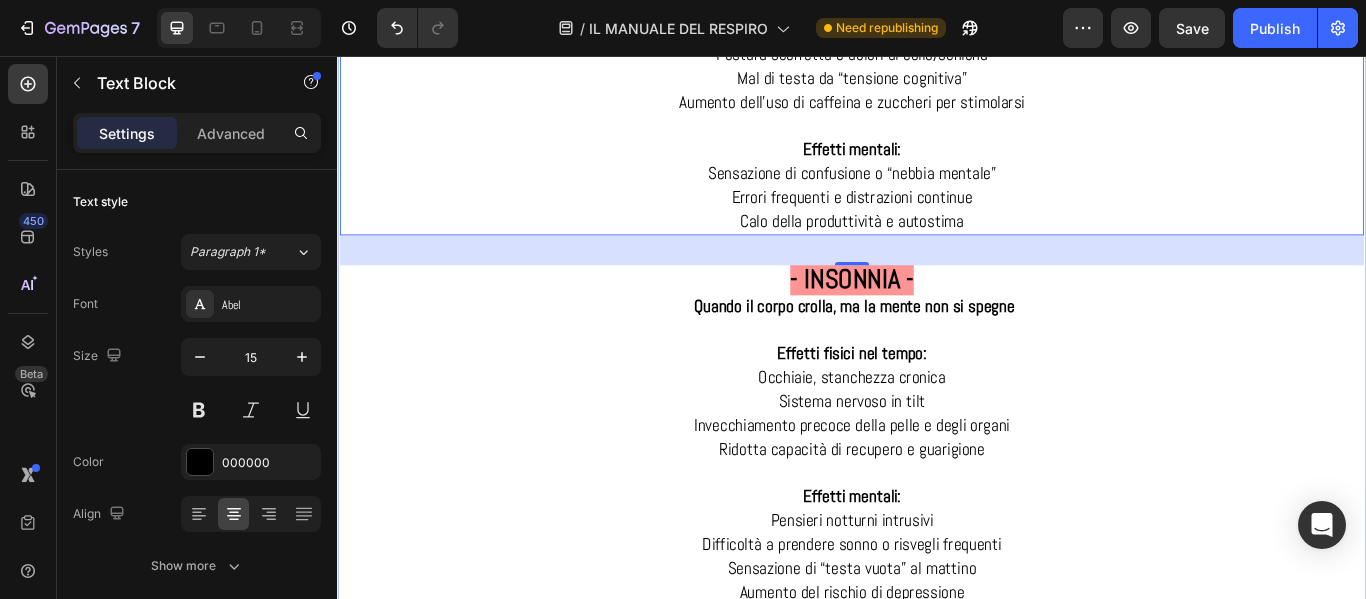 click on "PHYSICAL AND MENTAL PAIN CAUSED BY LACK OF BREATHING TECHNIQUES Text Block - ANXIETY - When breathing accelerates and takes away your control Physical effects over time: Short and irregular breathing ➝ hyperventilation Chronic muscle tension (shoulders, back, jaw) Tachycardia, high blood pressure Weakened immune system Mental effects: Obsessive or catastrophic thoughts Feeling of constant alert Recurrent panic attacks Inability to relax, even in quiet moments Text Block - STRESS - The silent poison that wears down the body every day Physical effects over time: Chronic inflammation (widespread pain, headaches, irritable bowel syndrome) Gastrointestinal disorders (nausea, heartburn, diarrhea) Hormonal imbalances (persistently high cortisol) Weight gain (especially in the abdominal area) Mental effects: Constant irritability Loss of motivation Feeling of always living in an emergency Decreased sexual desire and emotional disconnection Text Block Heading - DEFICIT" at bounding box center (937, -304) 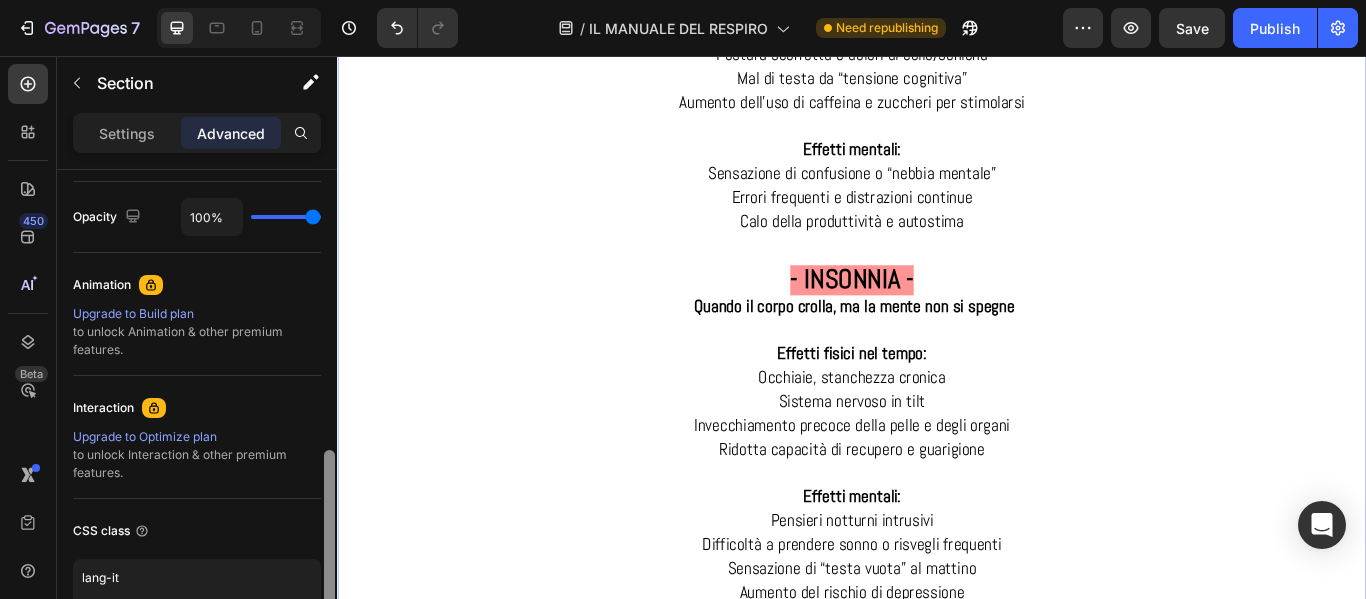 scroll, scrollTop: 796, scrollLeft: 0, axis: vertical 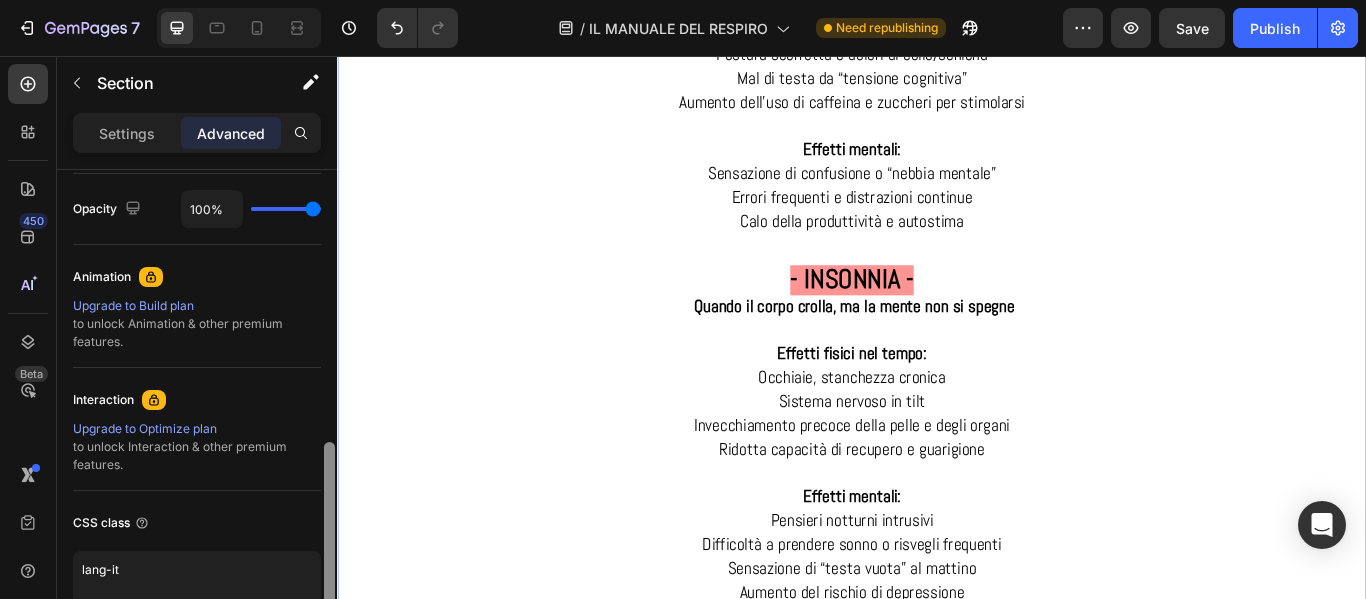drag, startPoint x: 325, startPoint y: 202, endPoint x: 312, endPoint y: 481, distance: 279.3027 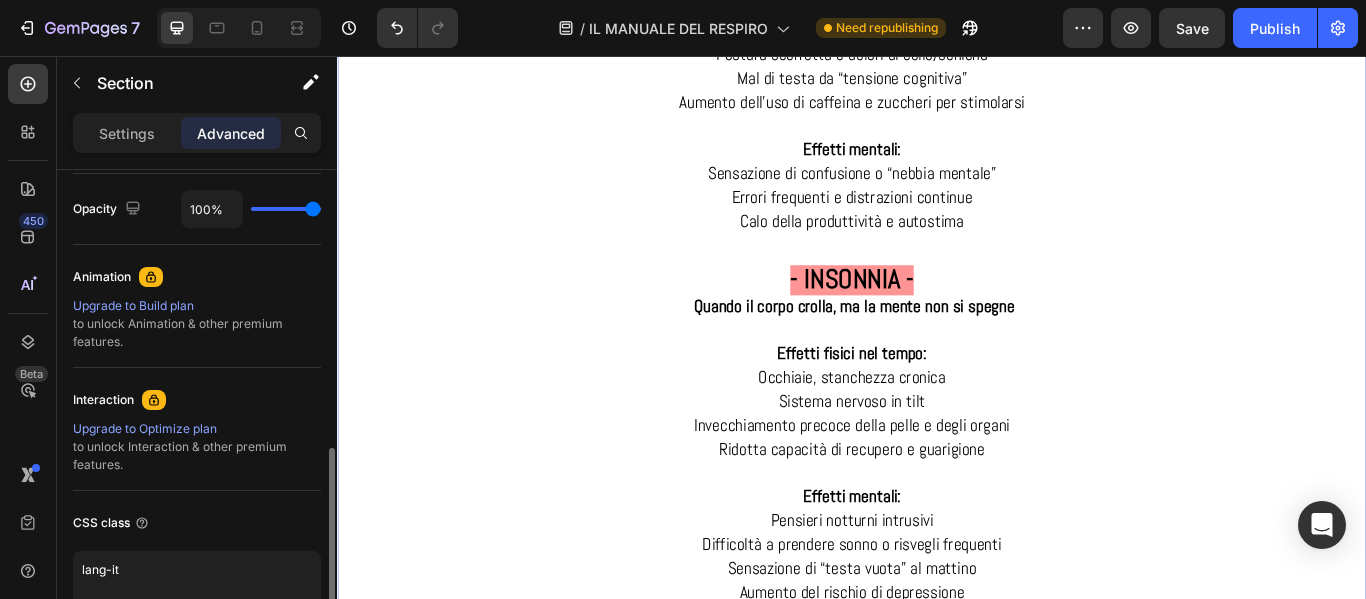 click on "Interaction Upgrade to Optimize plan  to unlock Interaction & other premium features." 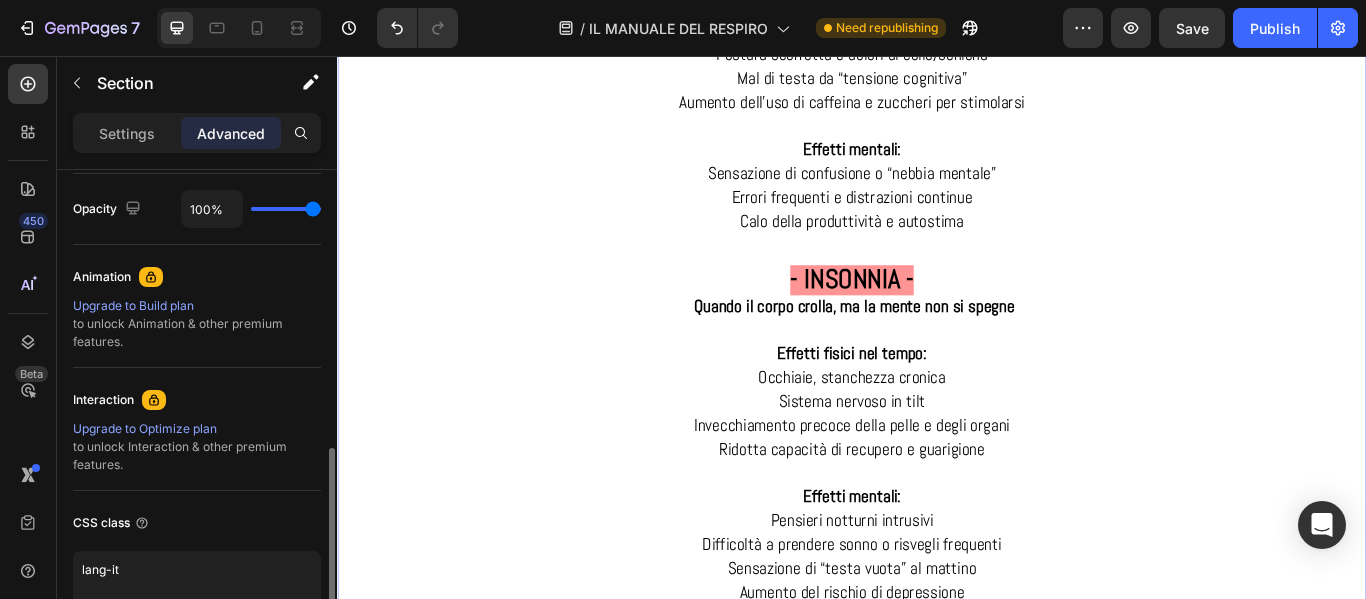 drag, startPoint x: 312, startPoint y: 481, endPoint x: 312, endPoint y: 499, distance: 18 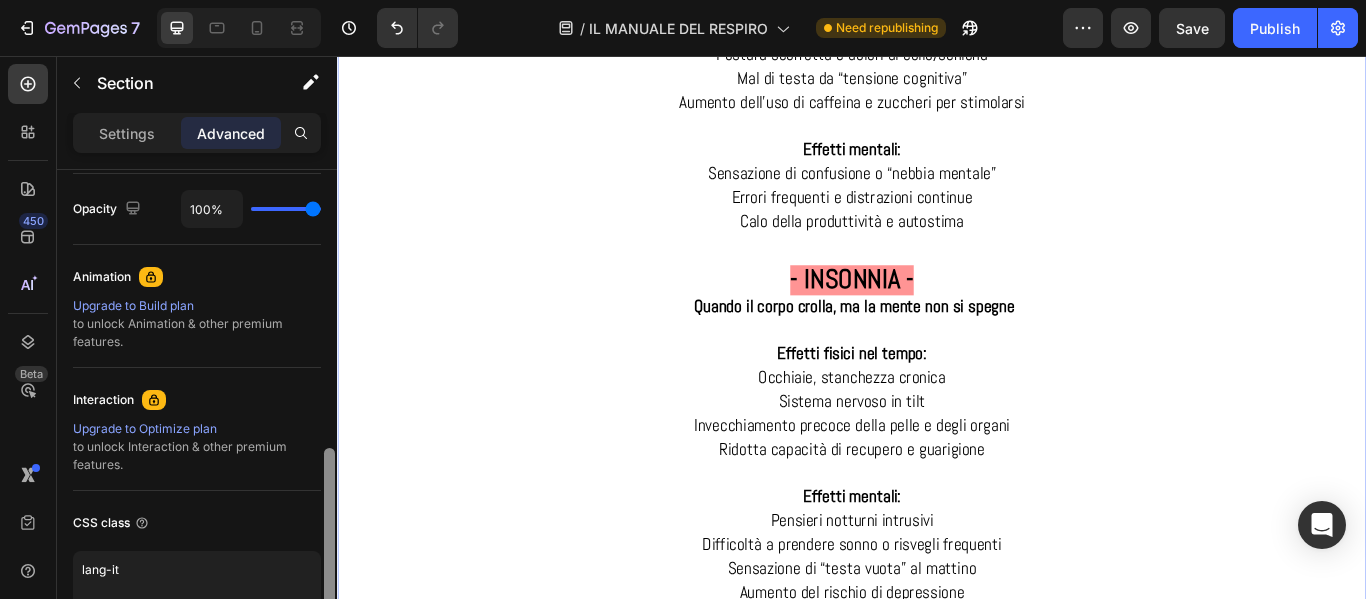 scroll, scrollTop: 902, scrollLeft: 0, axis: vertical 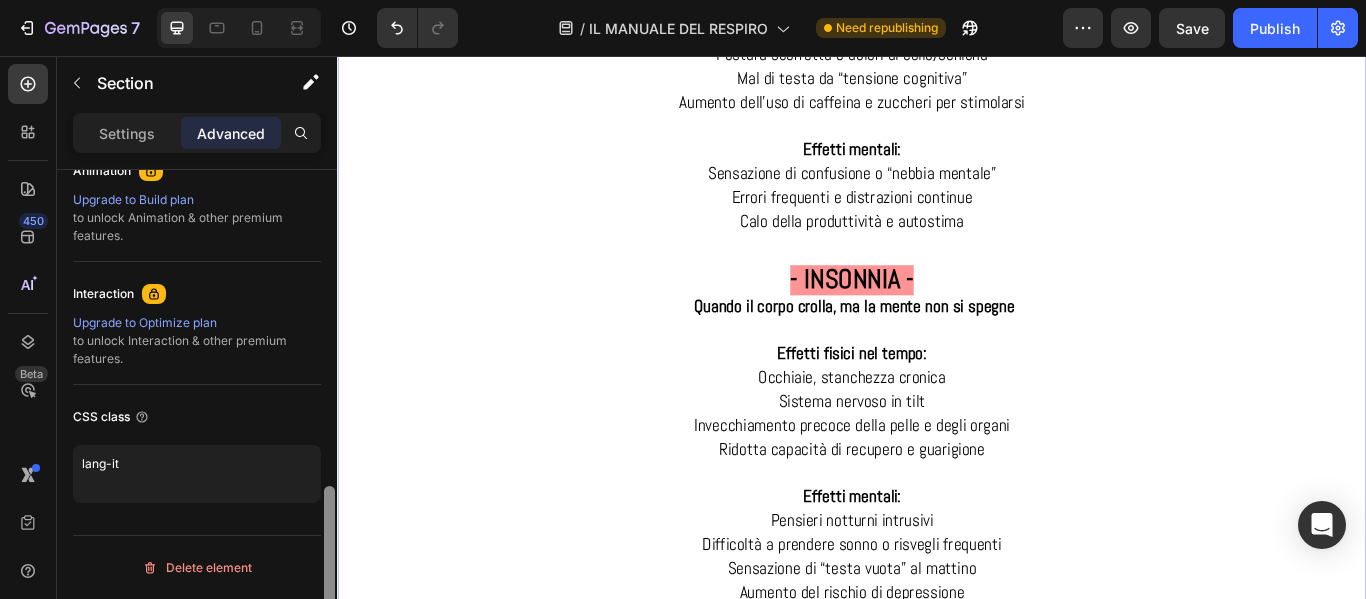 drag, startPoint x: 327, startPoint y: 497, endPoint x: 326, endPoint y: 551, distance: 54.00926 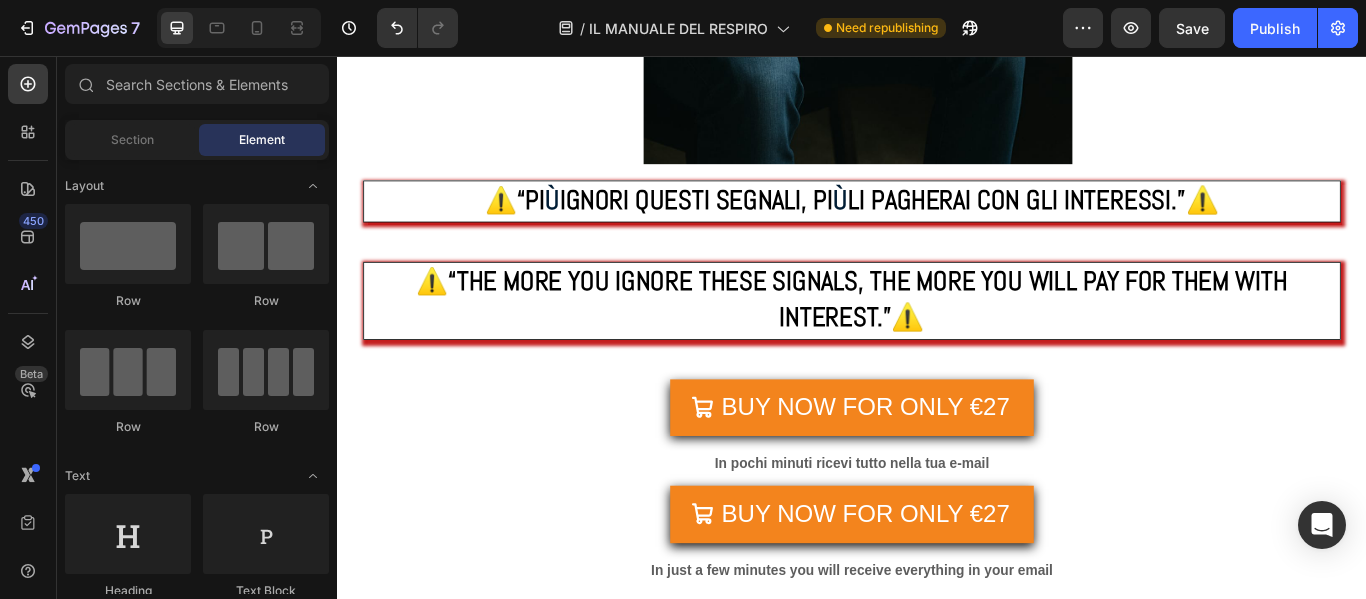 scroll, scrollTop: 6687, scrollLeft: 0, axis: vertical 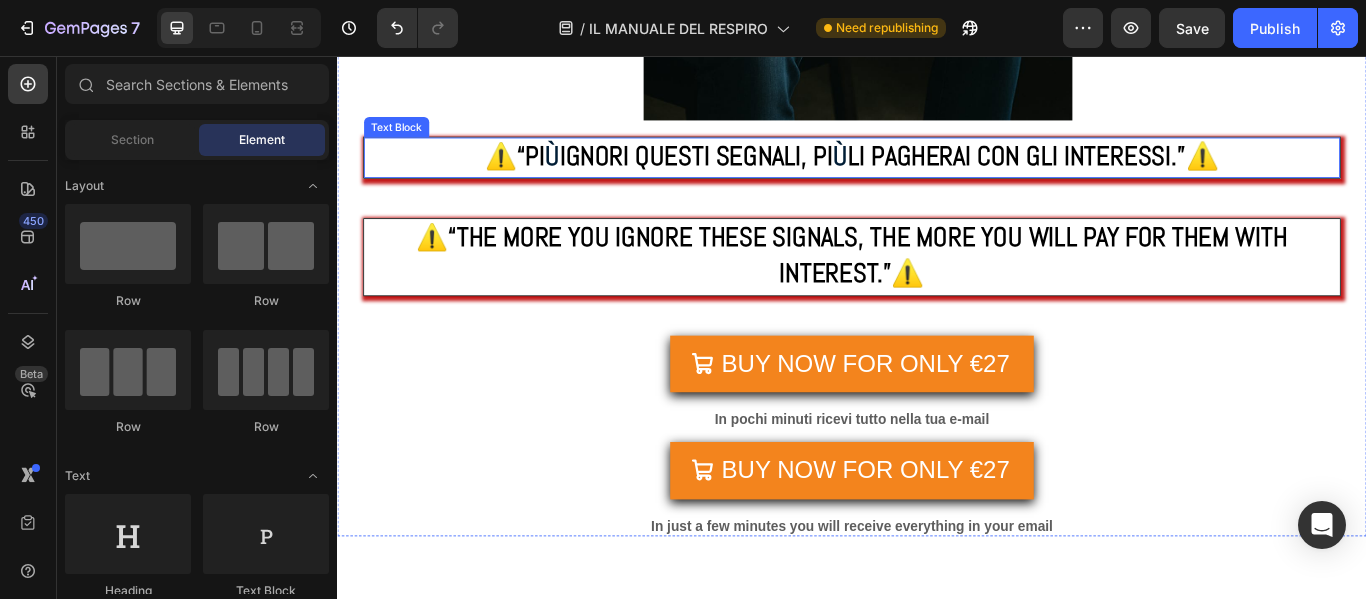 click on "⚠️  “PIÙ IGNIORI QUESTI SEGNALI, PIÙ LI PAGHERAI CON GLI INTERESSI.”⚠️" at bounding box center [937, 174] 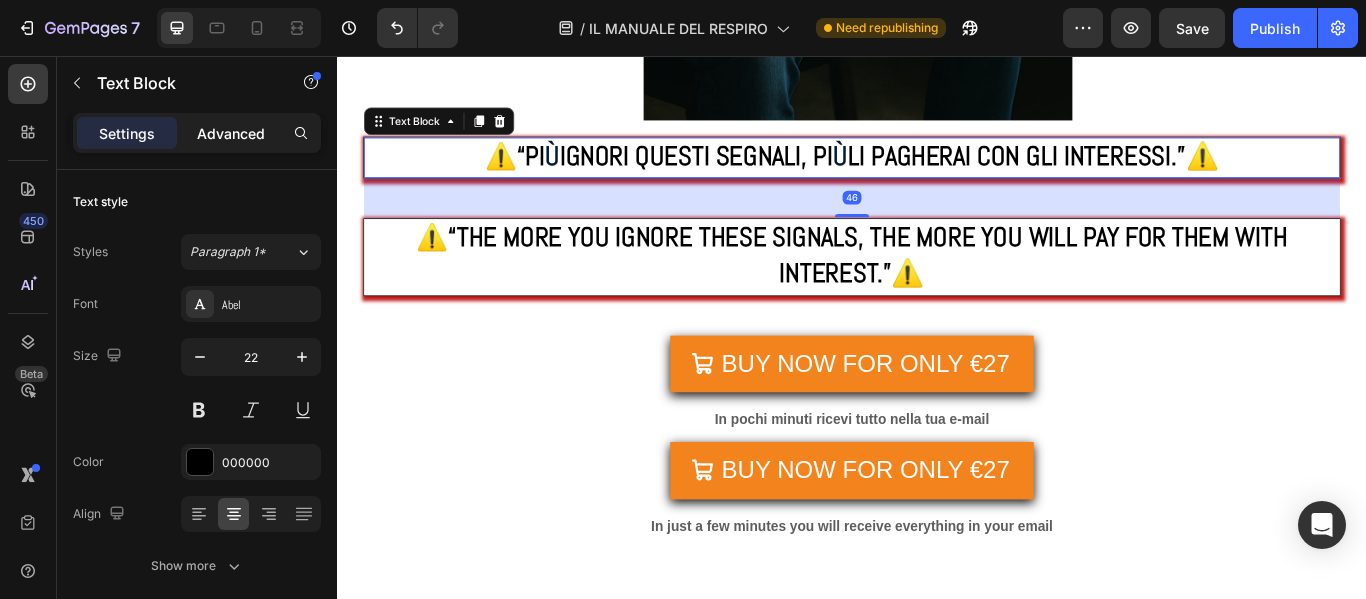 click on "Advanced" 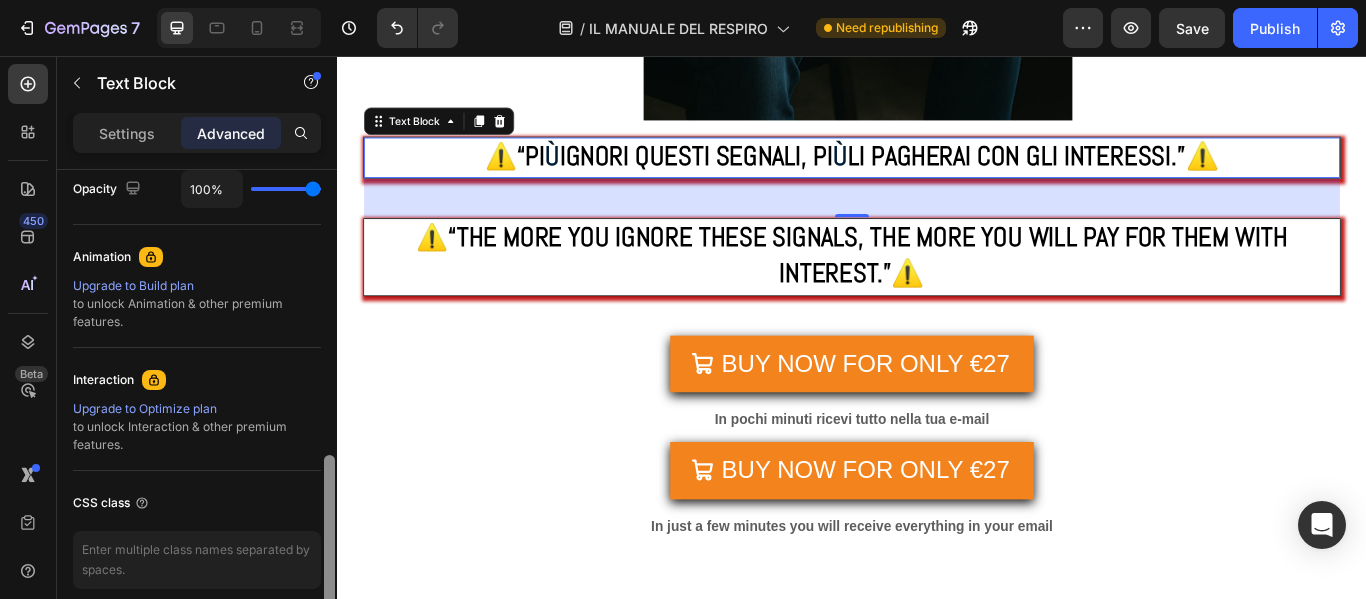 scroll, scrollTop: 859, scrollLeft: 0, axis: vertical 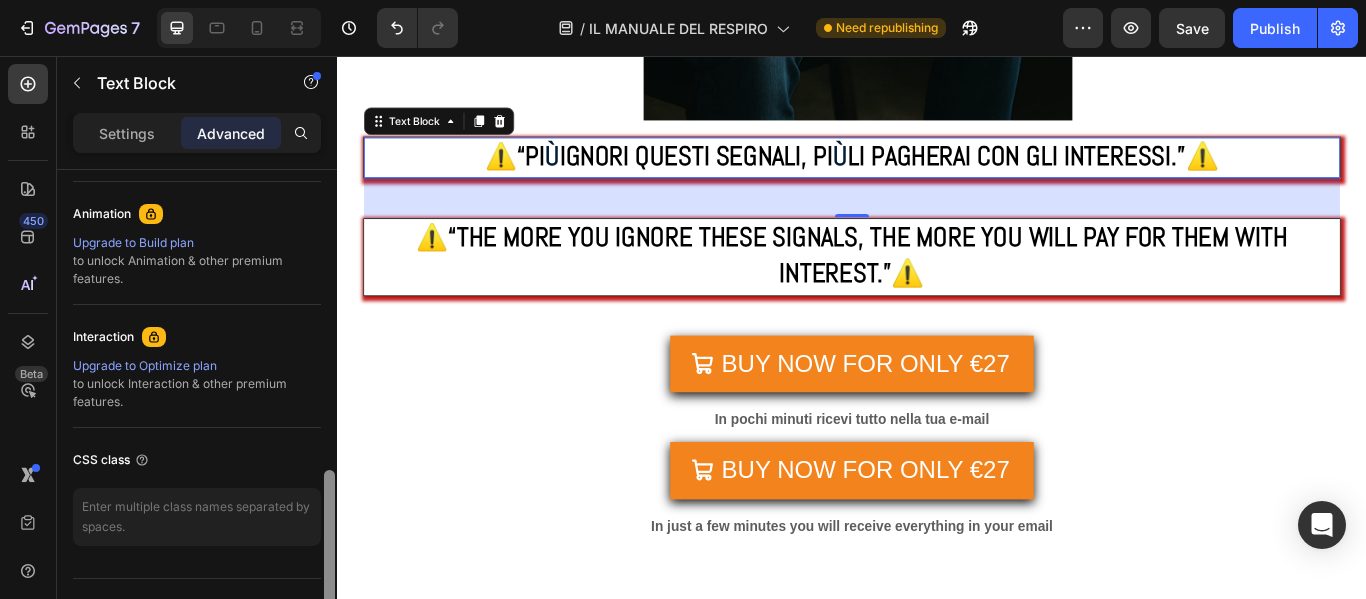 drag, startPoint x: 328, startPoint y: 287, endPoint x: 321, endPoint y: 588, distance: 301.0814 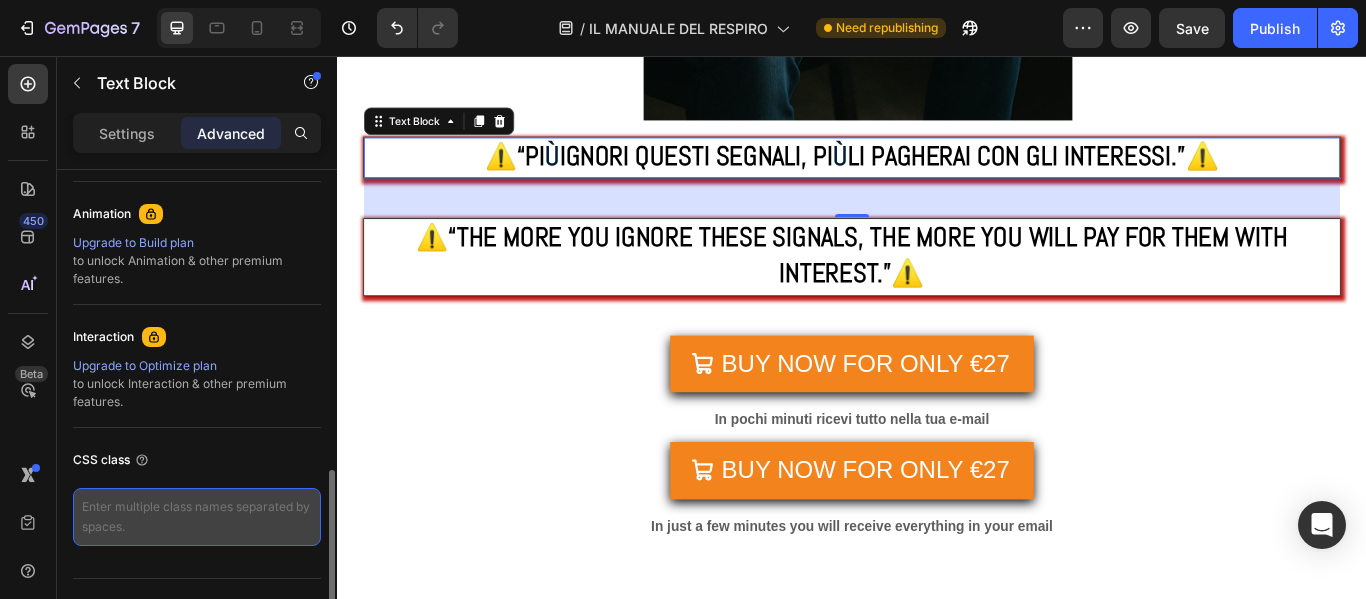 click at bounding box center [197, 517] 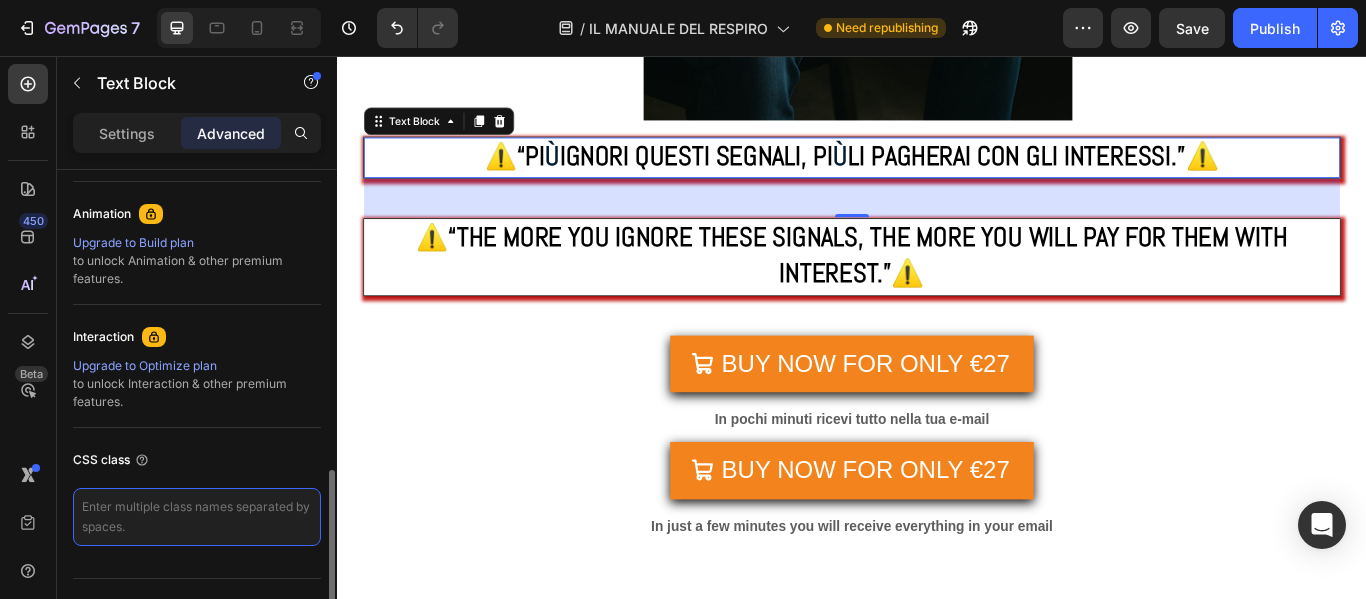 paste on "lang-it" 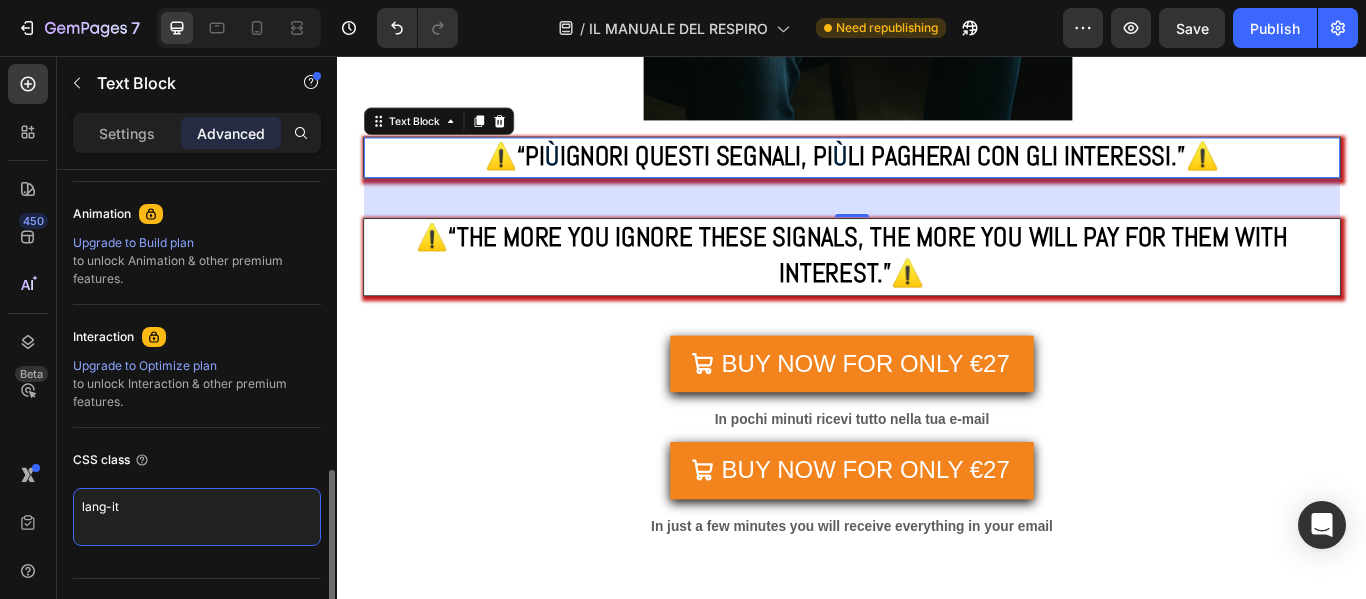 click on "lang-it" at bounding box center (197, 517) 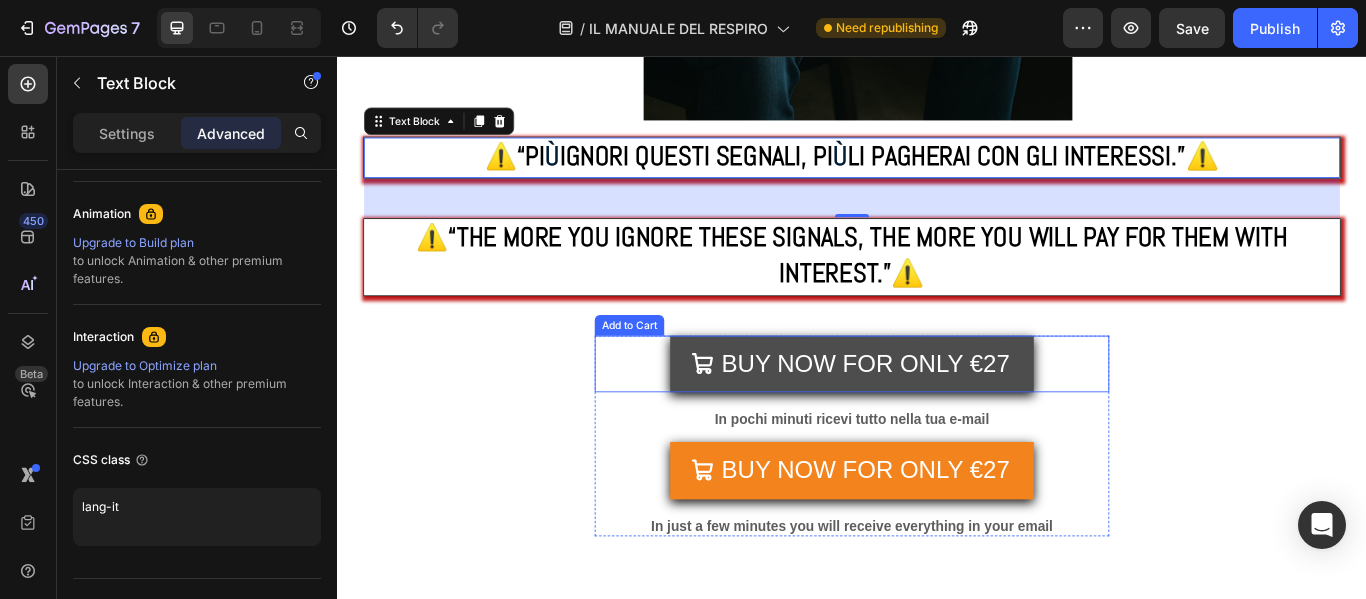 click on "BUY NOW FOR ONLY €27" at bounding box center [937, 415] 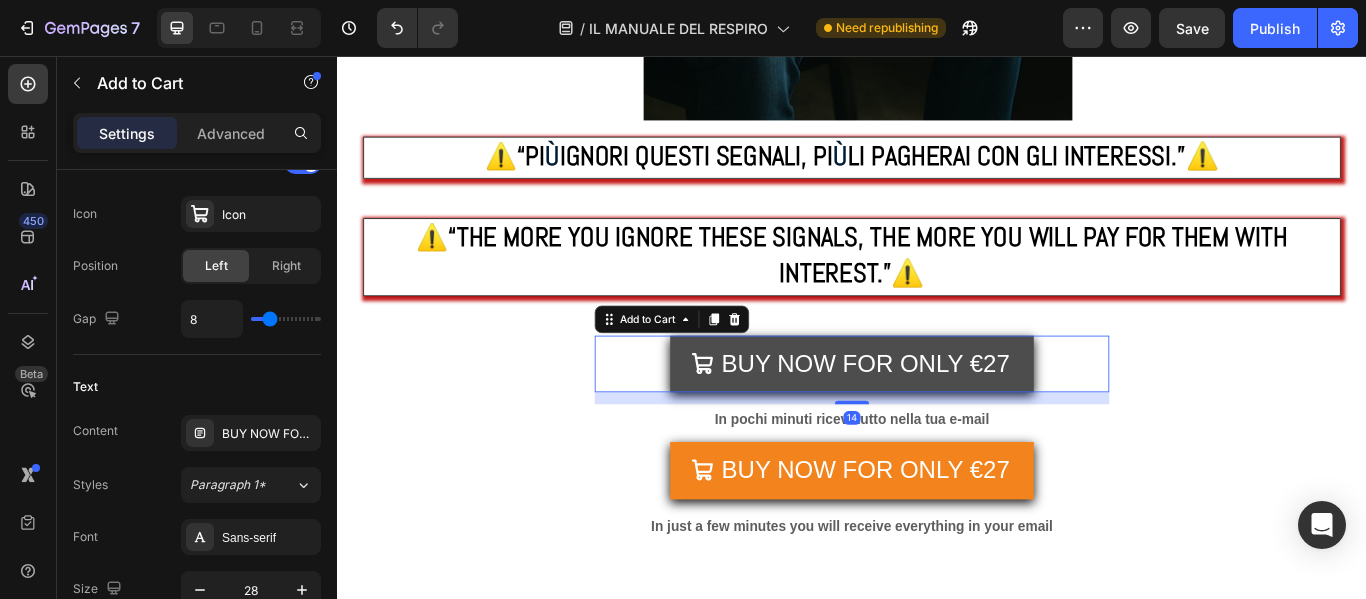 scroll, scrollTop: 0, scrollLeft: 0, axis: both 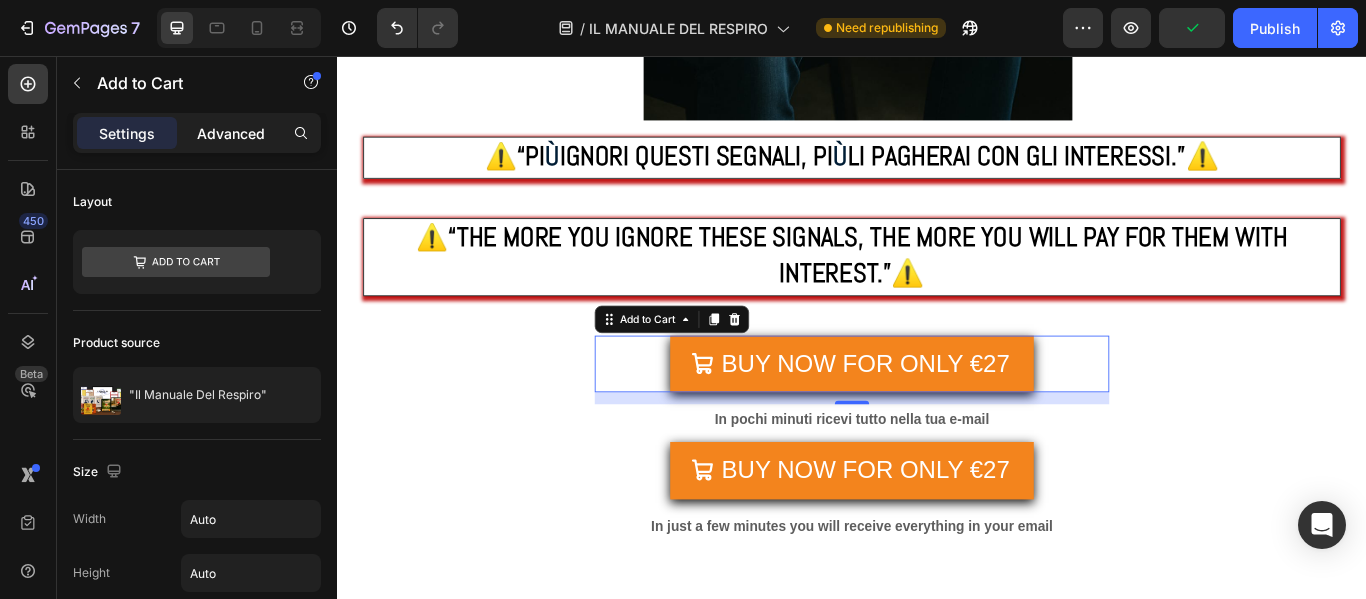 click on "Advanced" at bounding box center (231, 133) 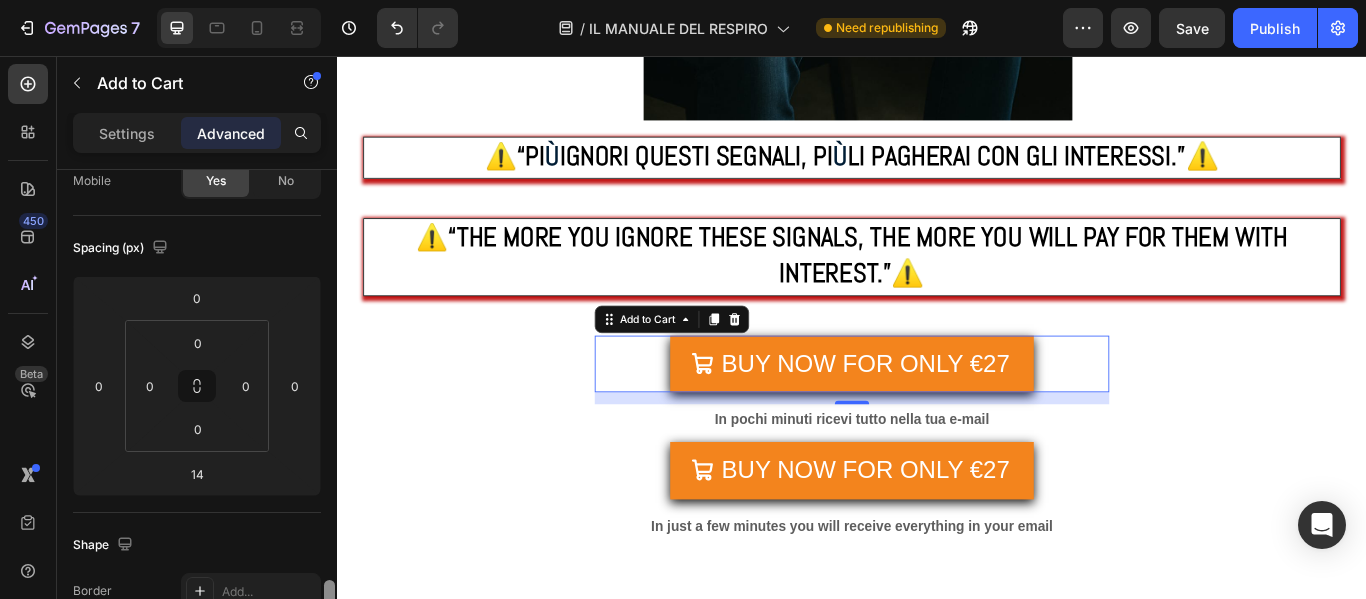 scroll, scrollTop: 768, scrollLeft: 0, axis: vertical 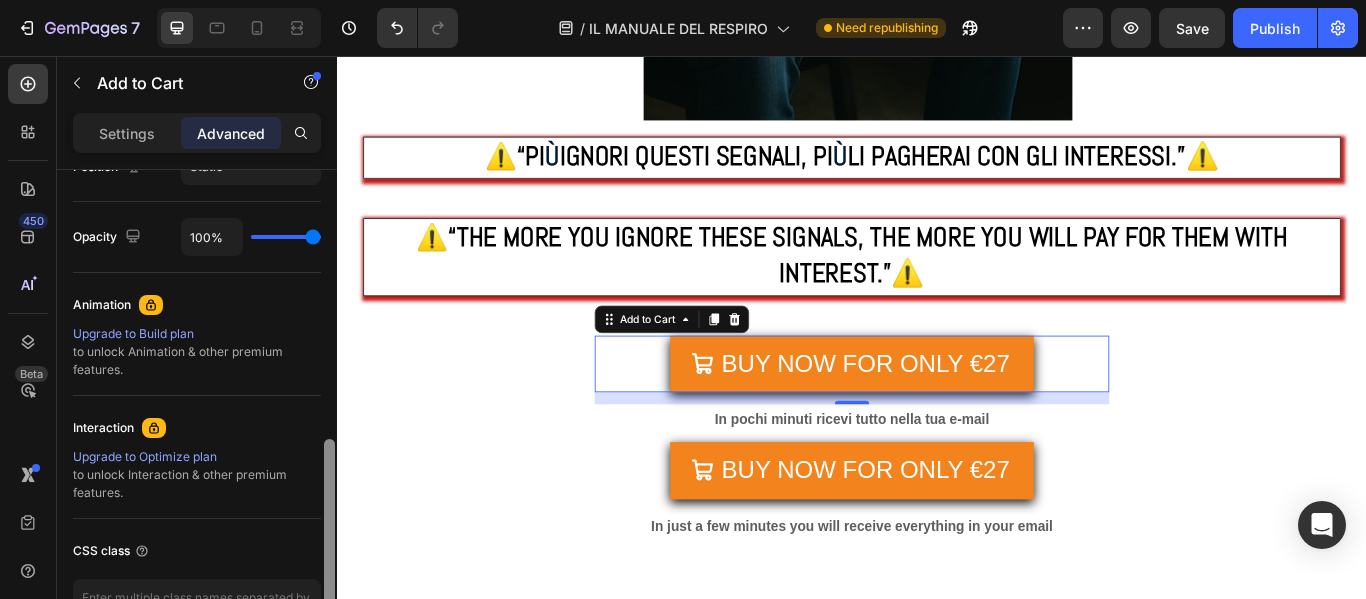 drag, startPoint x: 328, startPoint y: 213, endPoint x: 334, endPoint y: 482, distance: 269.0669 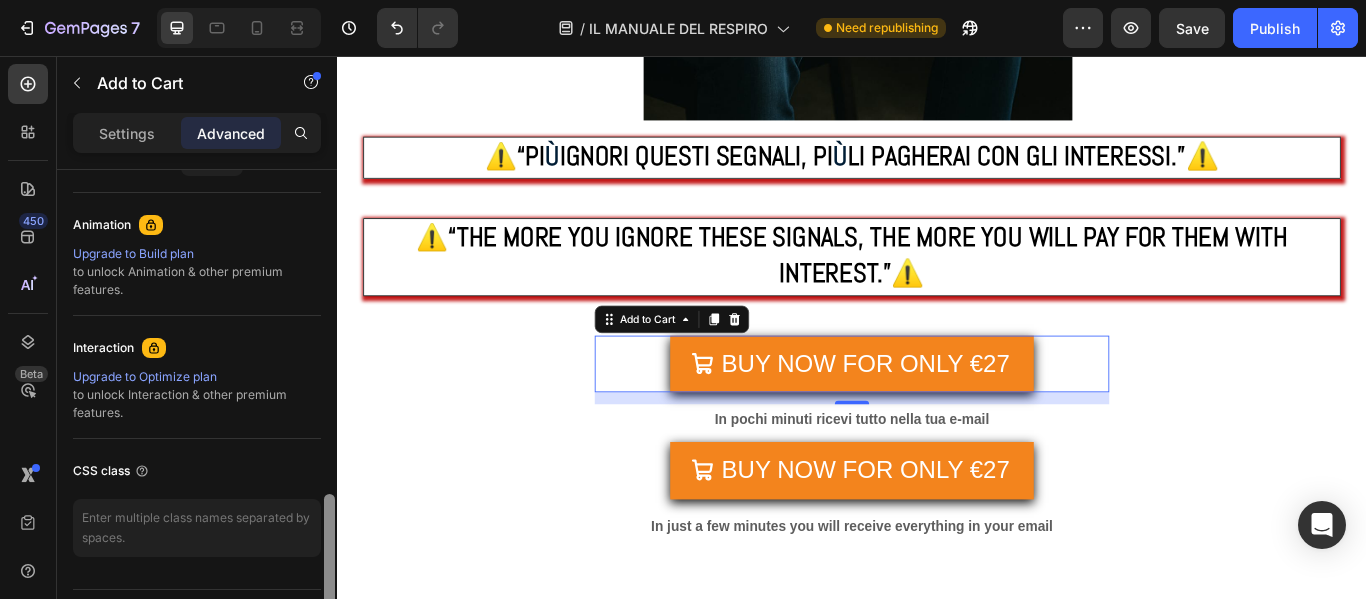 scroll, scrollTop: 868, scrollLeft: 0, axis: vertical 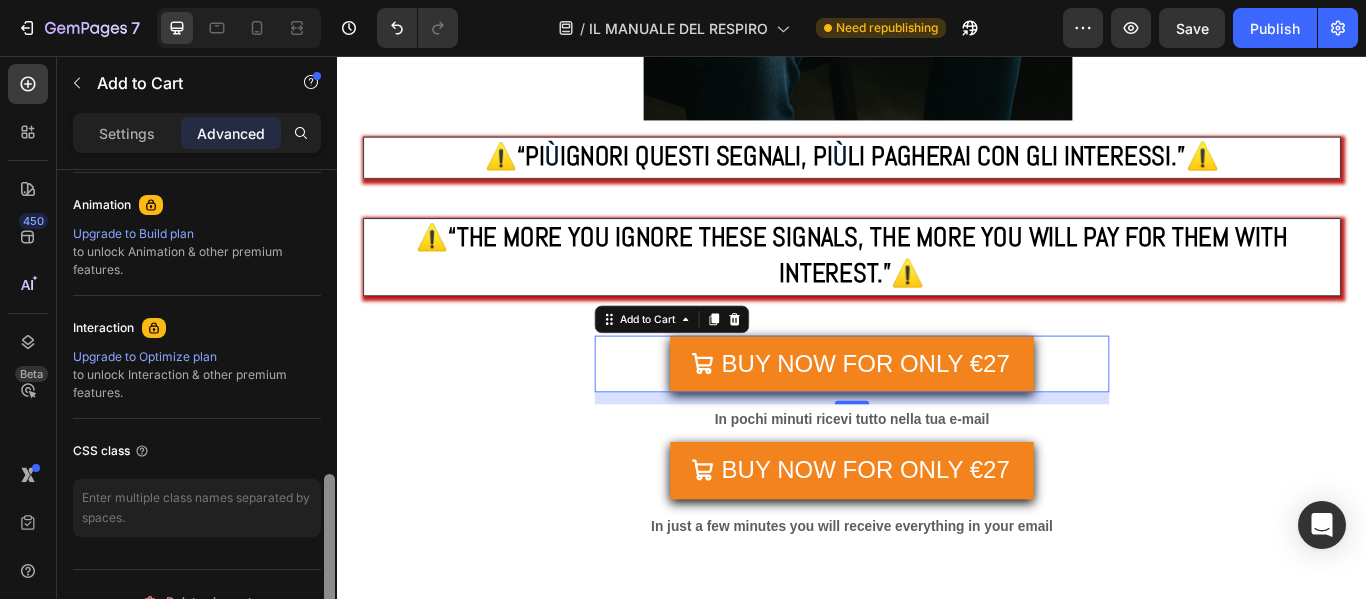 drag, startPoint x: 334, startPoint y: 492, endPoint x: 333, endPoint y: 526, distance: 34.0147 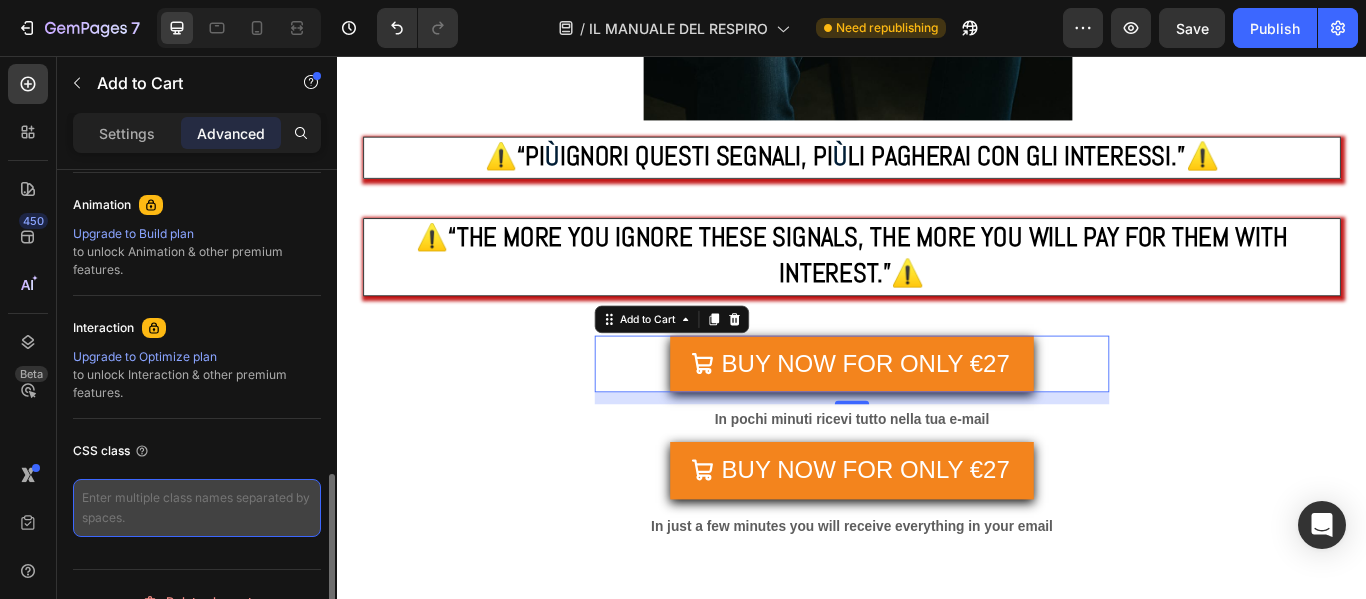 click at bounding box center (197, 508) 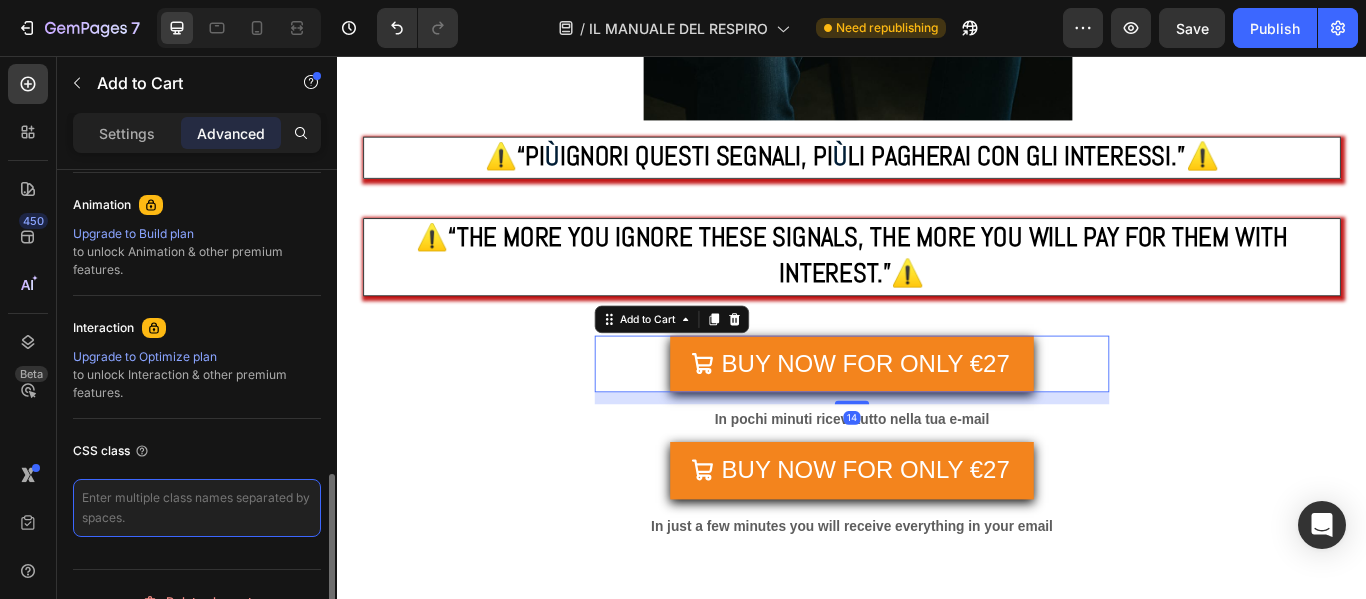 paste on "lang-it" 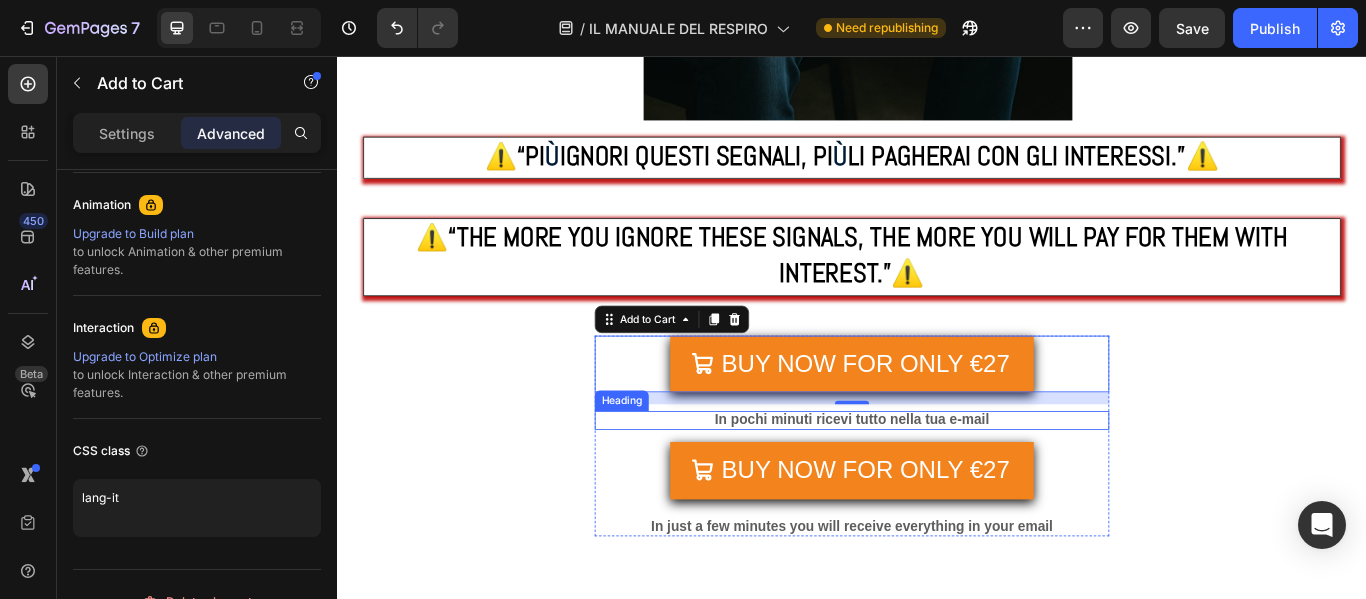 click on "In pochi minuti ricevi tutto nella tua e-mail" at bounding box center [937, 479] 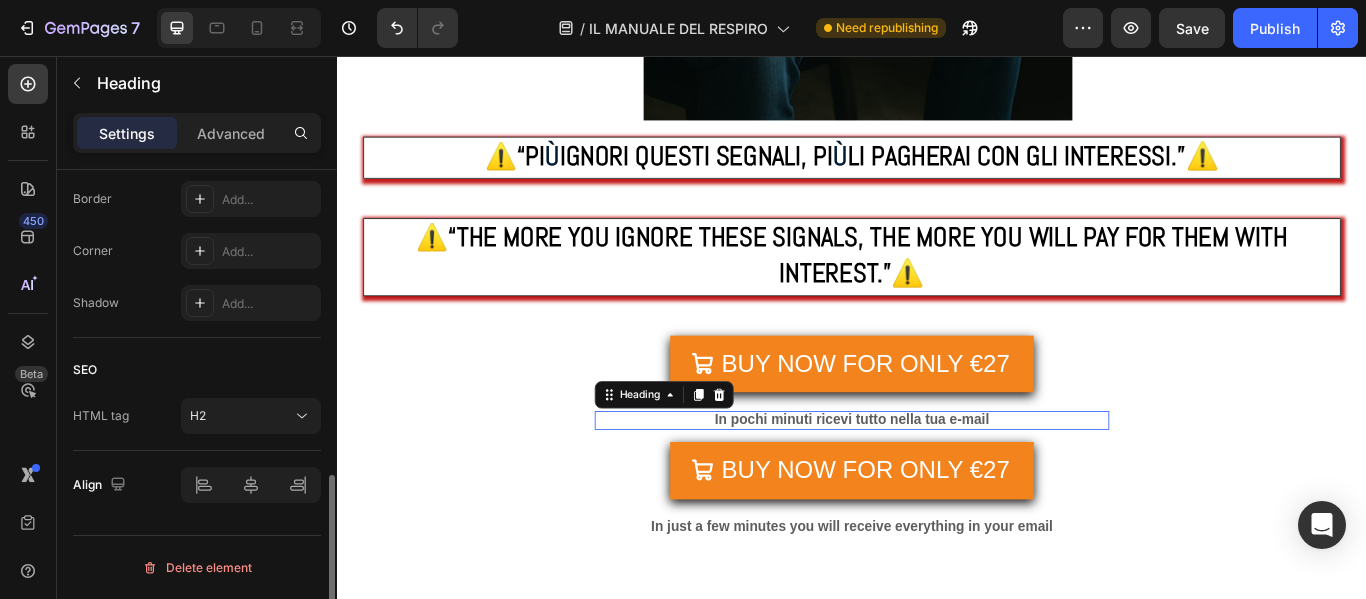 scroll, scrollTop: 0, scrollLeft: 0, axis: both 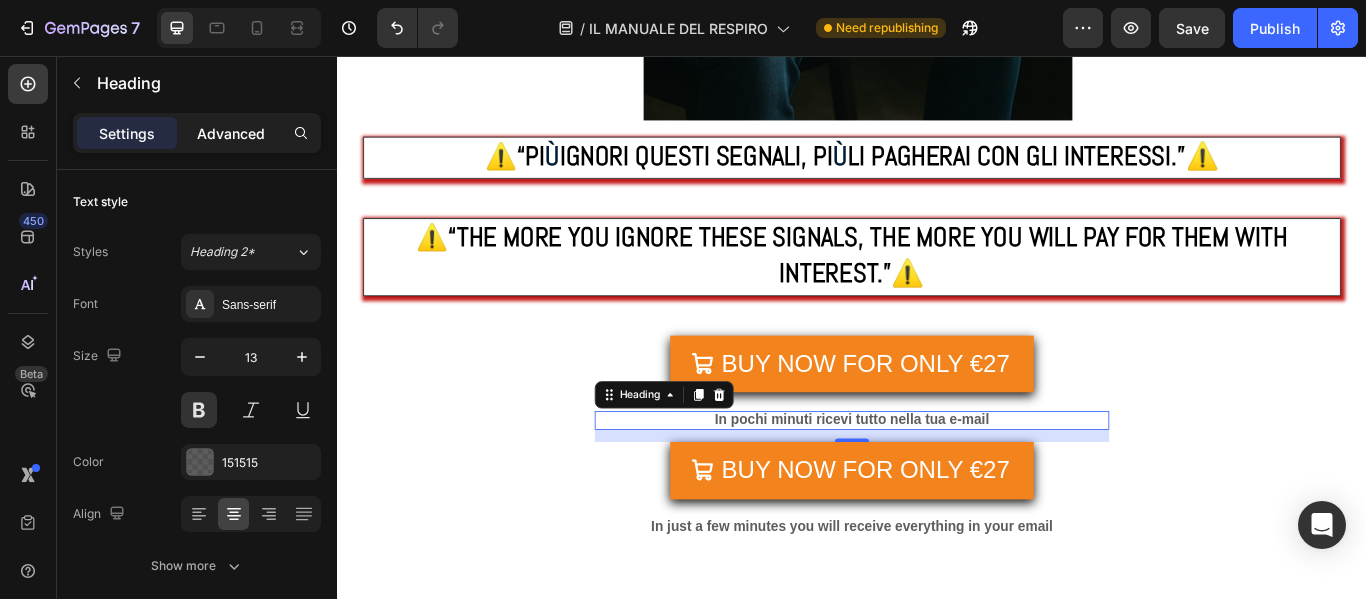 click on "Advanced" 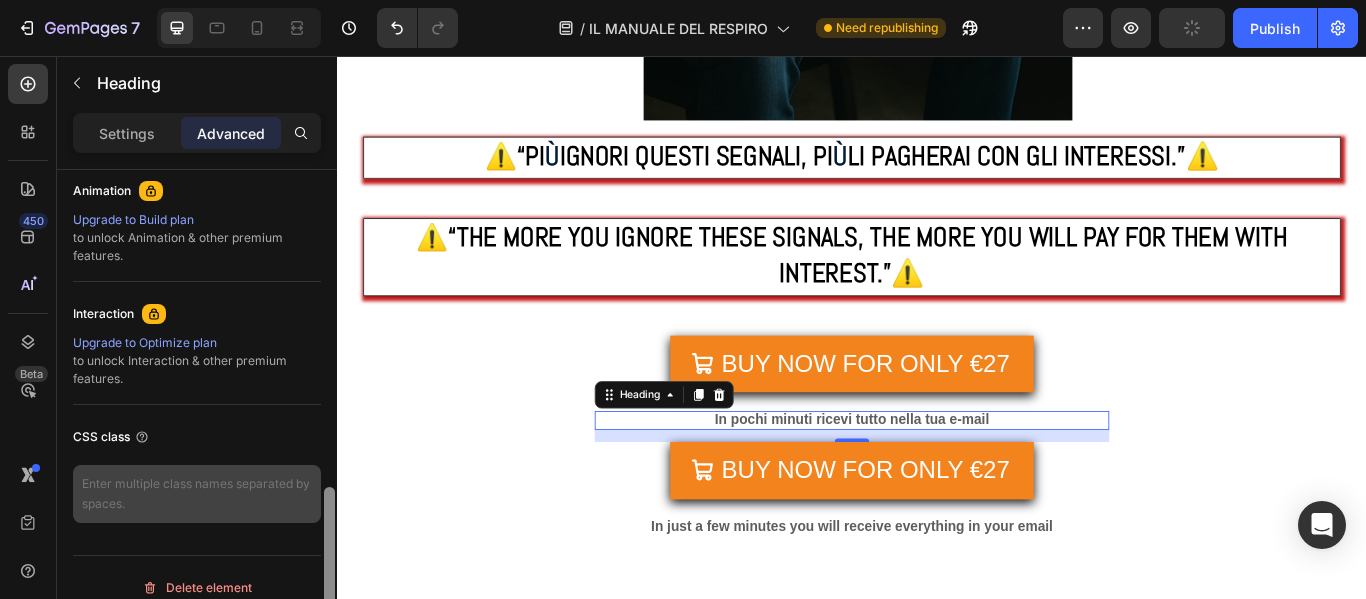 scroll, scrollTop: 891, scrollLeft: 0, axis: vertical 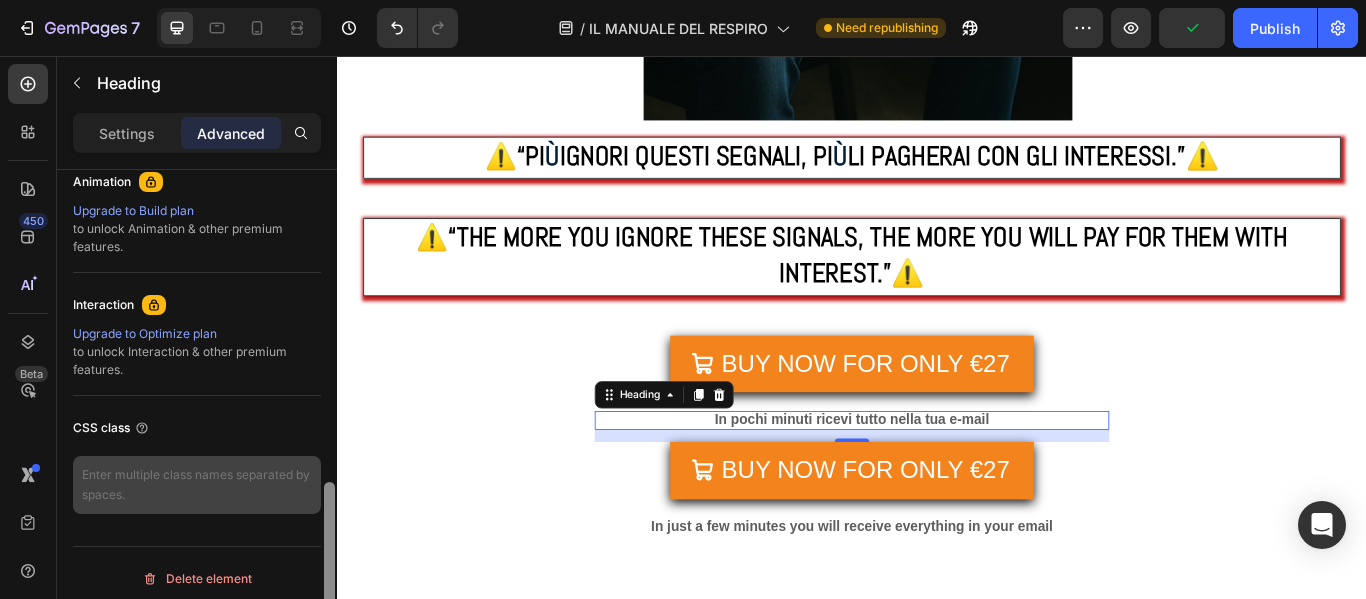 drag, startPoint x: 328, startPoint y: 189, endPoint x: 316, endPoint y: 501, distance: 312.23068 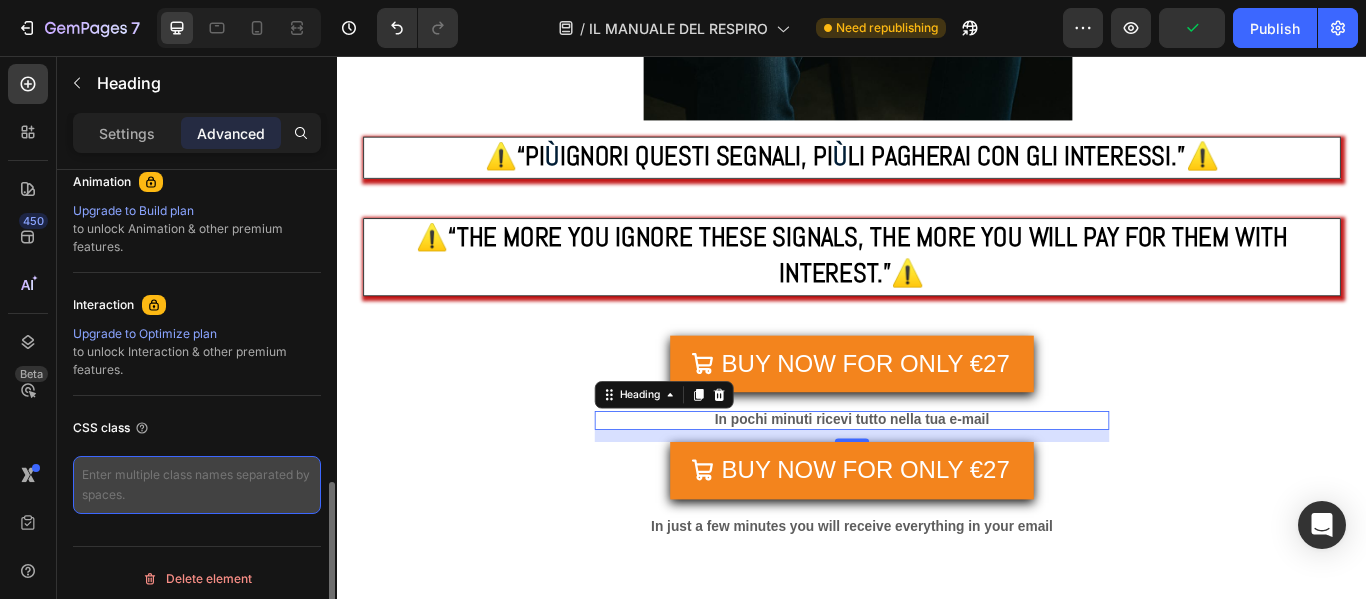click at bounding box center (197, 485) 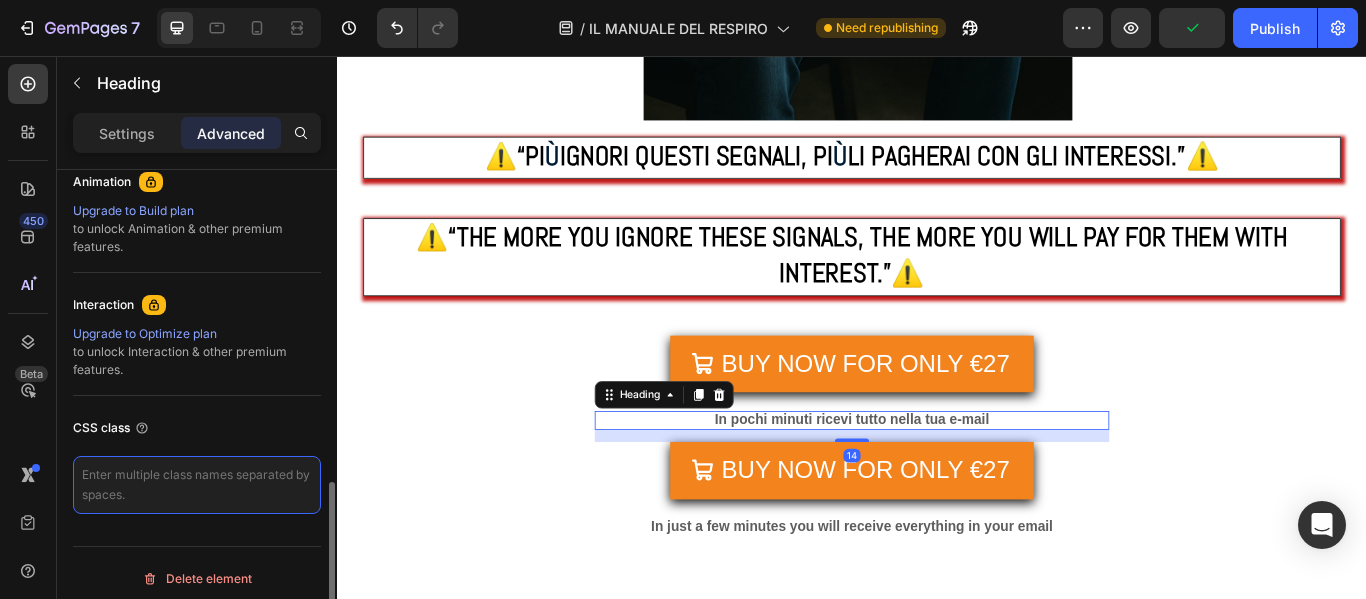 paste on "lang-it" 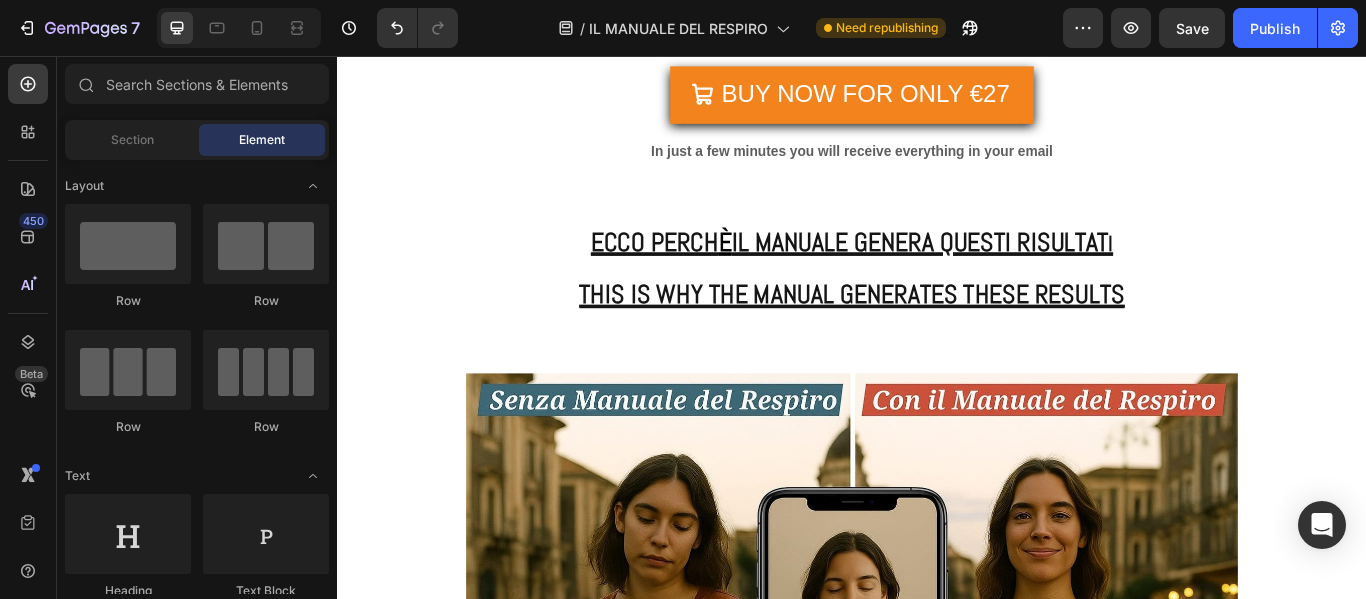 scroll, scrollTop: 7247, scrollLeft: 0, axis: vertical 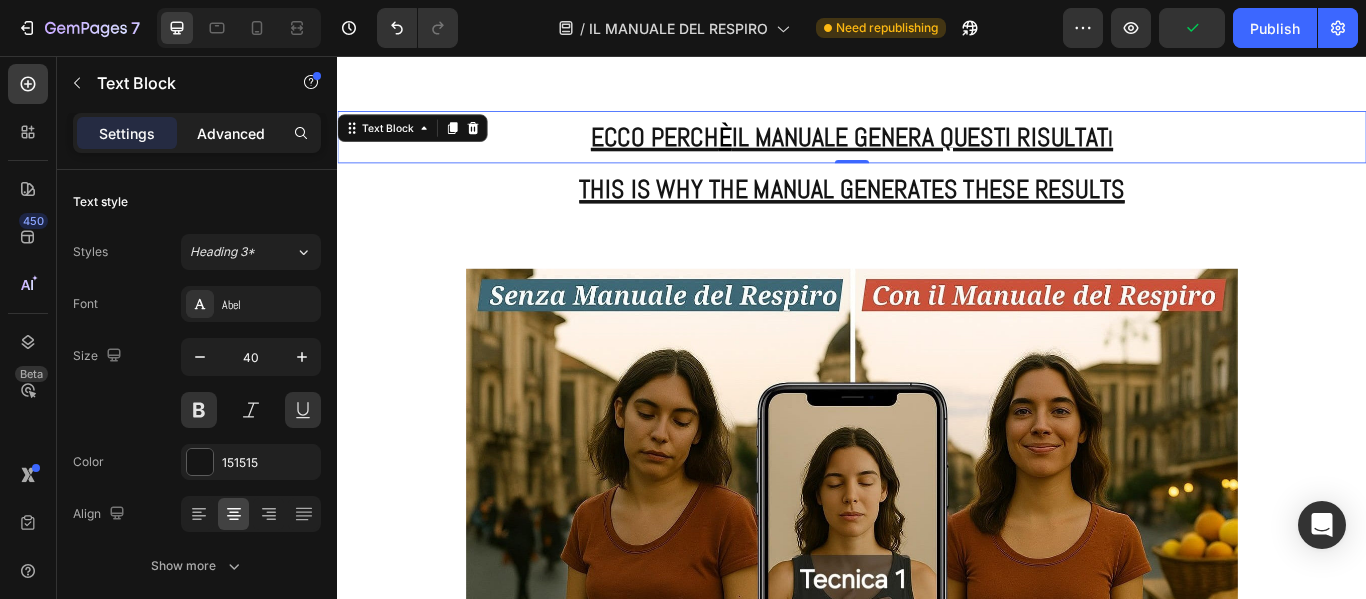 click on "Advanced" at bounding box center [231, 133] 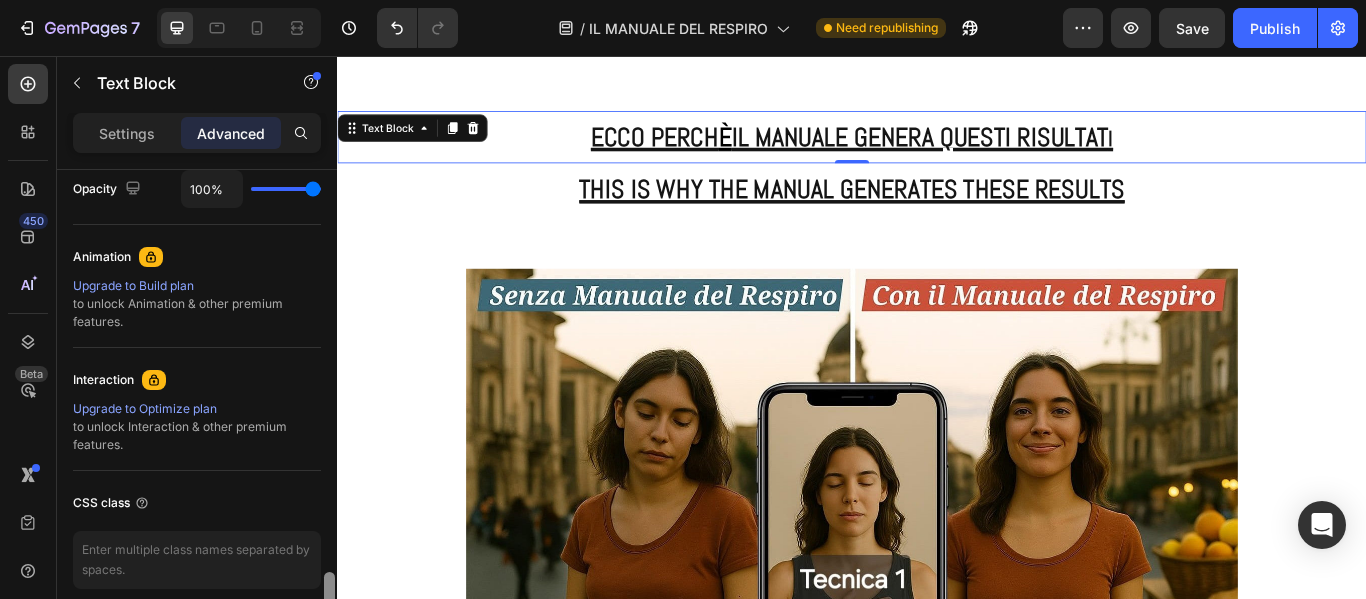 scroll, scrollTop: 902, scrollLeft: 0, axis: vertical 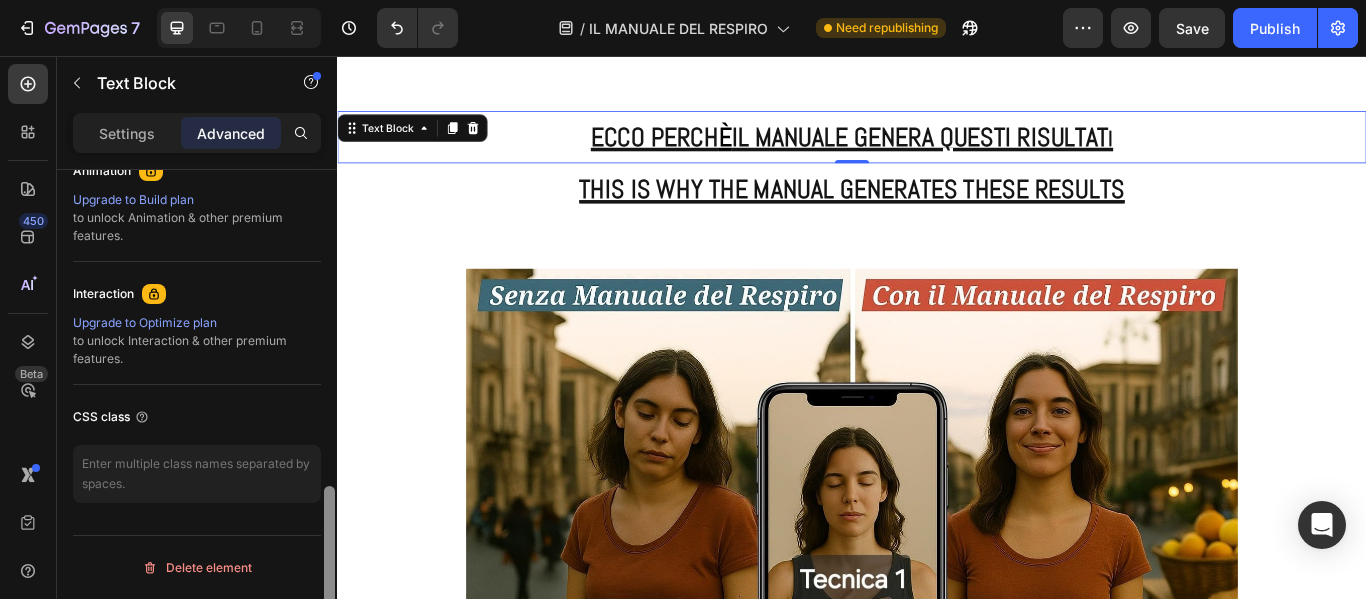 drag, startPoint x: 325, startPoint y: 240, endPoint x: 311, endPoint y: 601, distance: 361.27136 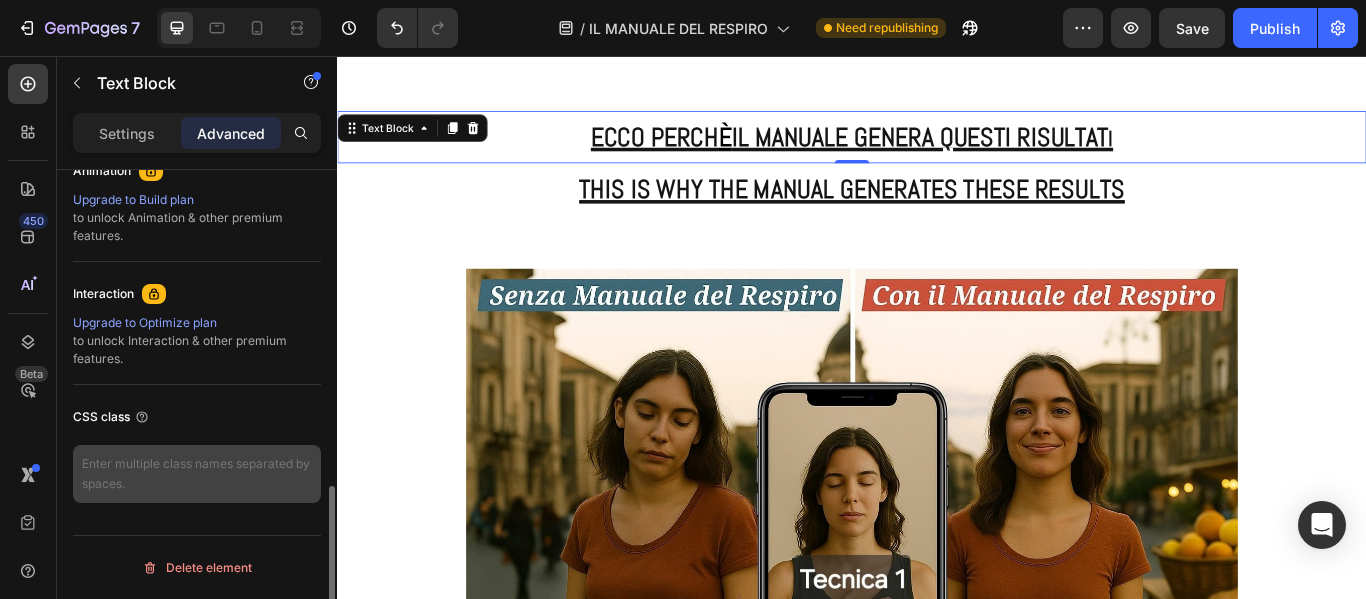 click on "CSS class" 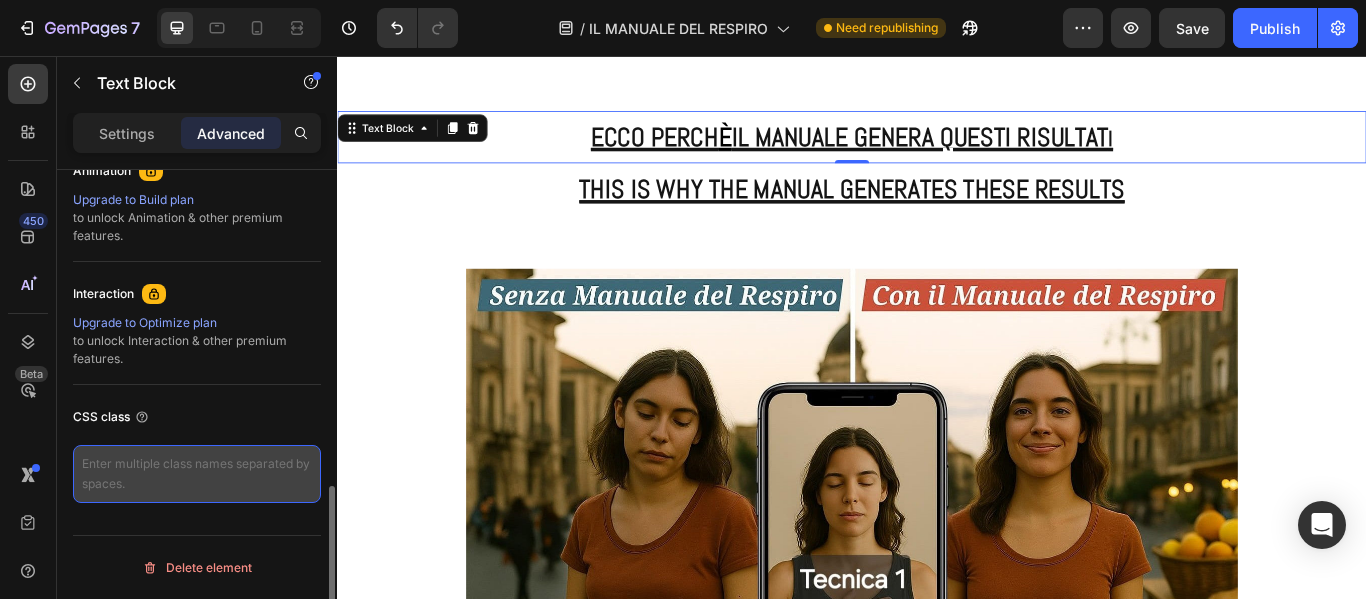 click at bounding box center [197, 474] 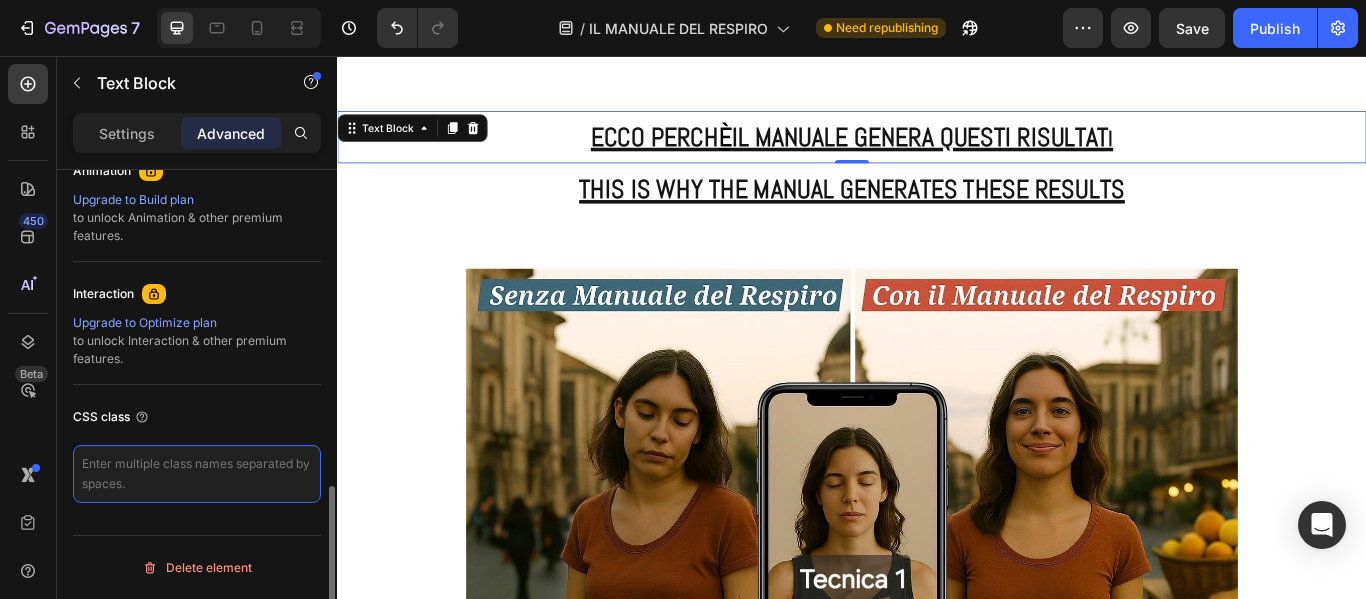 paste on "lang-it" 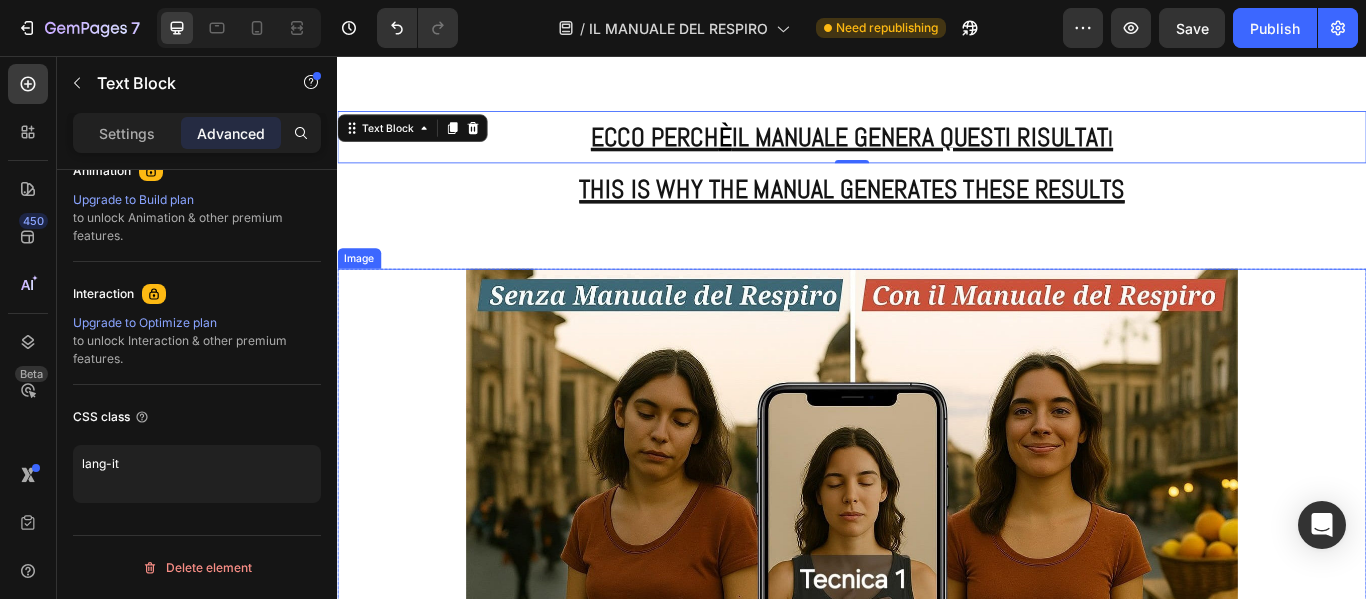 click at bounding box center [937, 596] 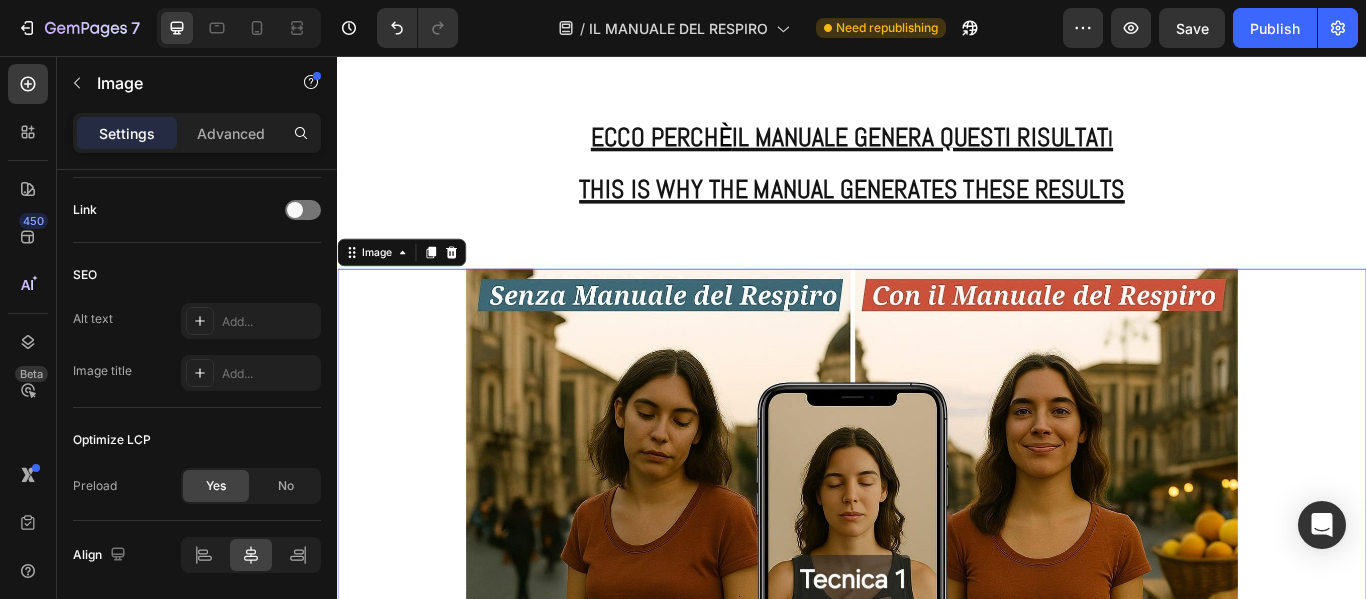 scroll, scrollTop: 0, scrollLeft: 0, axis: both 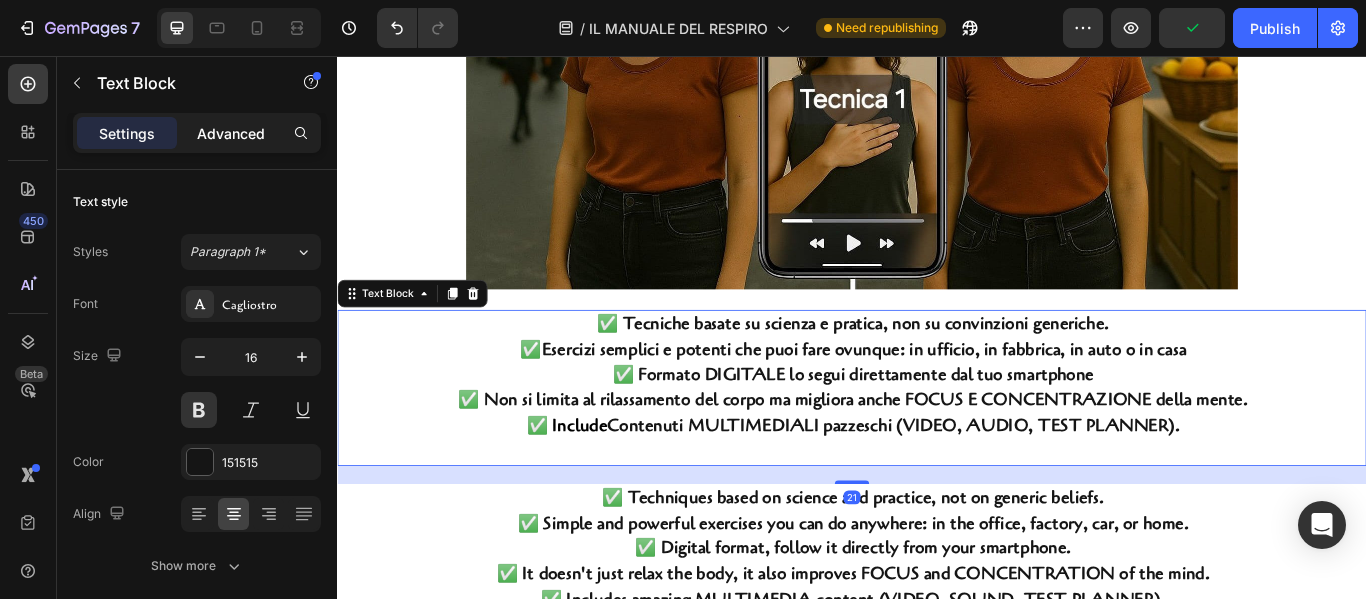 click on "Advanced" at bounding box center [231, 133] 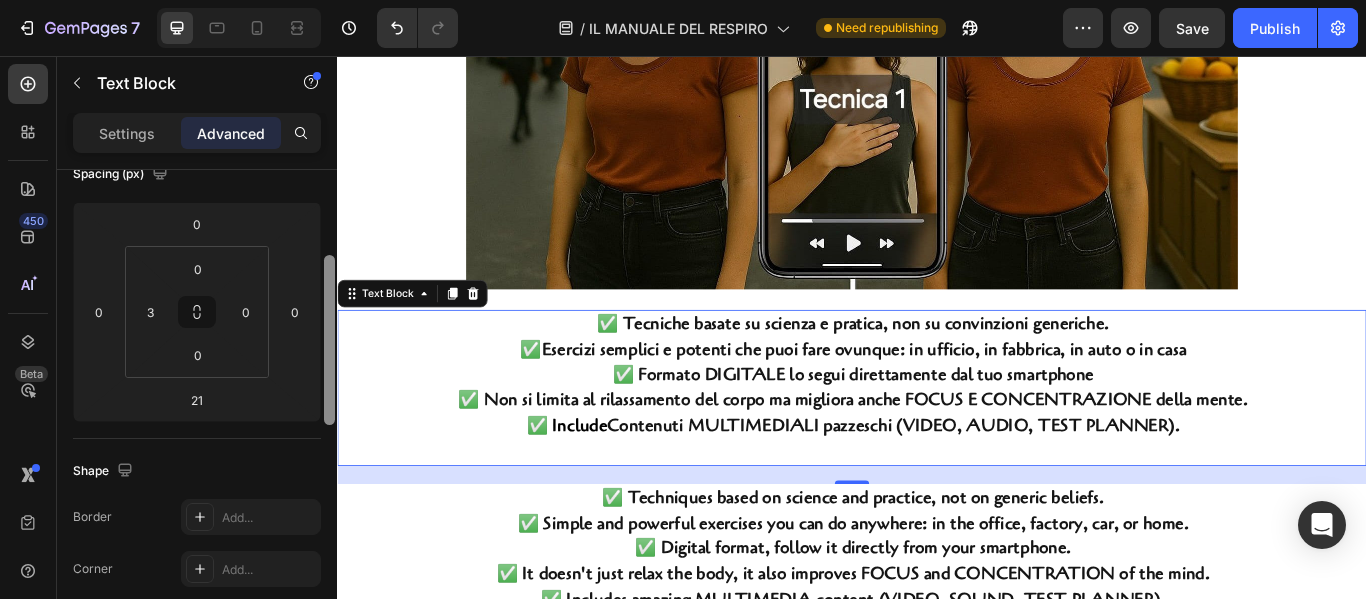 scroll, scrollTop: 594, scrollLeft: 0, axis: vertical 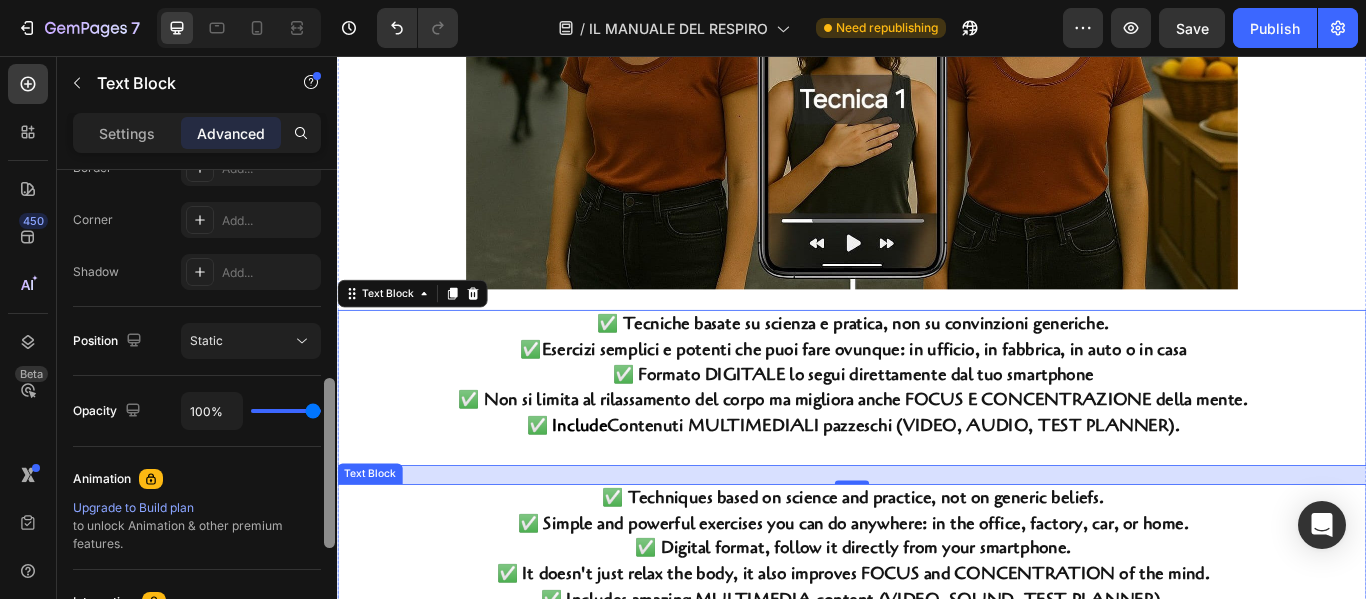 drag, startPoint x: 665, startPoint y: 298, endPoint x: 340, endPoint y: 647, distance: 476.89203 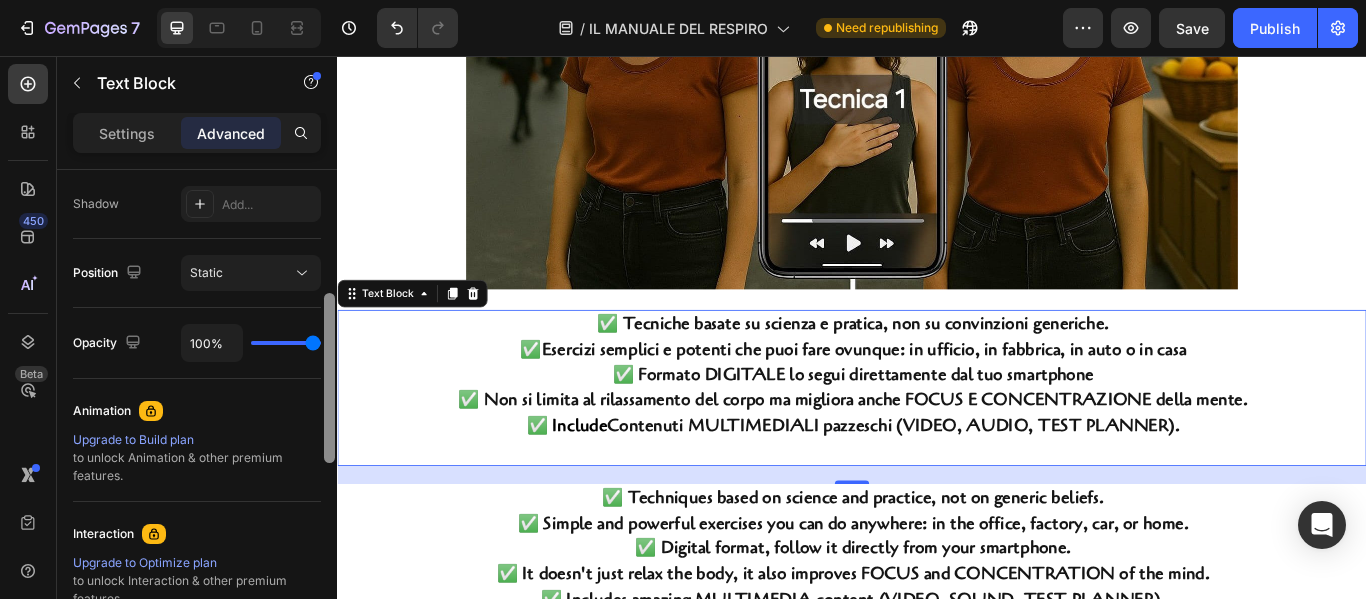scroll, scrollTop: 902, scrollLeft: 0, axis: vertical 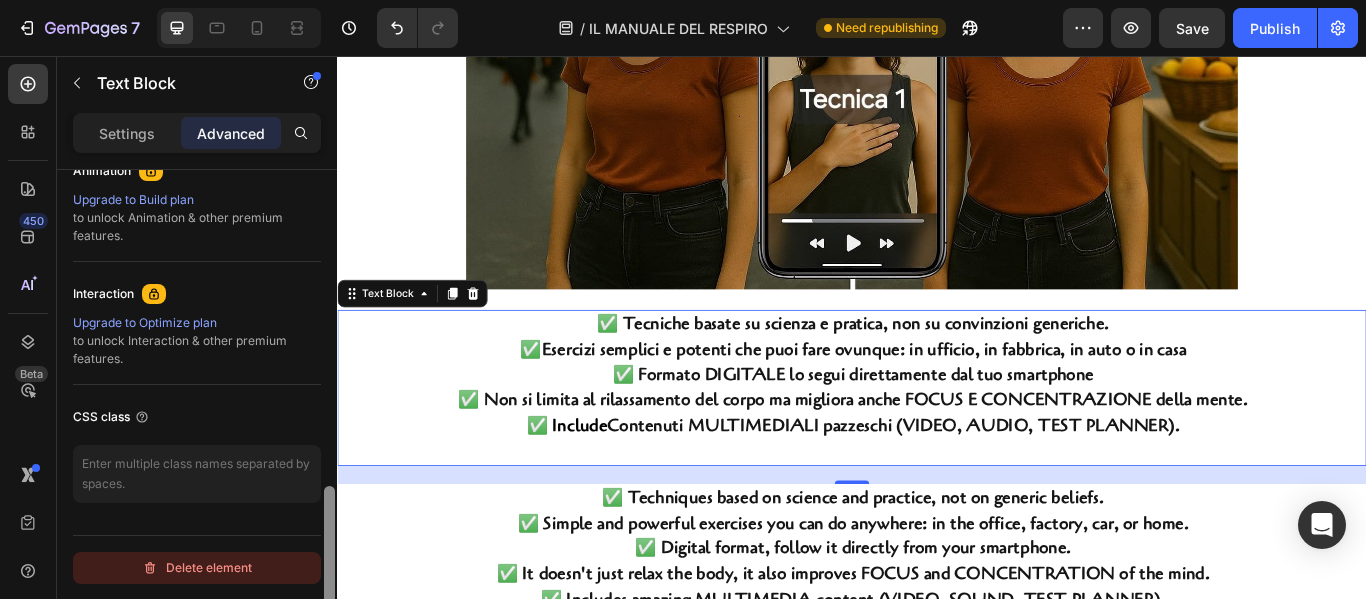 click on "Delete element" at bounding box center [197, 568] 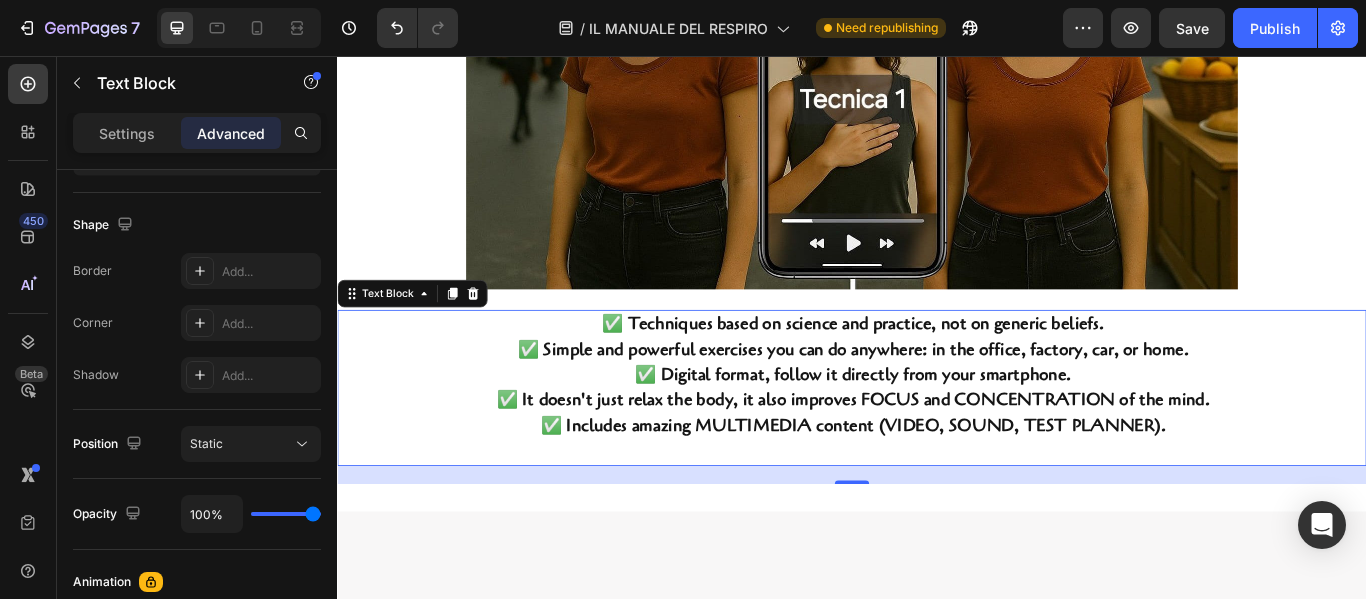 scroll, scrollTop: 902, scrollLeft: 0, axis: vertical 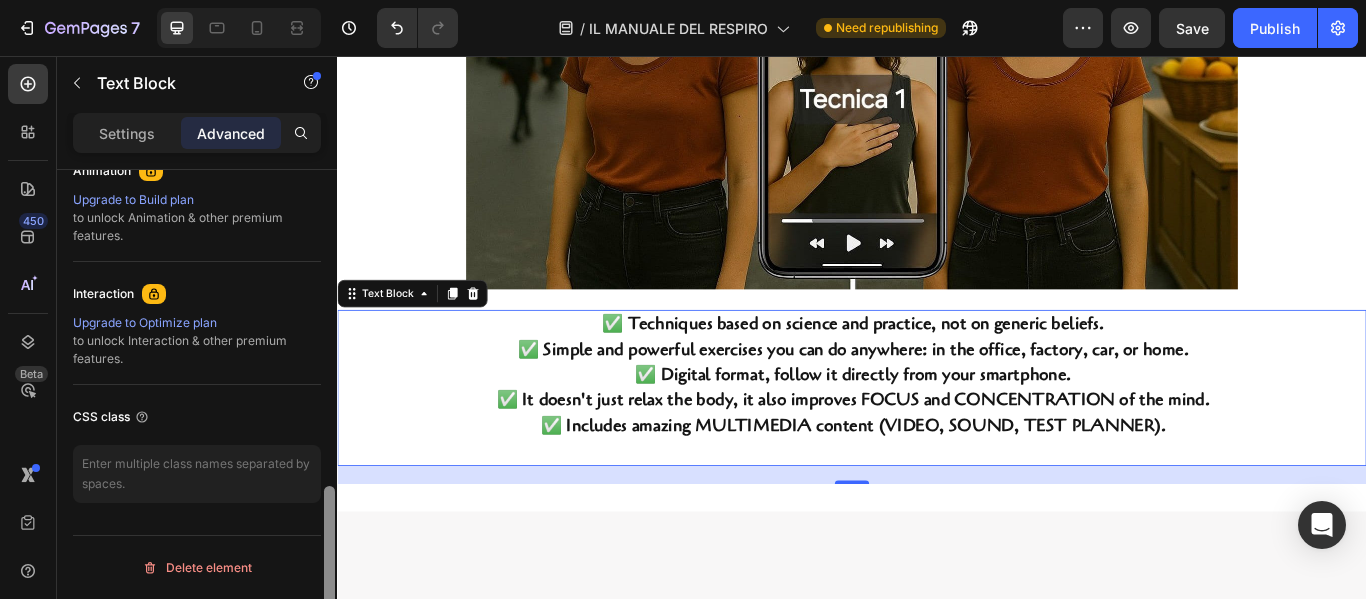 drag, startPoint x: 330, startPoint y: 218, endPoint x: 322, endPoint y: 565, distance: 347.0922 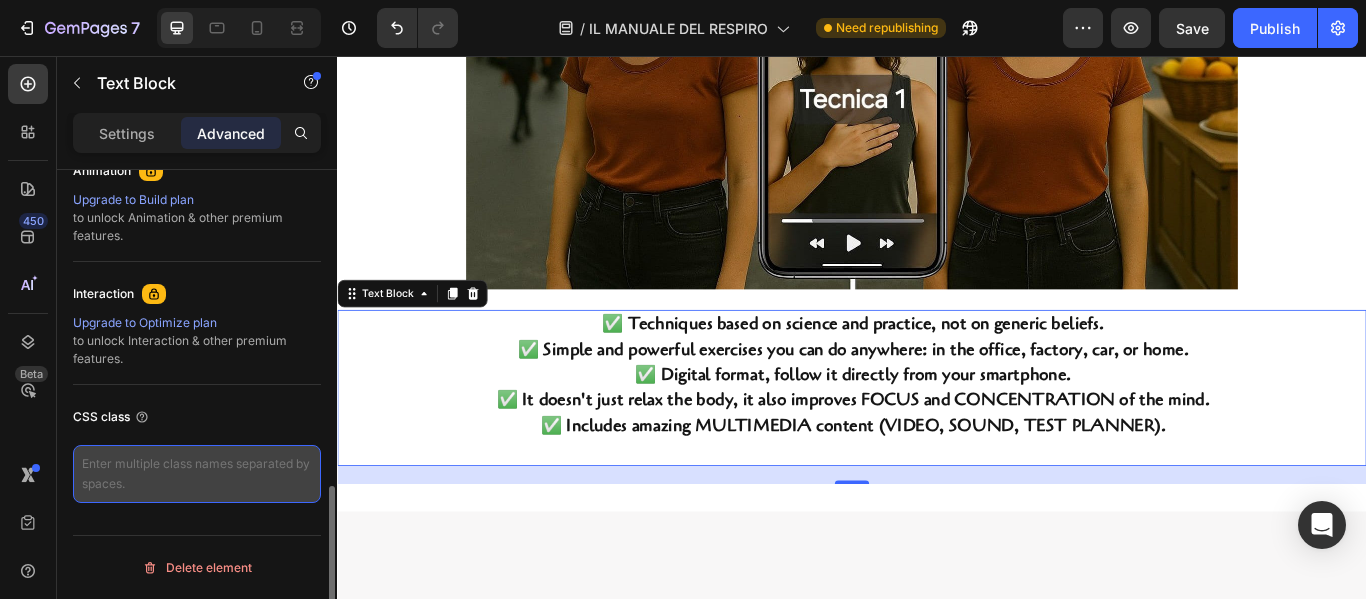 click at bounding box center (197, 474) 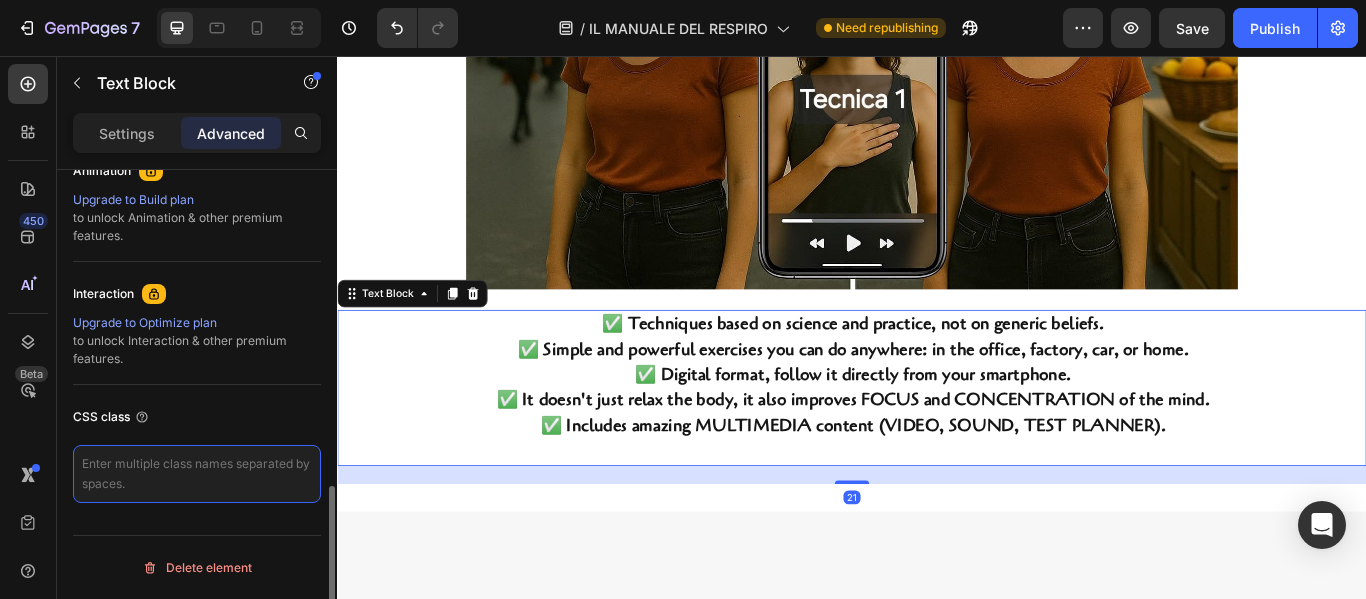 paste on "lang-it" 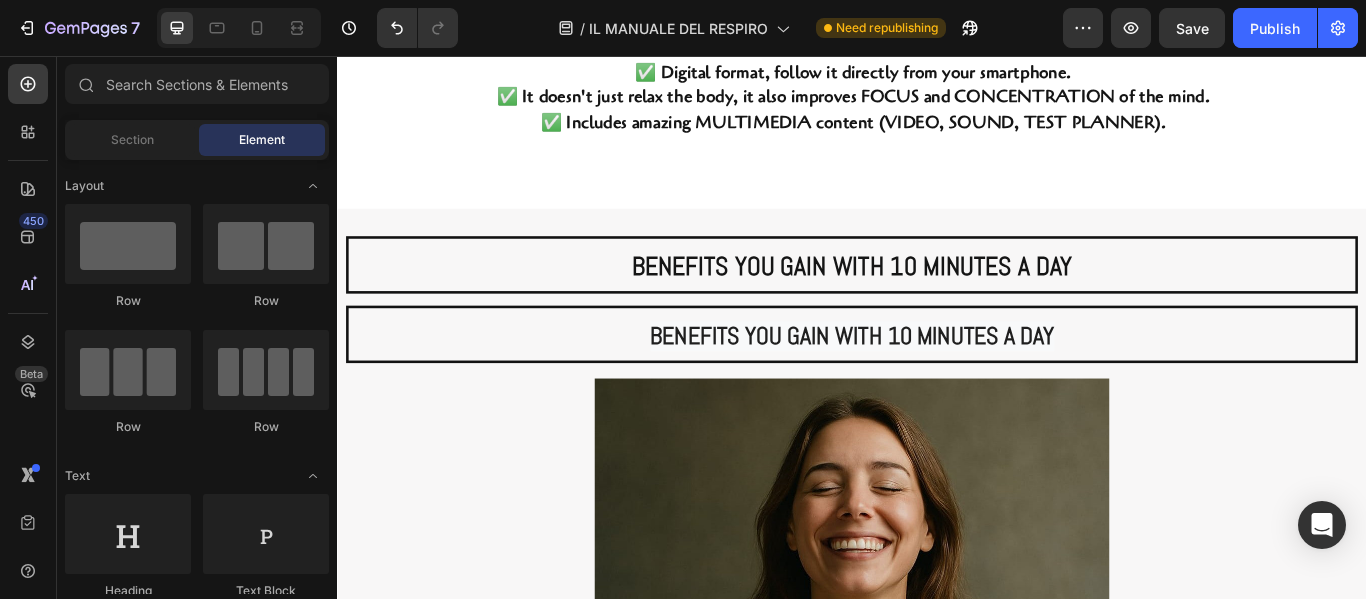 scroll, scrollTop: 8207, scrollLeft: 0, axis: vertical 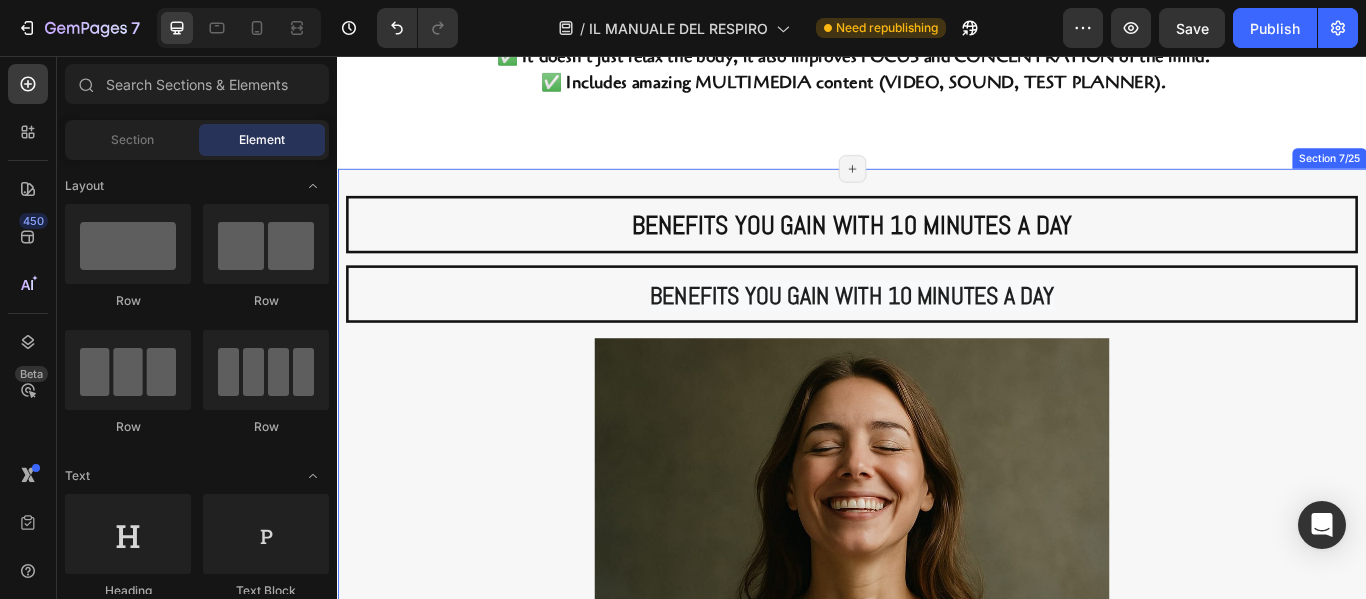 click on "BENEFITS YOU GAIN WITH 10 MINUTES A DAY" at bounding box center (937, 252) 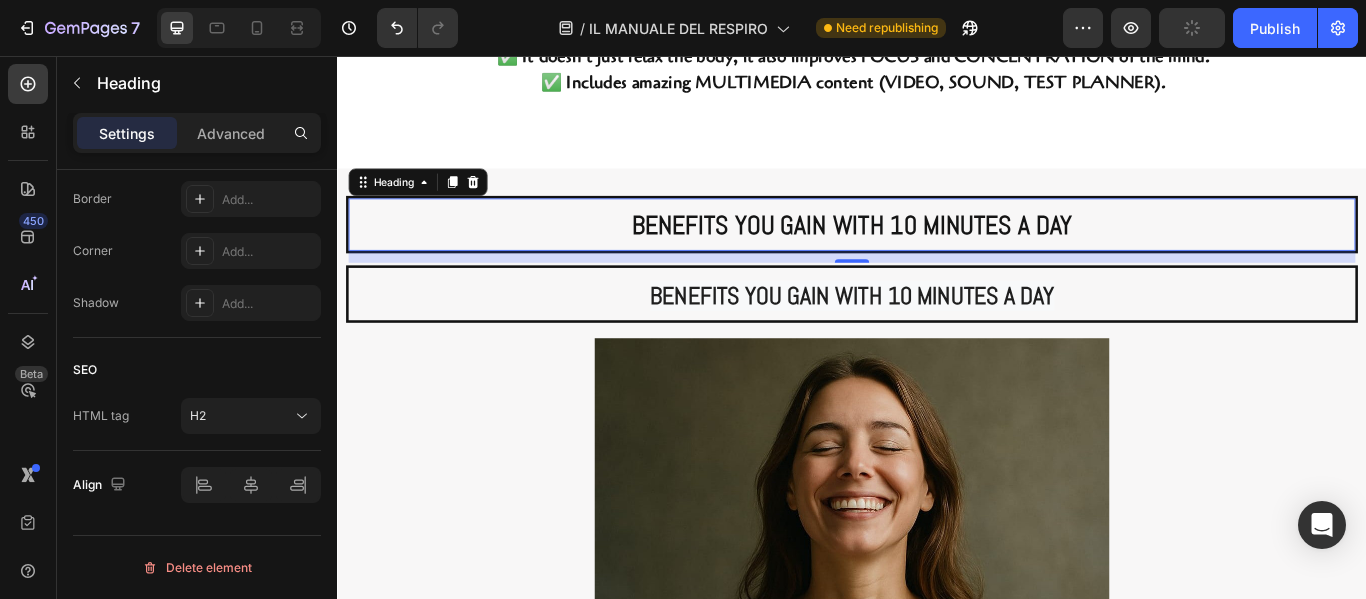 scroll, scrollTop: 24, scrollLeft: 0, axis: vertical 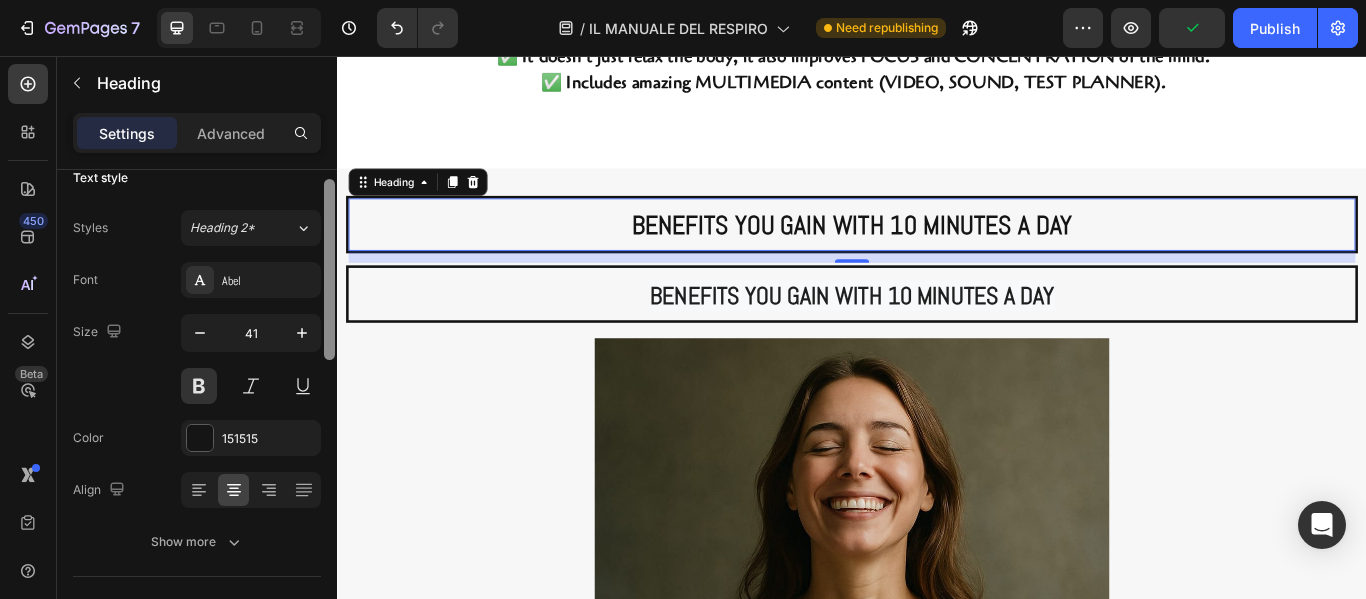 drag, startPoint x: 324, startPoint y: 259, endPoint x: 288, endPoint y: 206, distance: 64.070274 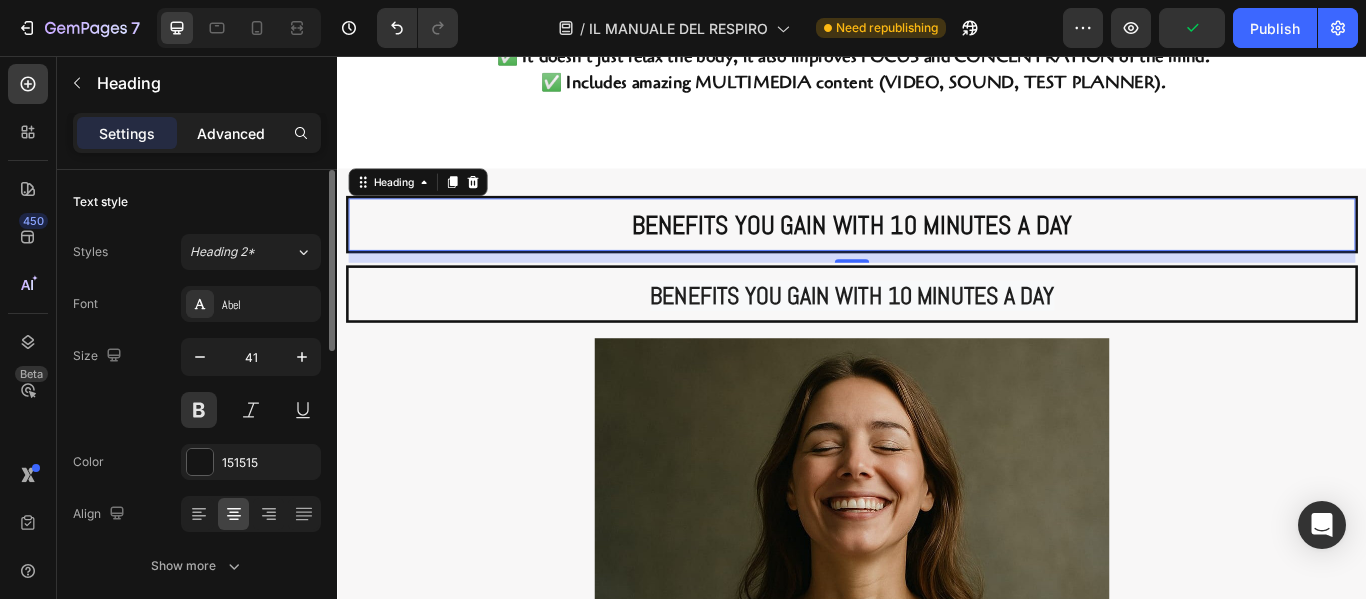 click on "Advanced" at bounding box center [231, 133] 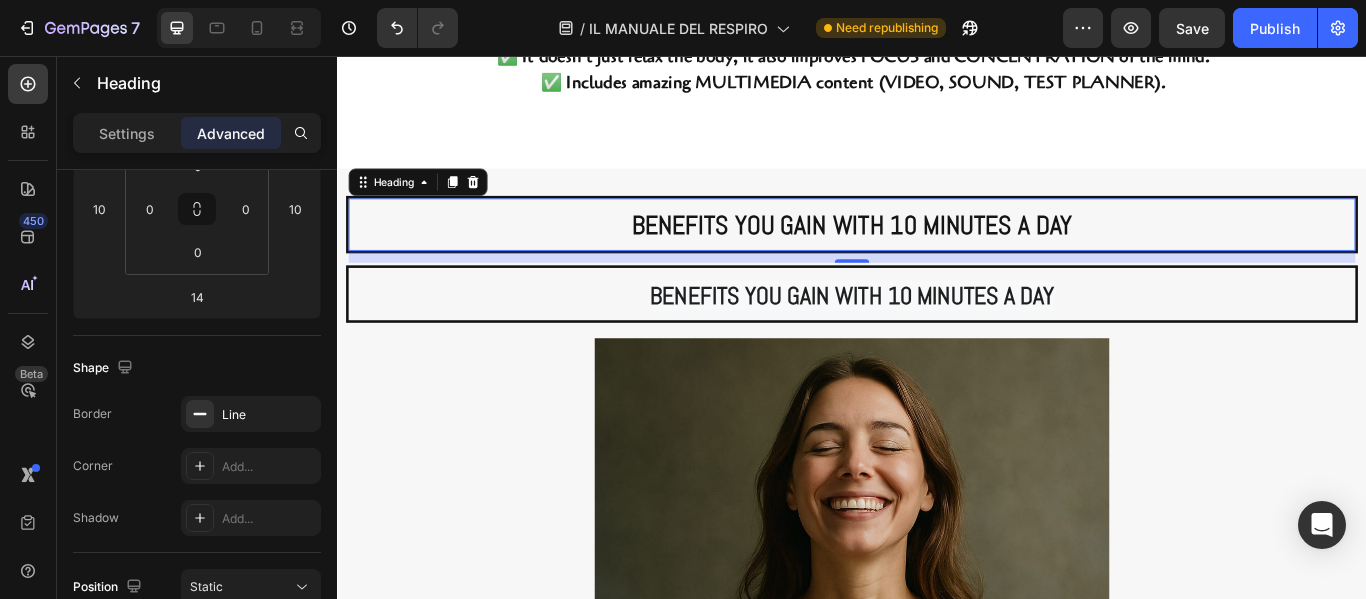scroll, scrollTop: 902, scrollLeft: 0, axis: vertical 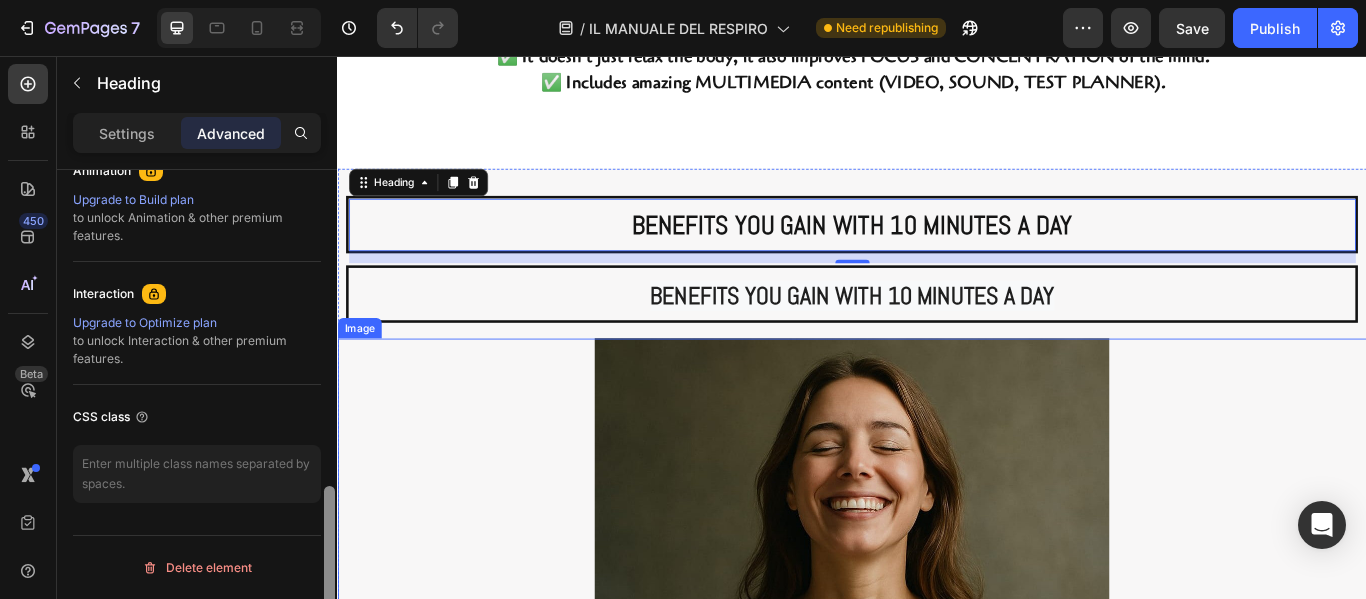 drag, startPoint x: 664, startPoint y: 280, endPoint x: 339, endPoint y: 675, distance: 511.51736 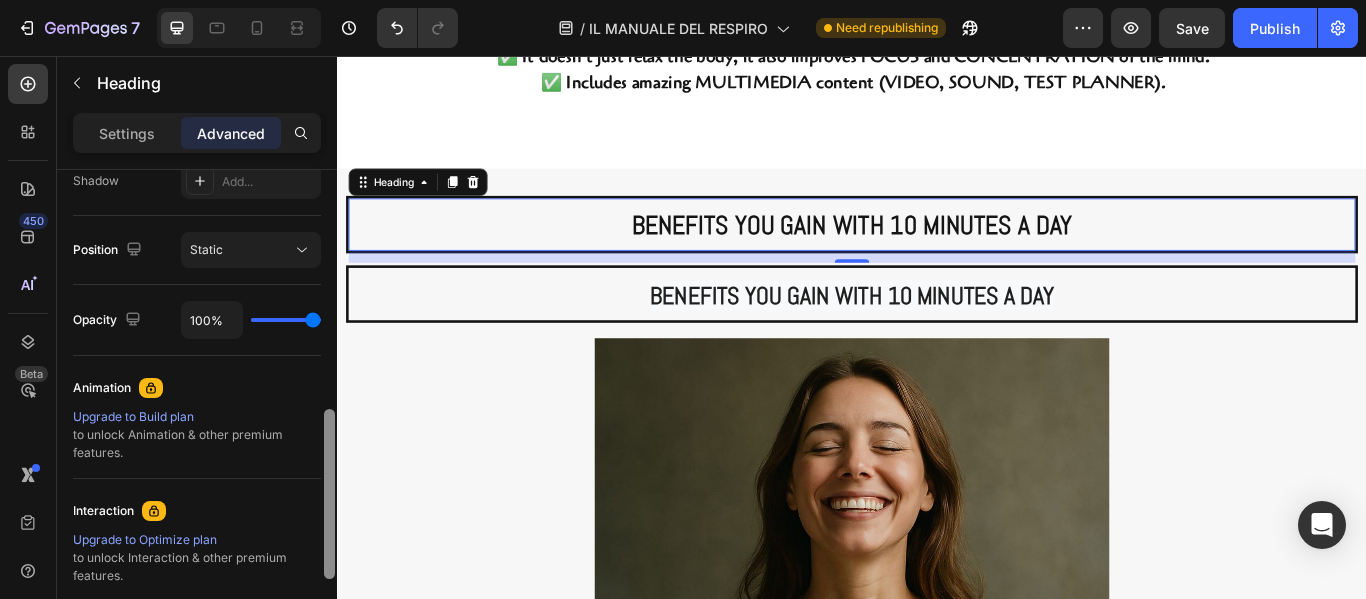 scroll, scrollTop: 902, scrollLeft: 0, axis: vertical 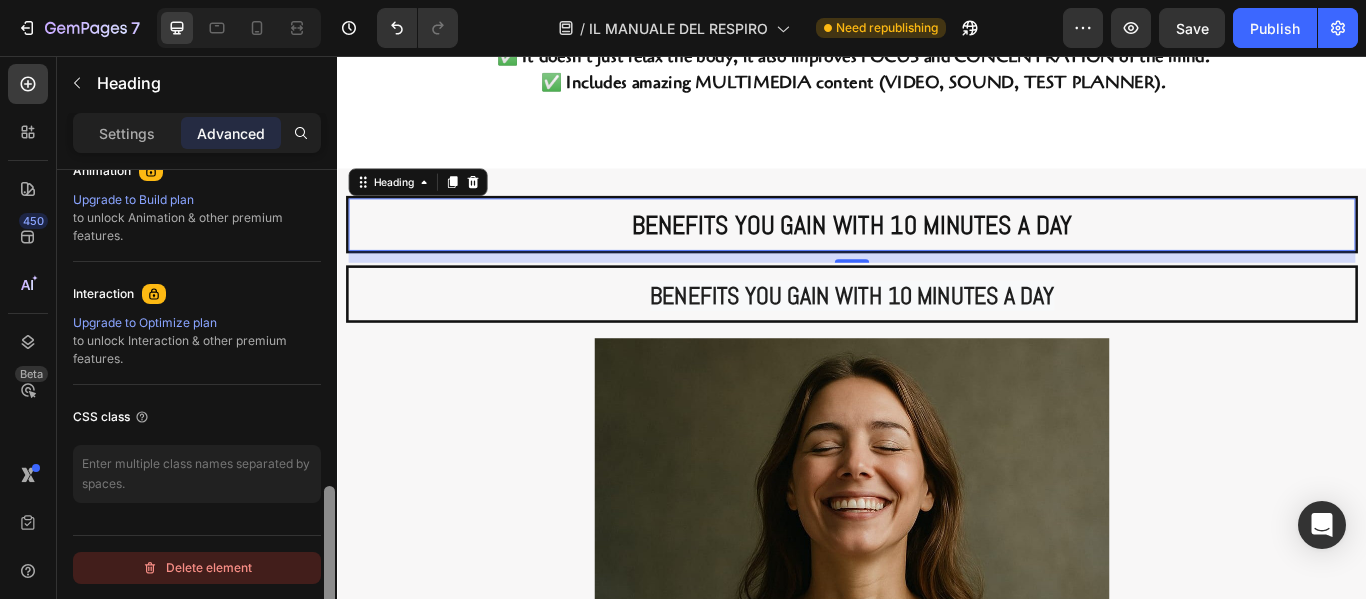 click on "Delete element" at bounding box center (197, 568) 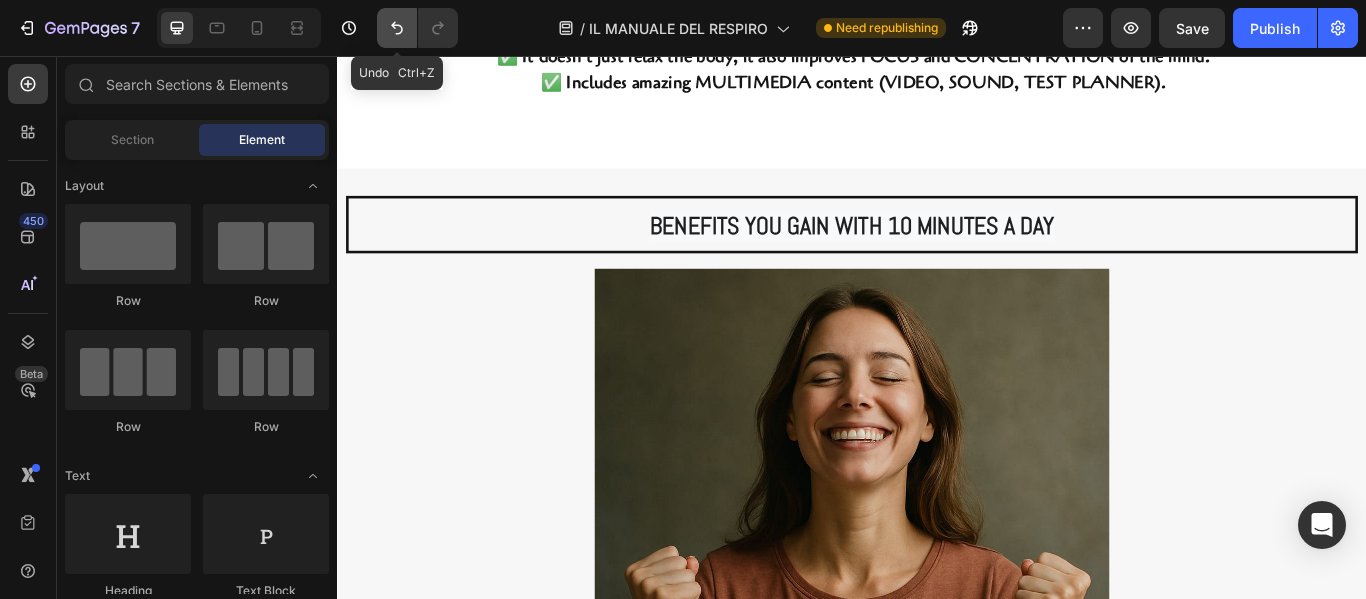 click 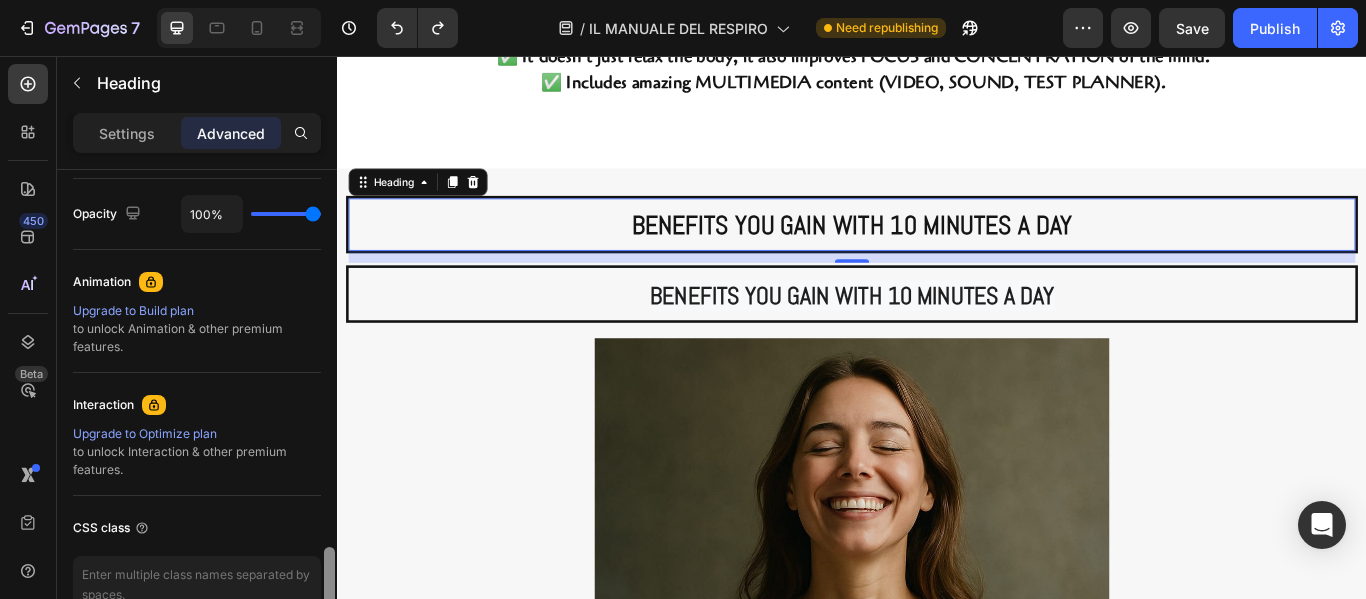 scroll, scrollTop: 902, scrollLeft: 0, axis: vertical 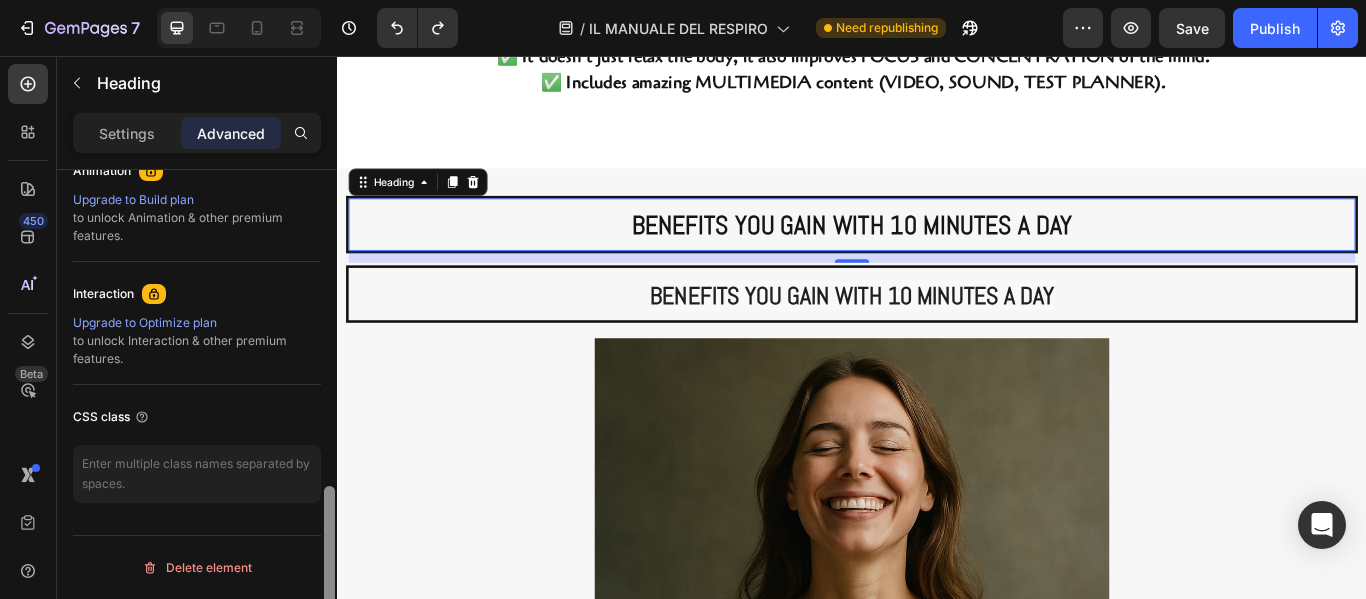 drag, startPoint x: 327, startPoint y: 201, endPoint x: 318, endPoint y: 519, distance: 318.12732 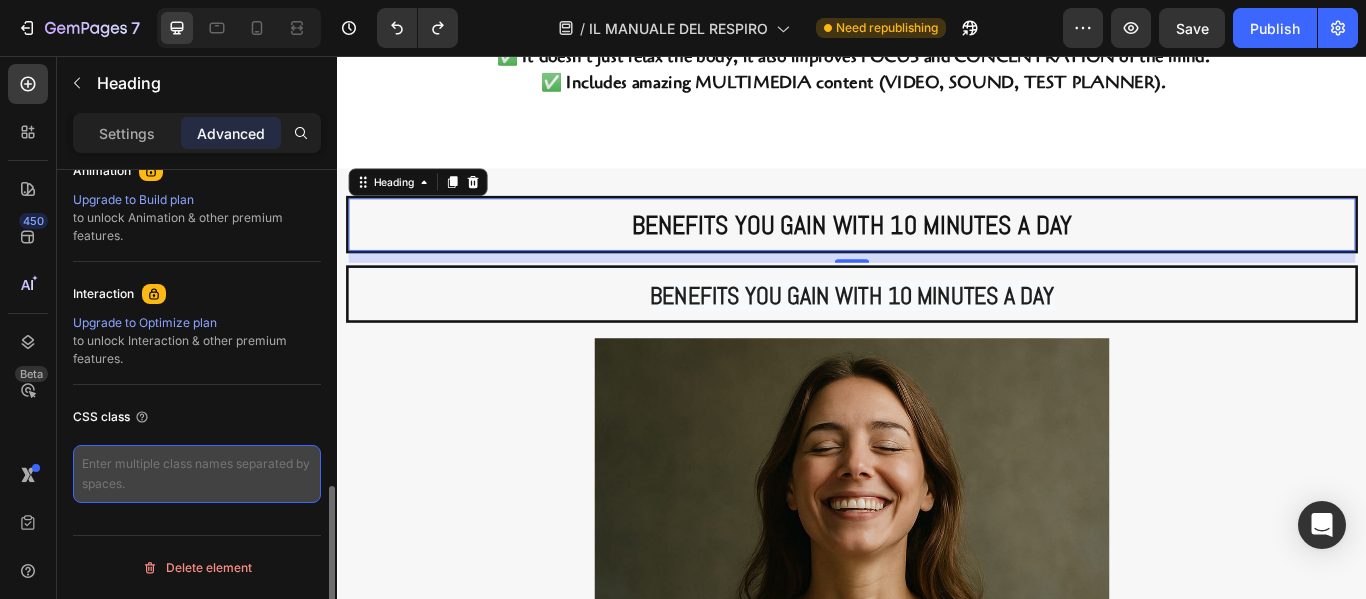 click at bounding box center (197, 474) 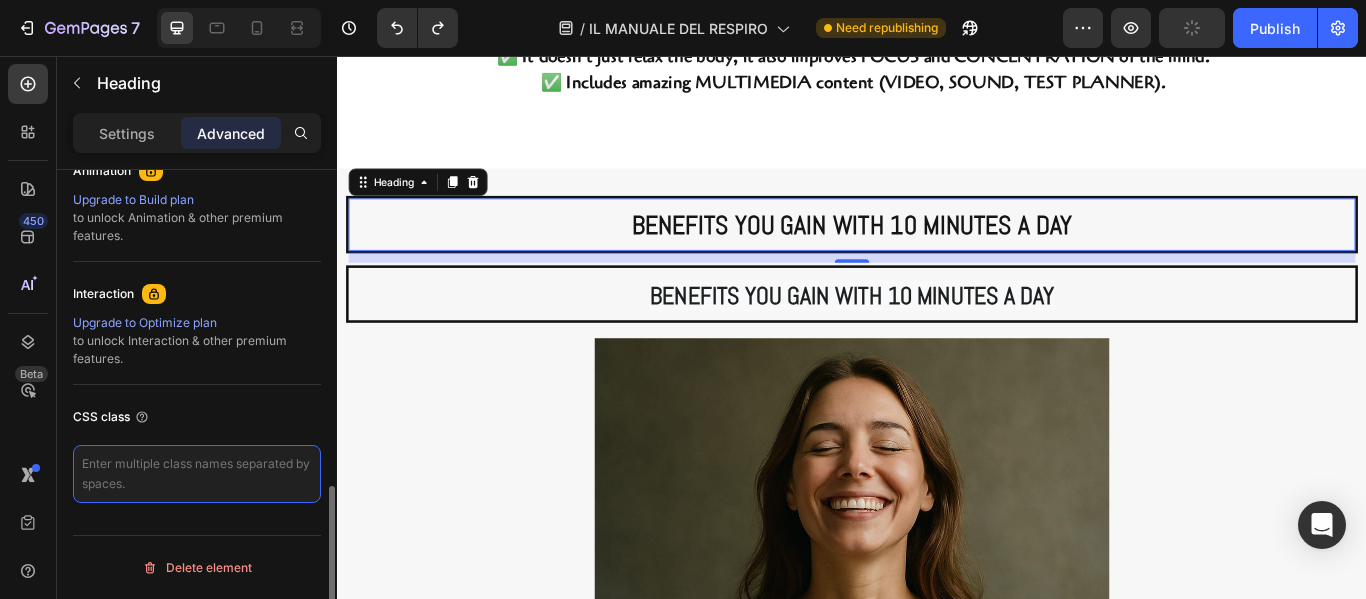 paste on "lang-it" 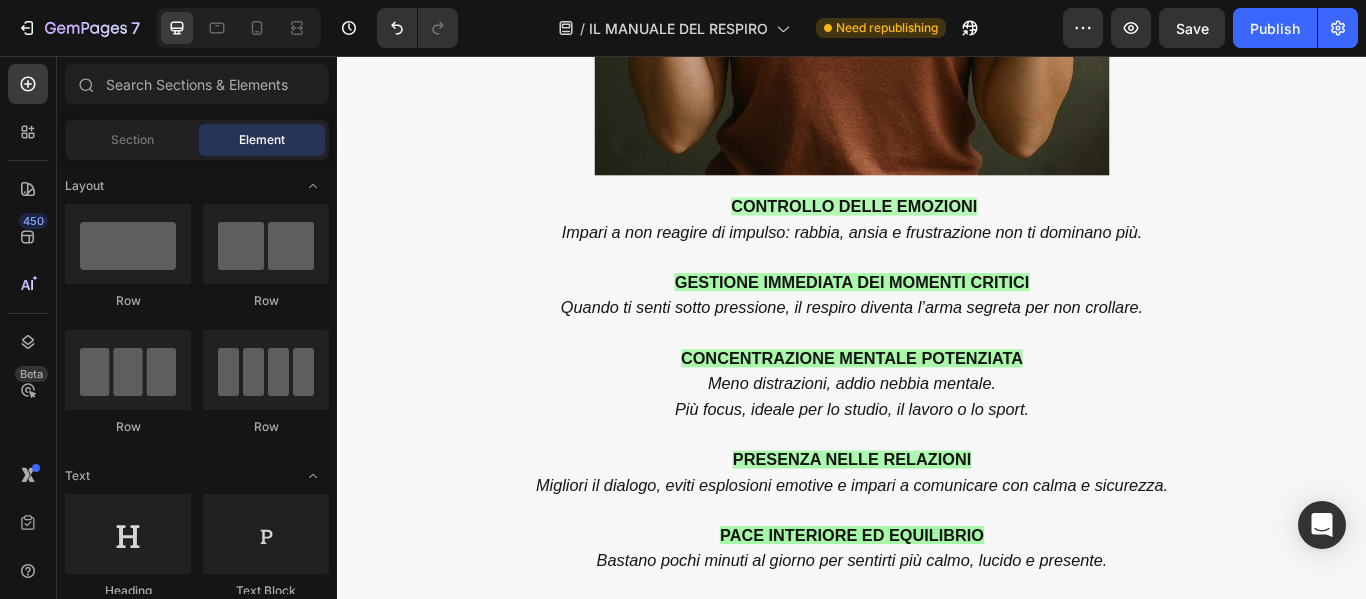 scroll, scrollTop: 9207, scrollLeft: 0, axis: vertical 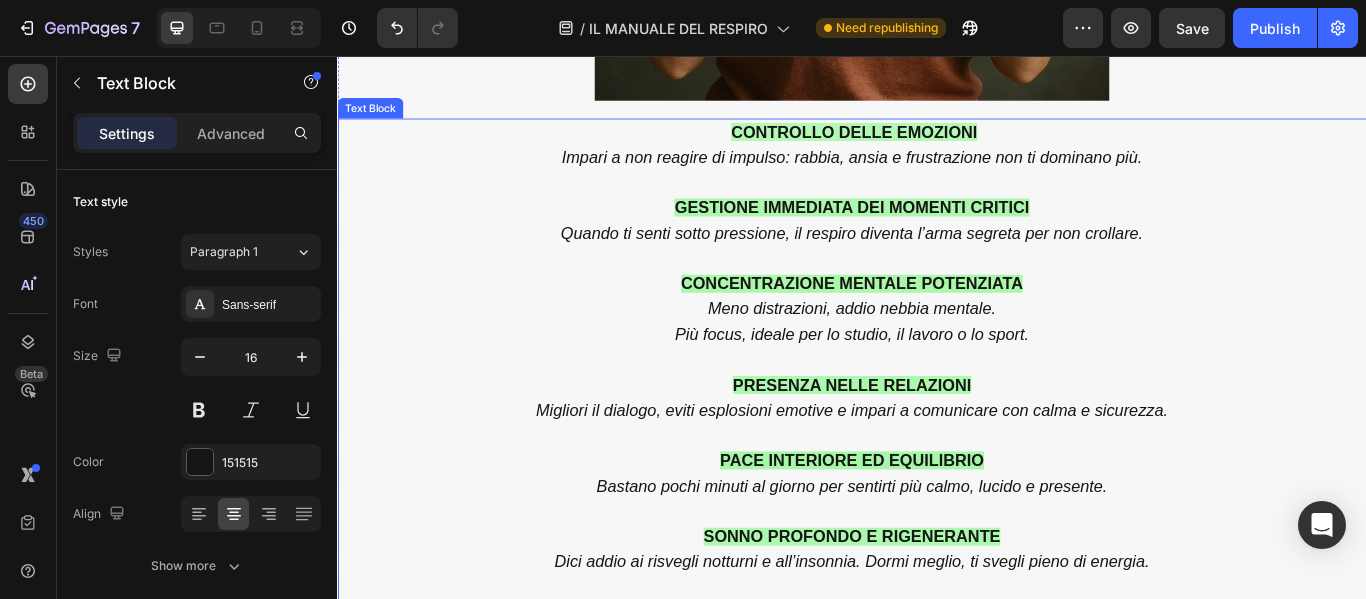 click on "EMOTIONAL CONTROL Impari a non reagire di impulso: rabbia, ansia e frustrazione non ti dominano più." at bounding box center (937, 161) 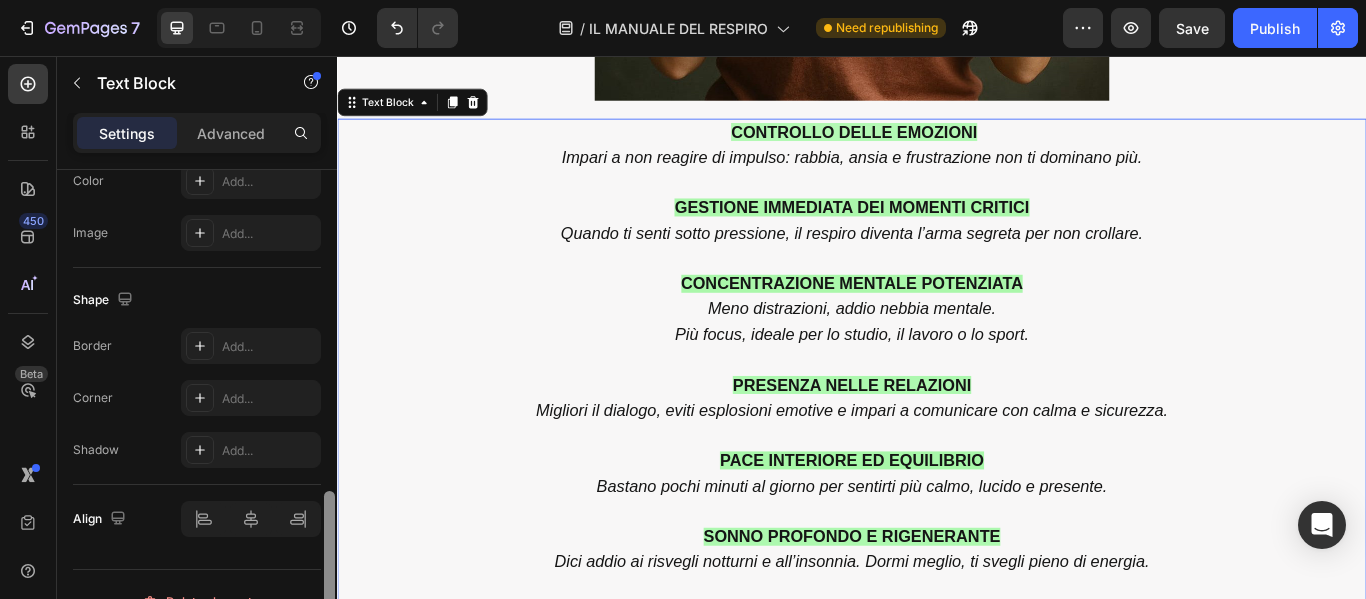 scroll, scrollTop: 699, scrollLeft: 0, axis: vertical 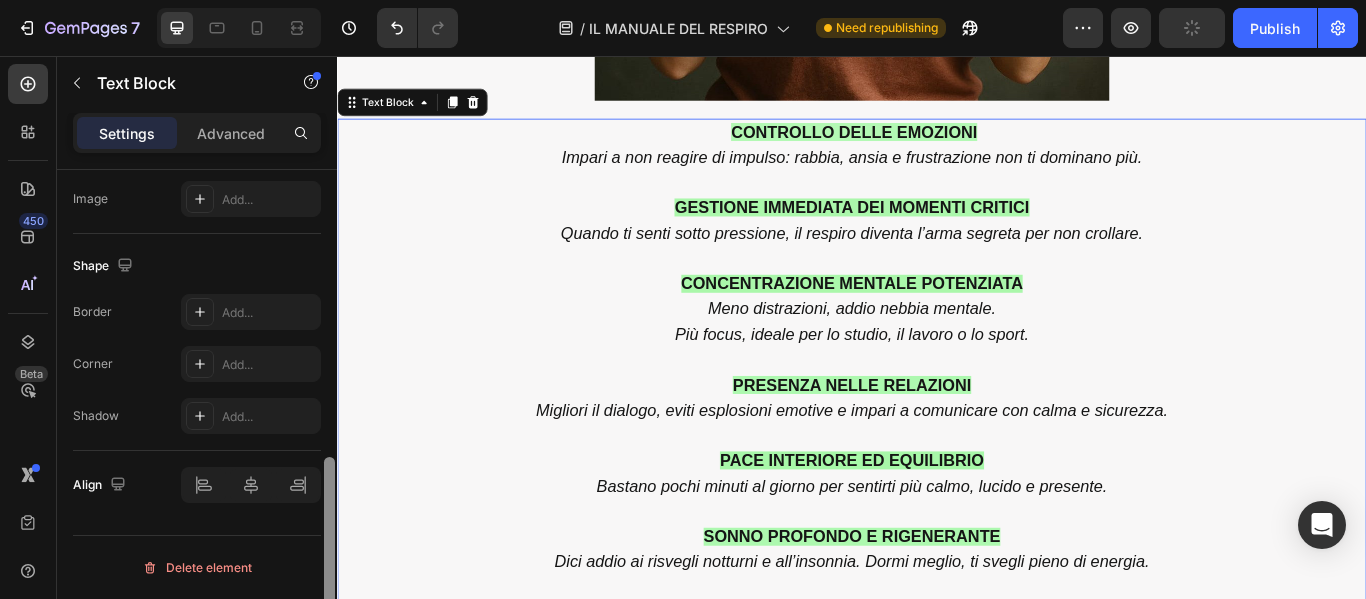 drag, startPoint x: 326, startPoint y: 278, endPoint x: 324, endPoint y: 589, distance: 311.00644 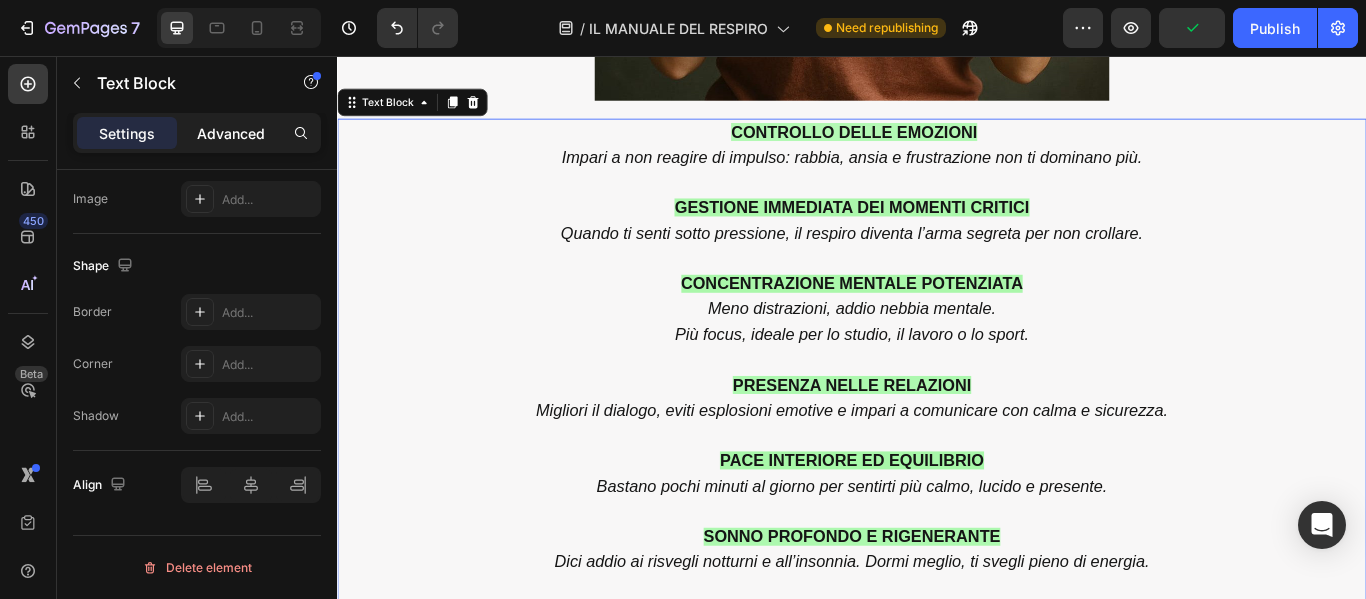 click on "Advanced" at bounding box center [231, 133] 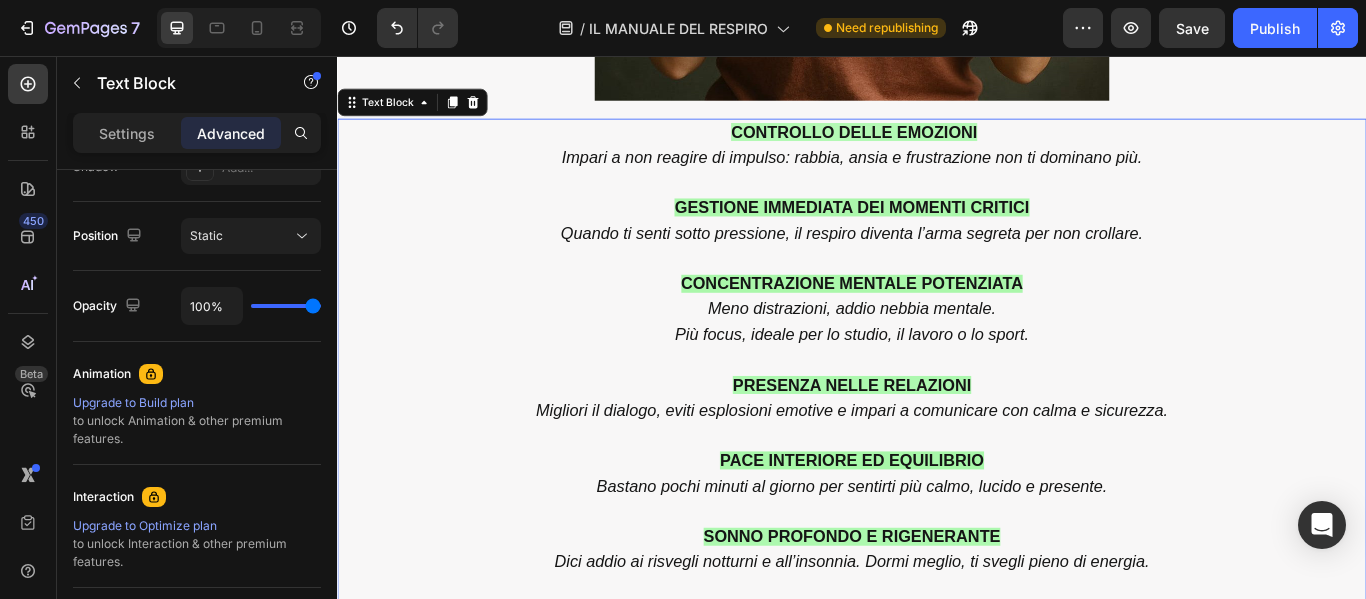 scroll, scrollTop: 873, scrollLeft: 0, axis: vertical 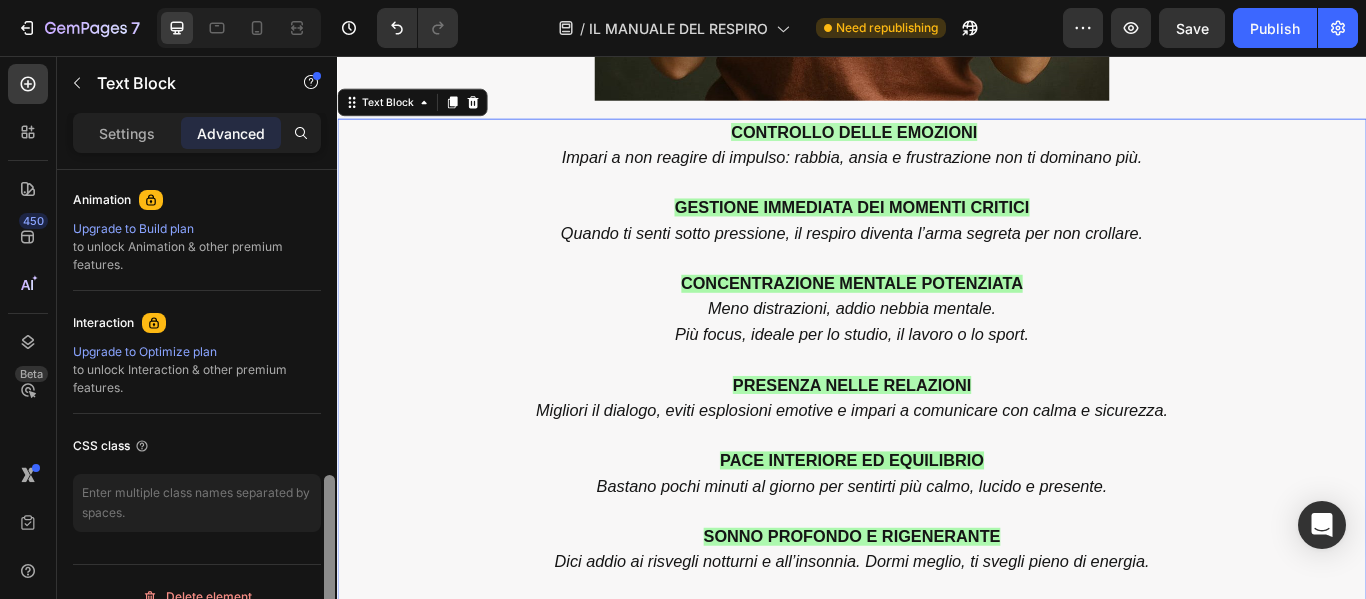 drag, startPoint x: 329, startPoint y: 435, endPoint x: 323, endPoint y: 496, distance: 61.294373 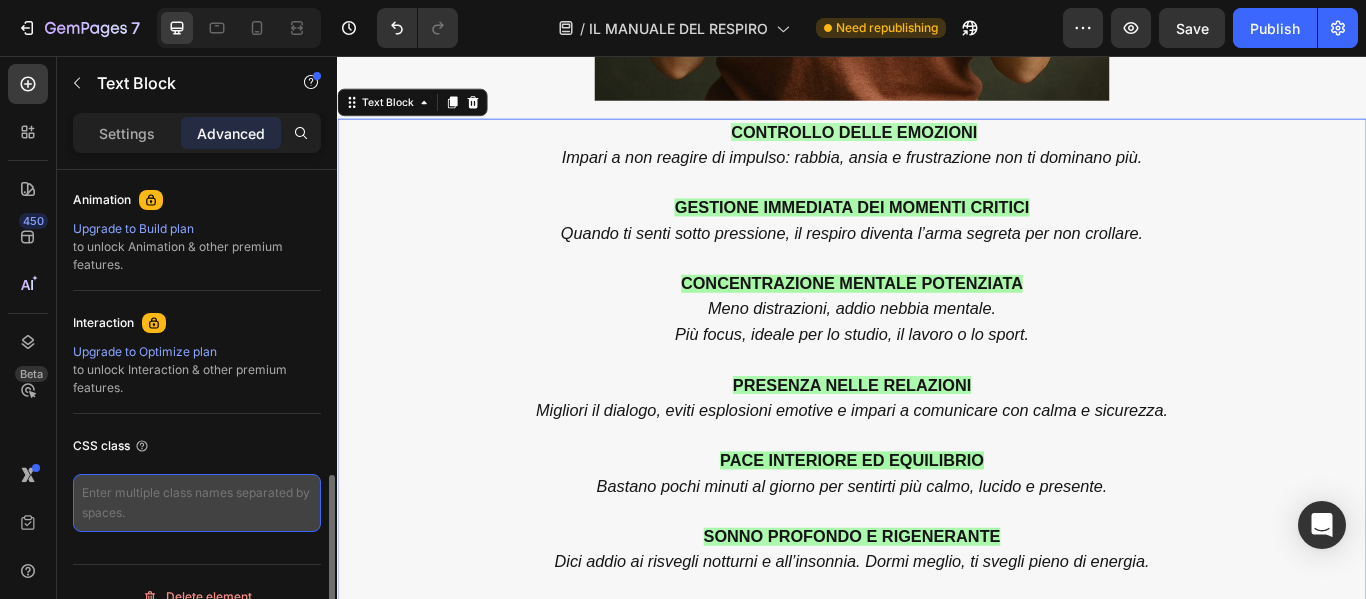 click at bounding box center [197, 503] 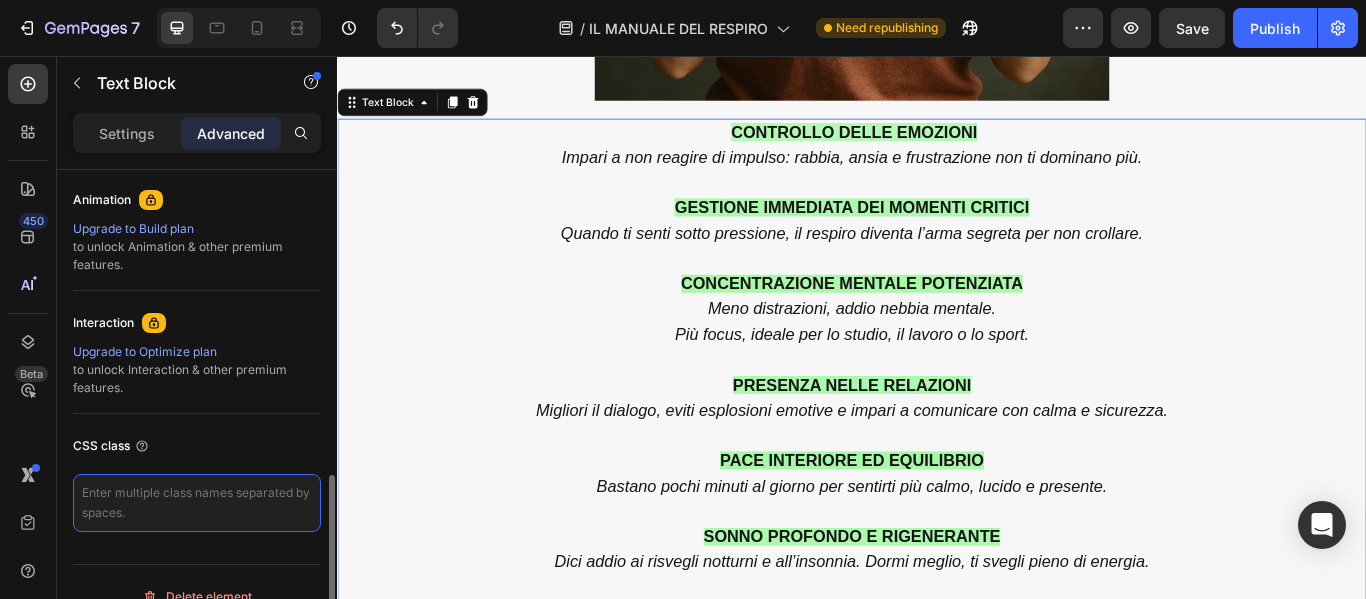 paste on "lang-it" 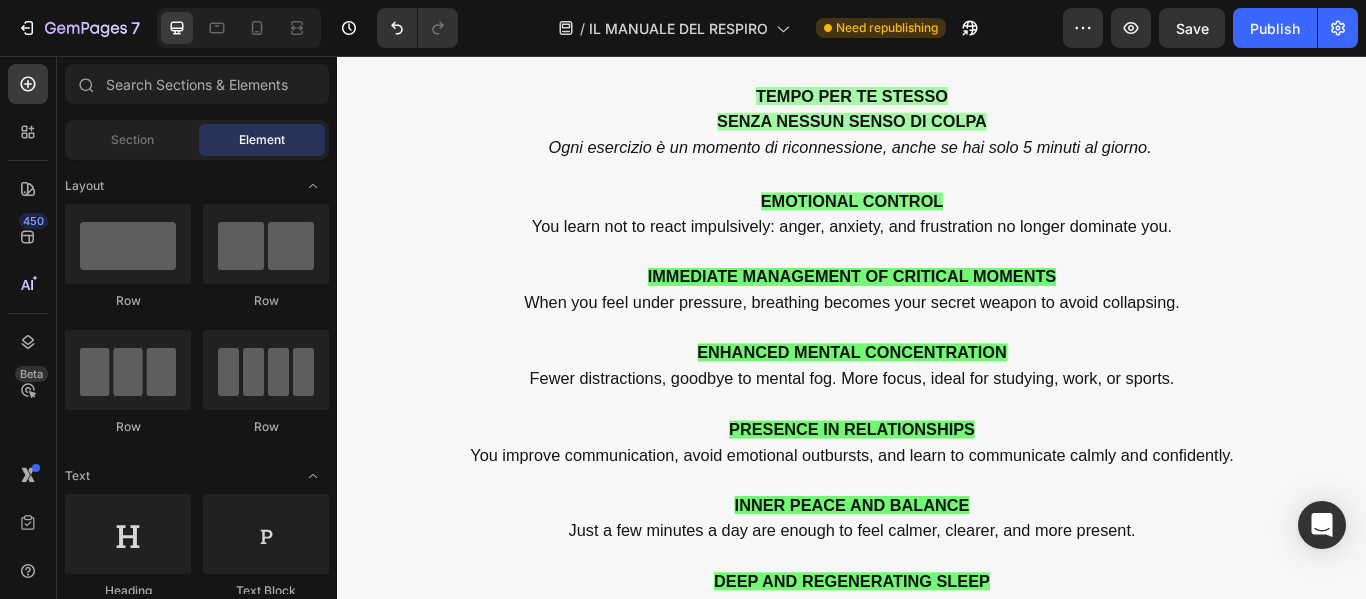 scroll, scrollTop: 9927, scrollLeft: 0, axis: vertical 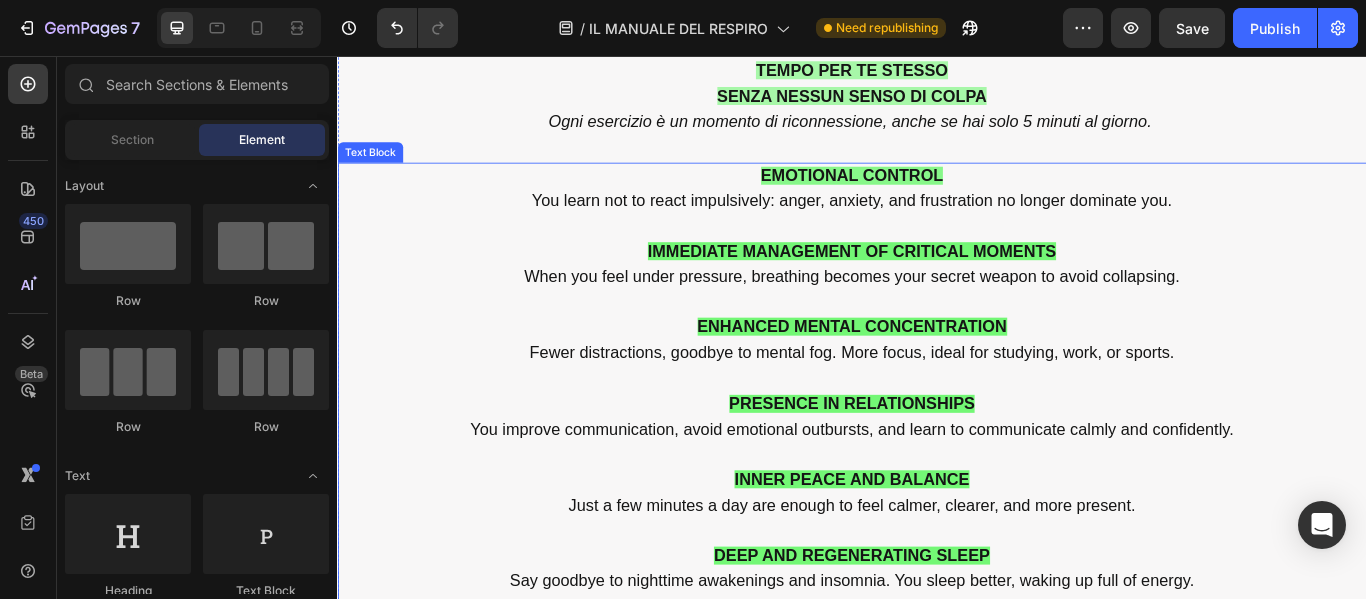click at bounding box center (937, 521) 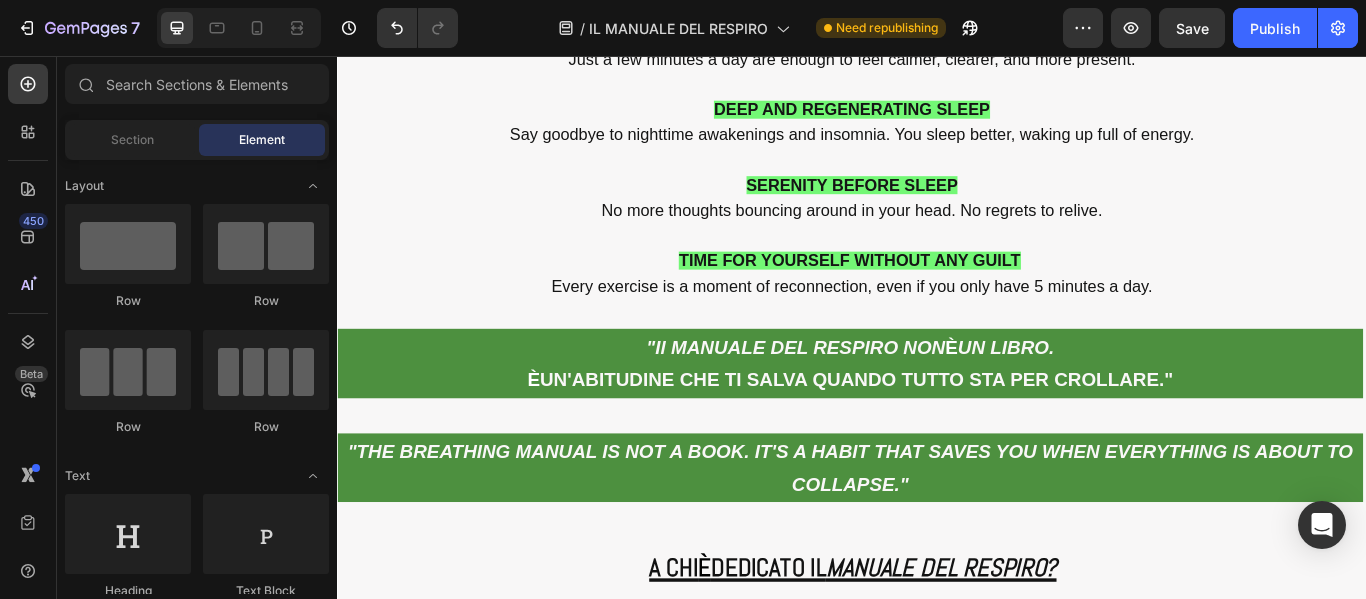 scroll, scrollTop: 10487, scrollLeft: 0, axis: vertical 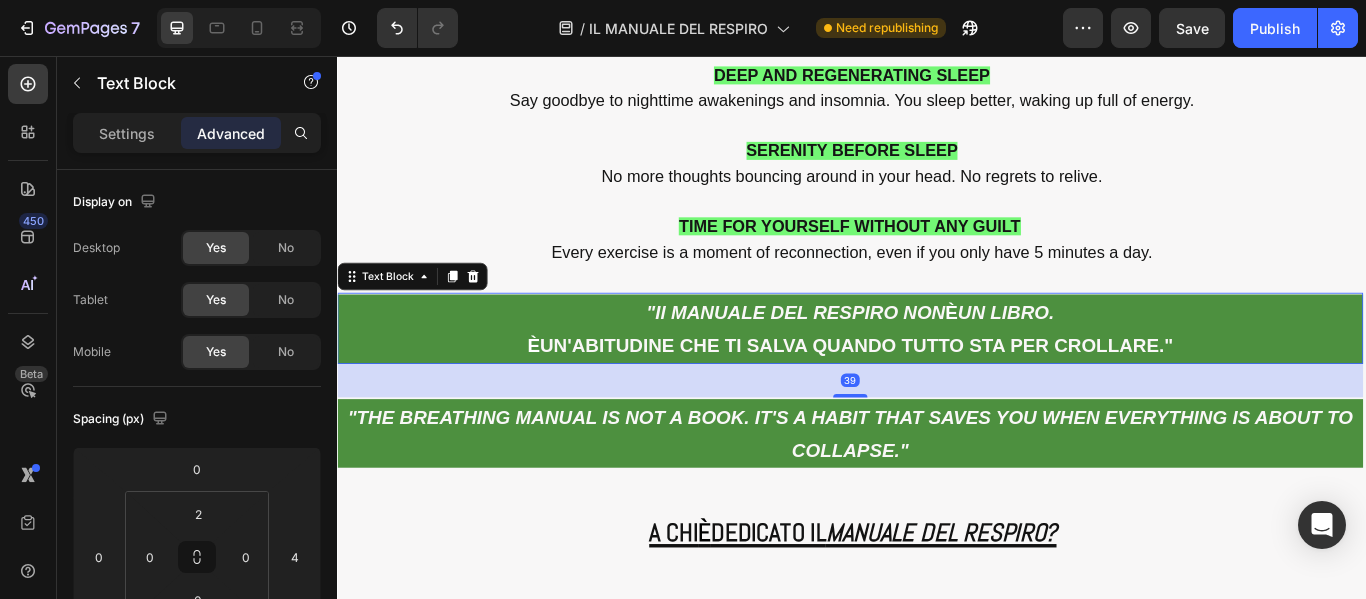 click on ""THE BREATHING MANUAL IS NOT A BOOK." at bounding box center (935, 355) 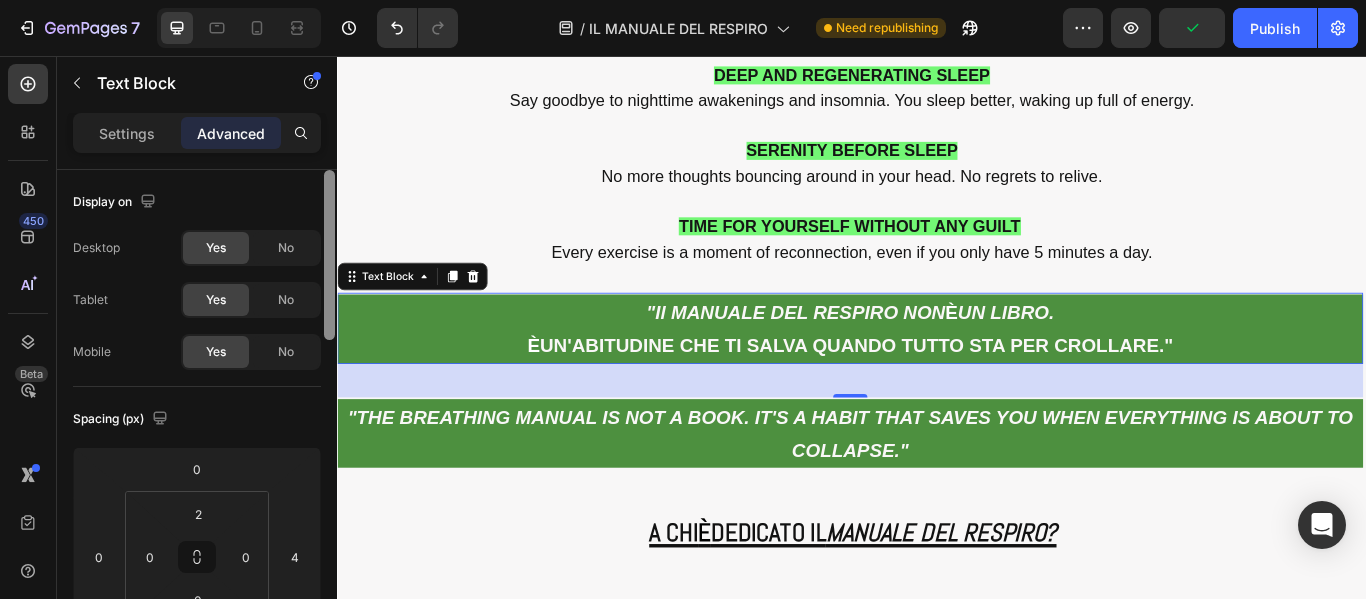 scroll, scrollTop: 486, scrollLeft: 0, axis: vertical 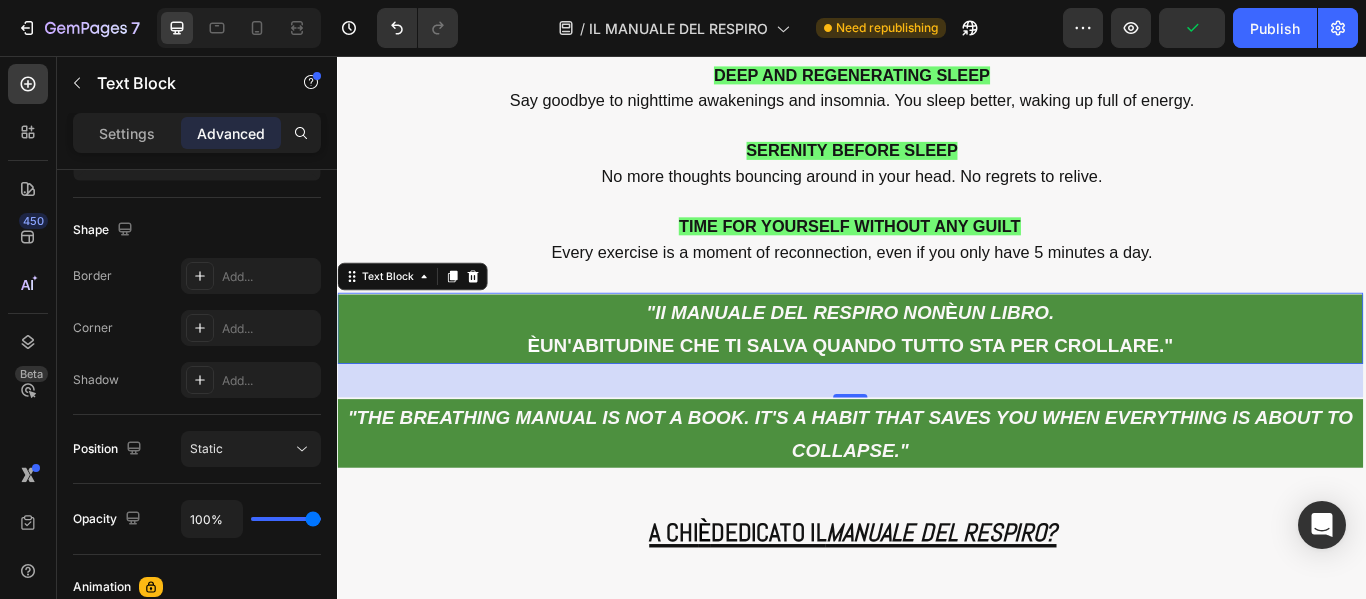click at bounding box center (329, -73) 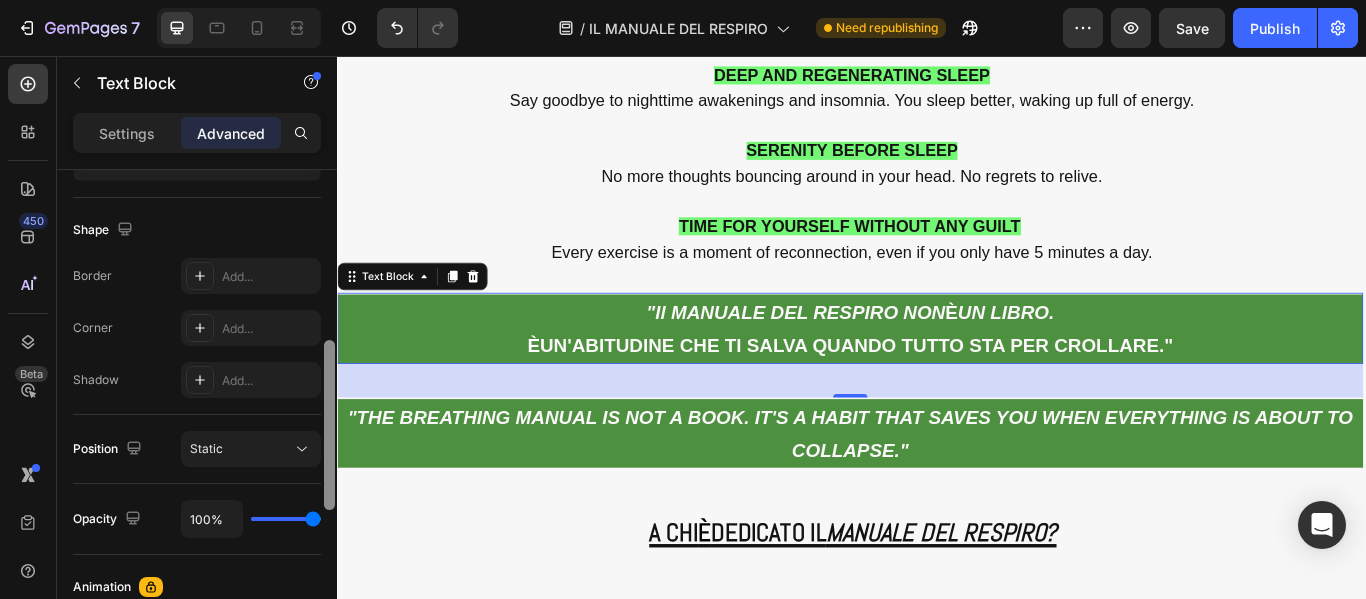 scroll, scrollTop: 902, scrollLeft: 0, axis: vertical 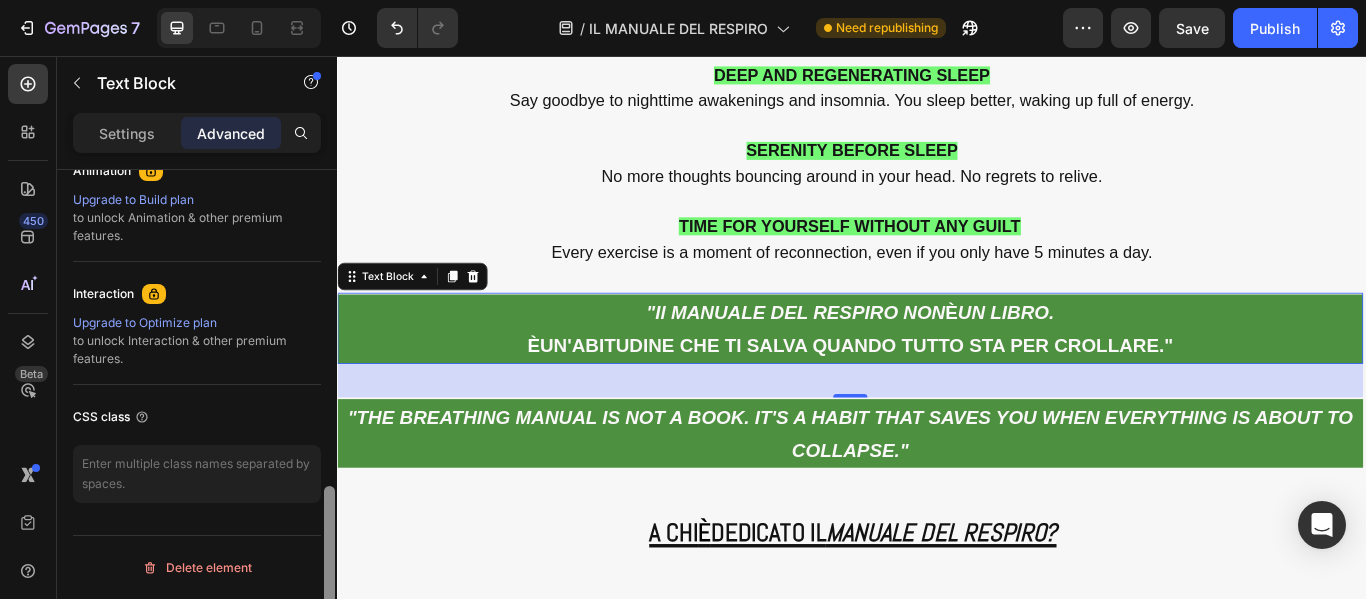 drag, startPoint x: 322, startPoint y: 359, endPoint x: 324, endPoint y: 424, distance: 65.03076 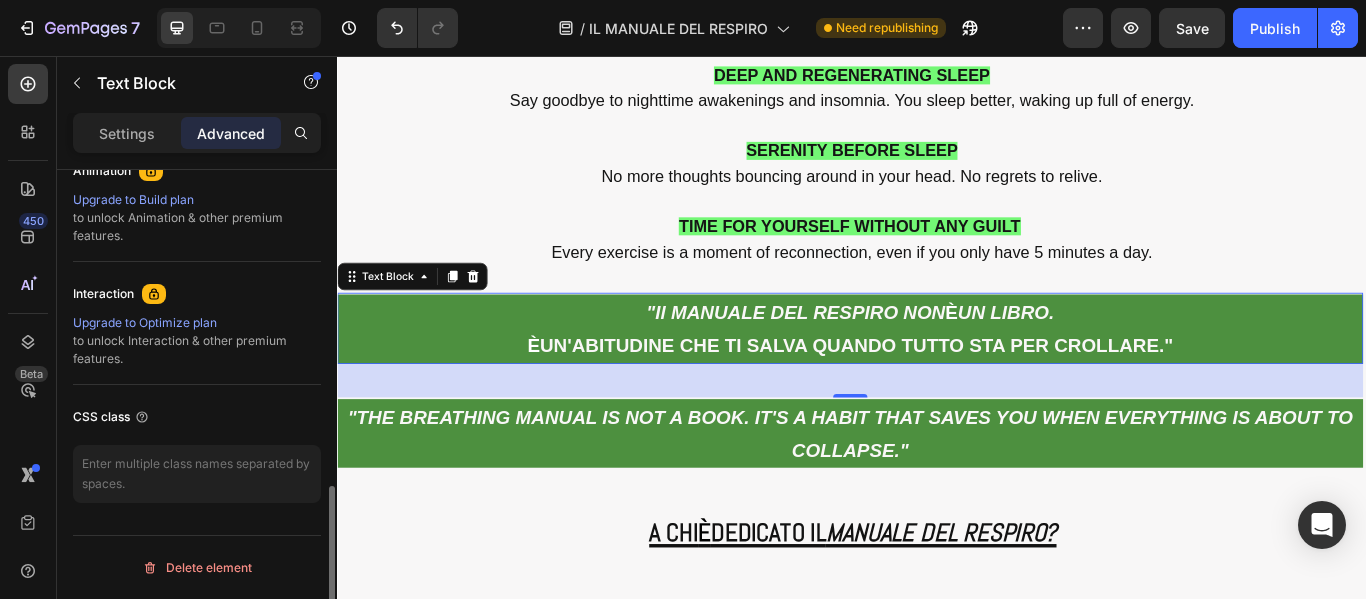 click on "CSS class" 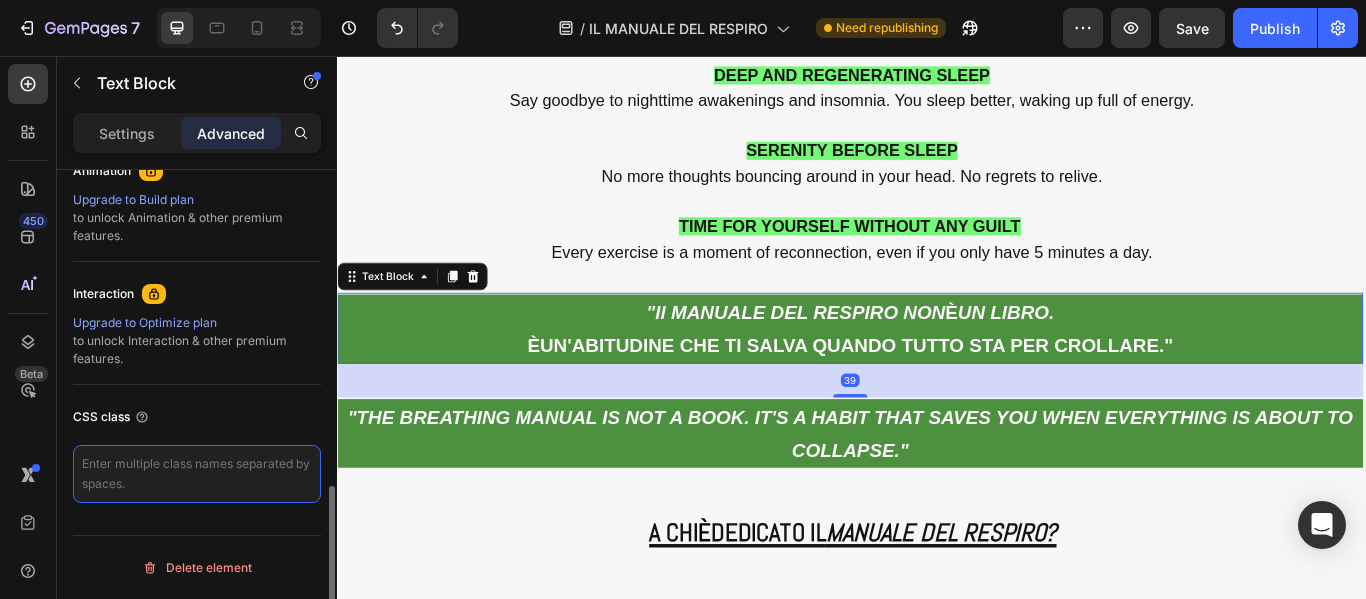 click at bounding box center [197, 474] 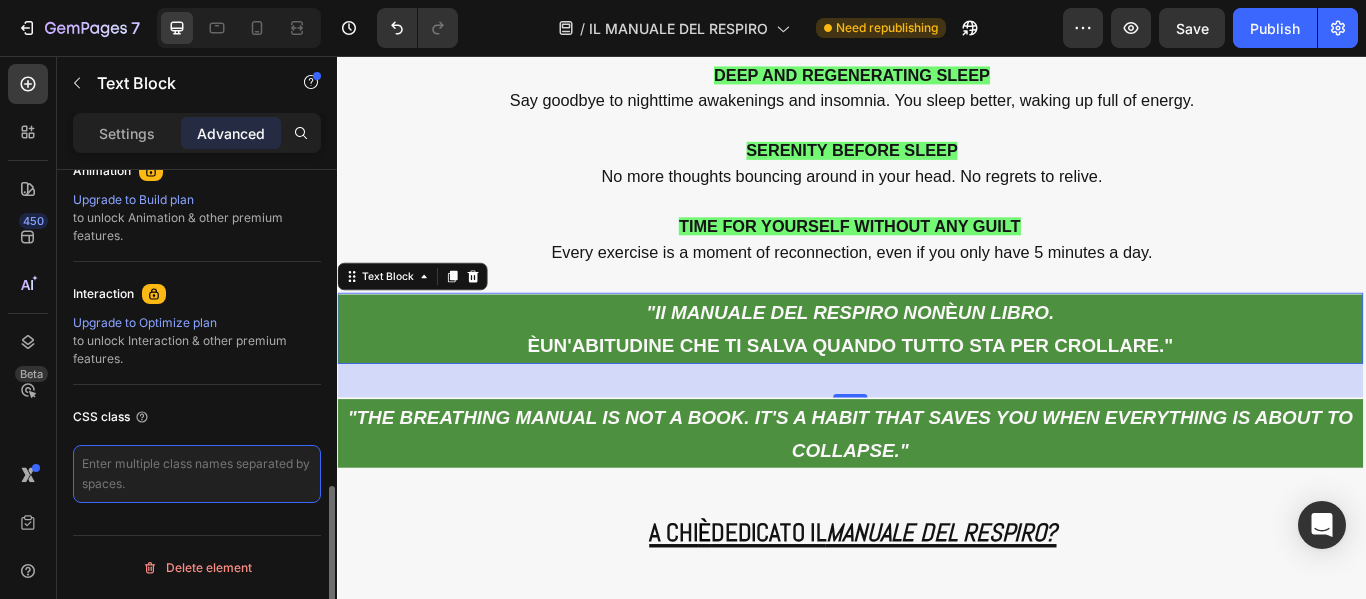 paste on "lang-it" 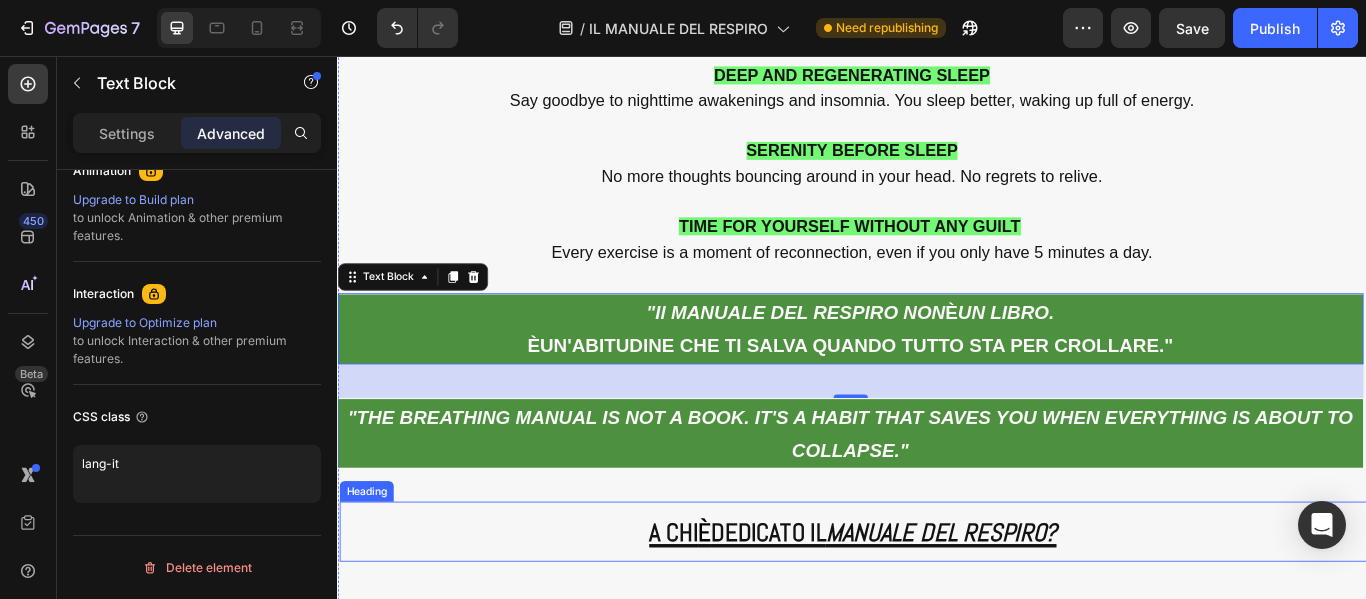 click on "MANUALE DEL RESPIRO?" at bounding box center [1041, 612] 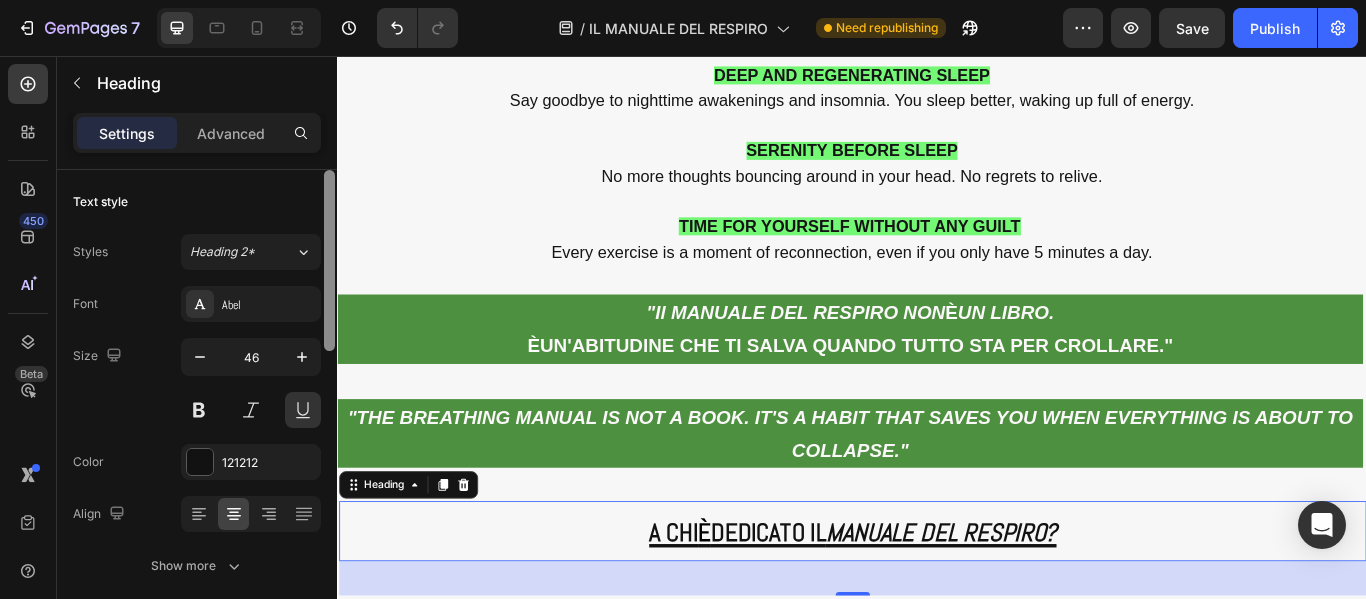 scroll, scrollTop: 486, scrollLeft: 0, axis: vertical 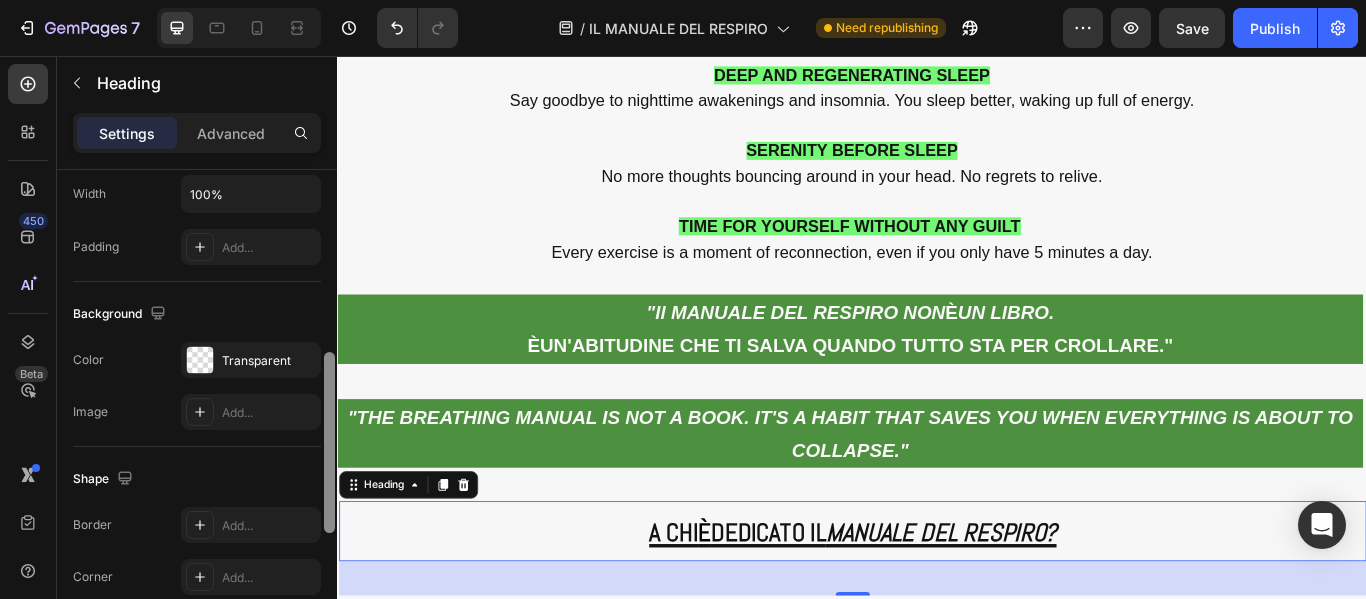 drag, startPoint x: 330, startPoint y: 352, endPoint x: 324, endPoint y: 587, distance: 235.07658 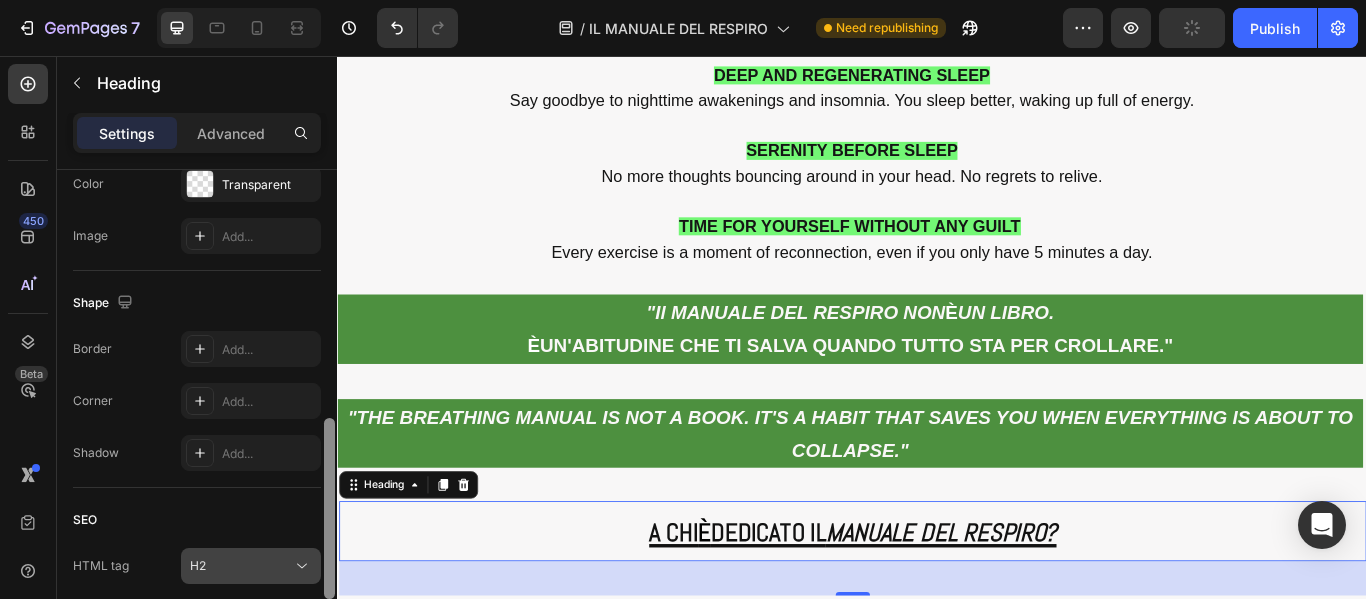 drag, startPoint x: 328, startPoint y: 503, endPoint x: 318, endPoint y: 570, distance: 67.74216 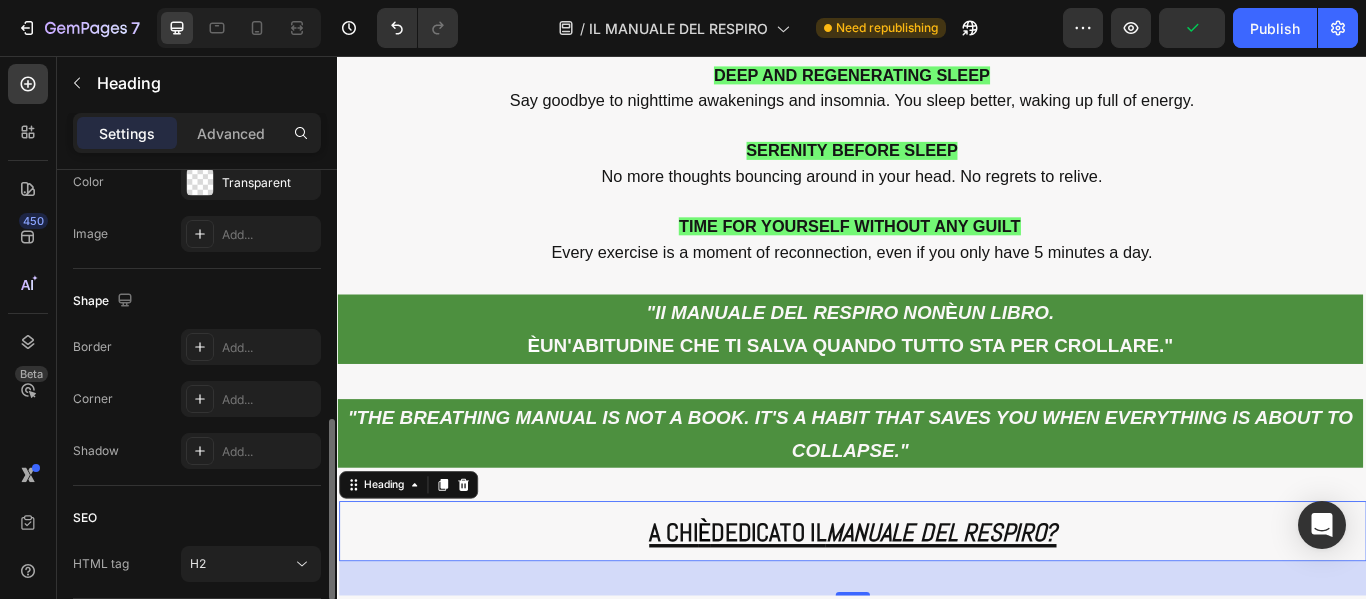 drag, startPoint x: 318, startPoint y: 570, endPoint x: 315, endPoint y: 589, distance: 19.235384 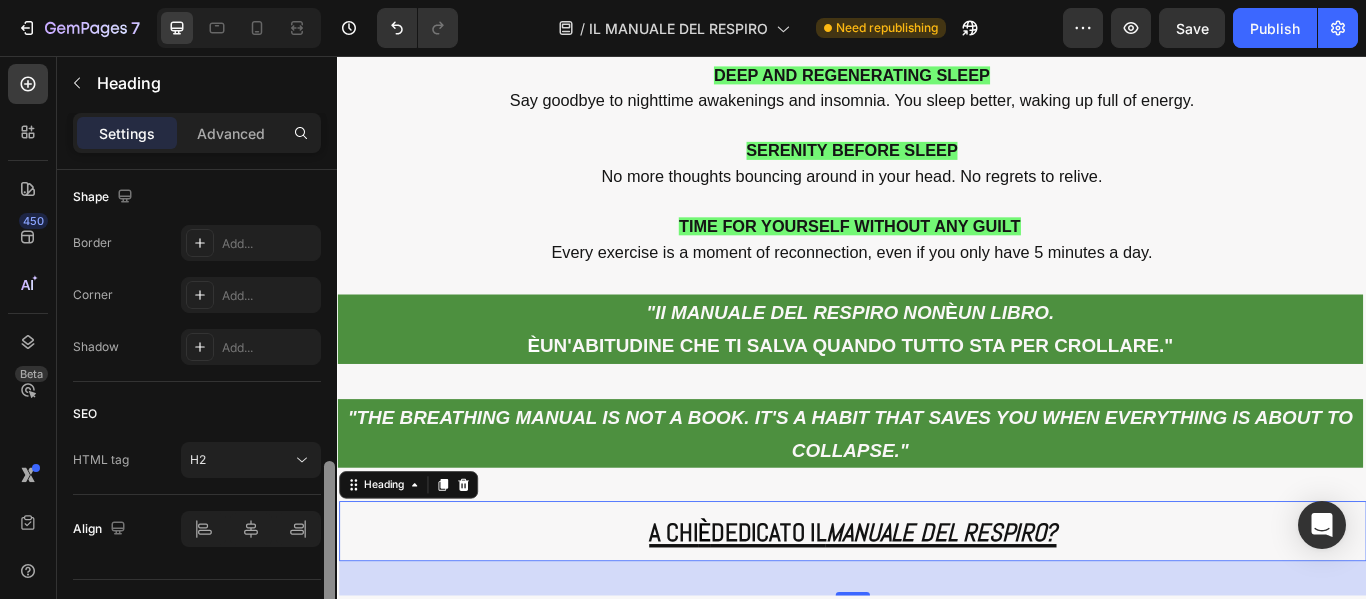 scroll, scrollTop: 773, scrollLeft: 0, axis: vertical 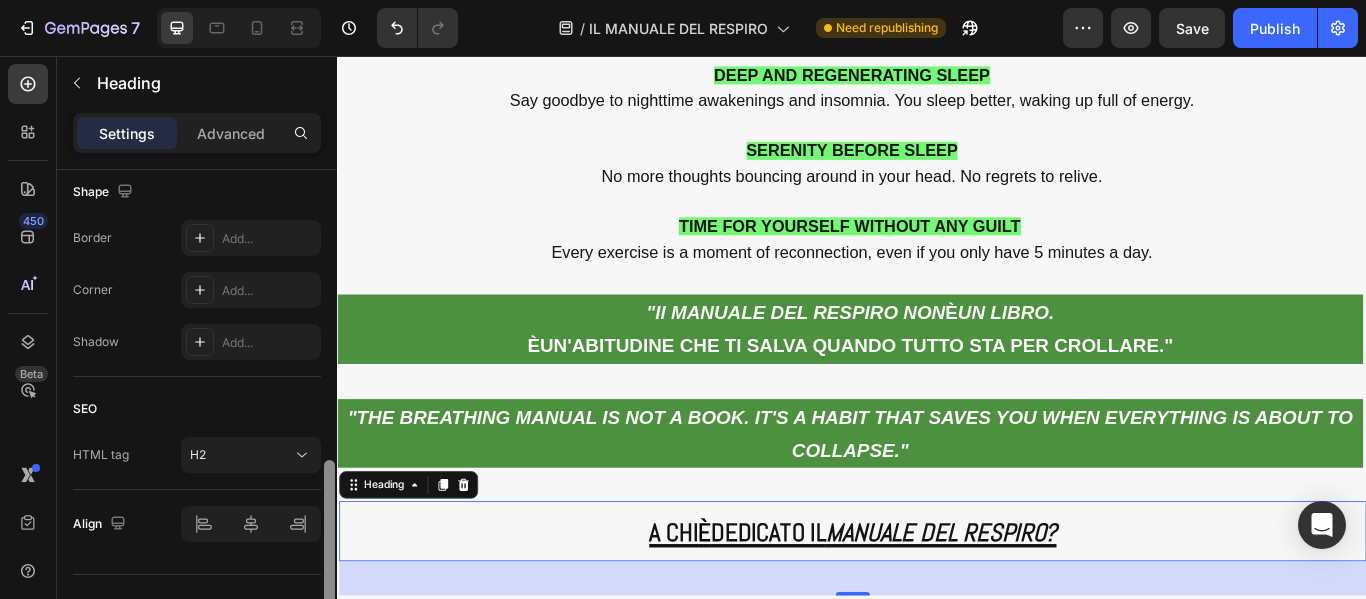 drag, startPoint x: 329, startPoint y: 499, endPoint x: 329, endPoint y: 540, distance: 41 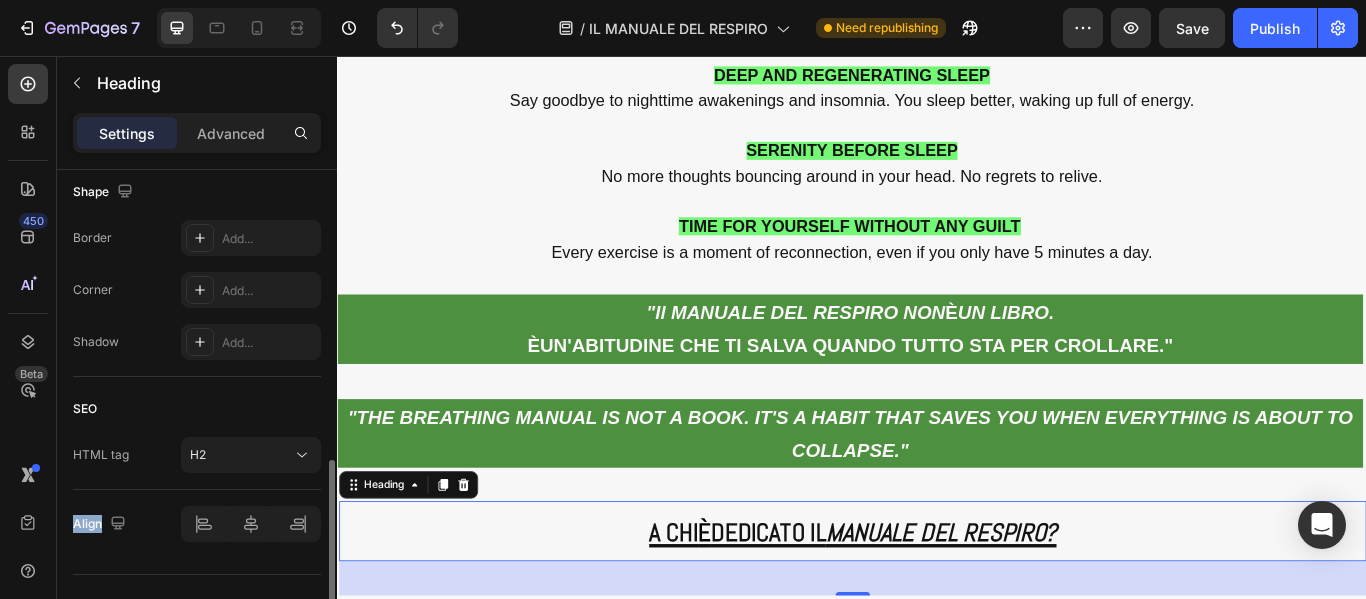 drag, startPoint x: 318, startPoint y: 539, endPoint x: 318, endPoint y: 560, distance: 21 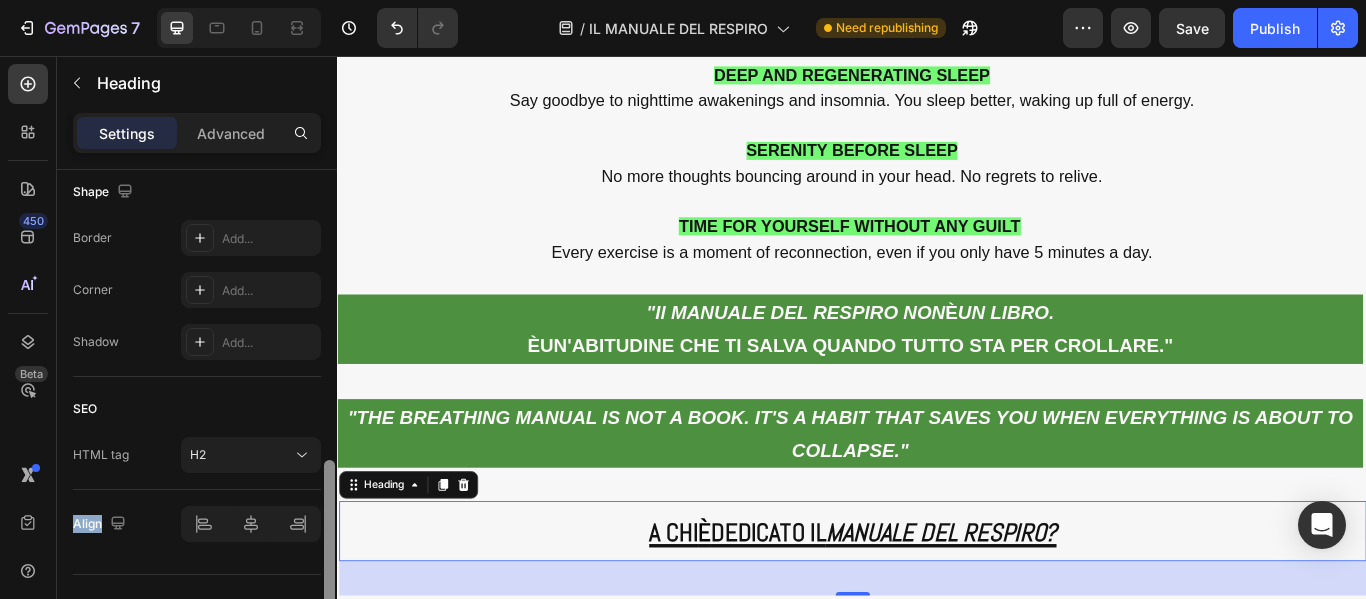 scroll, scrollTop: 812, scrollLeft: 0, axis: vertical 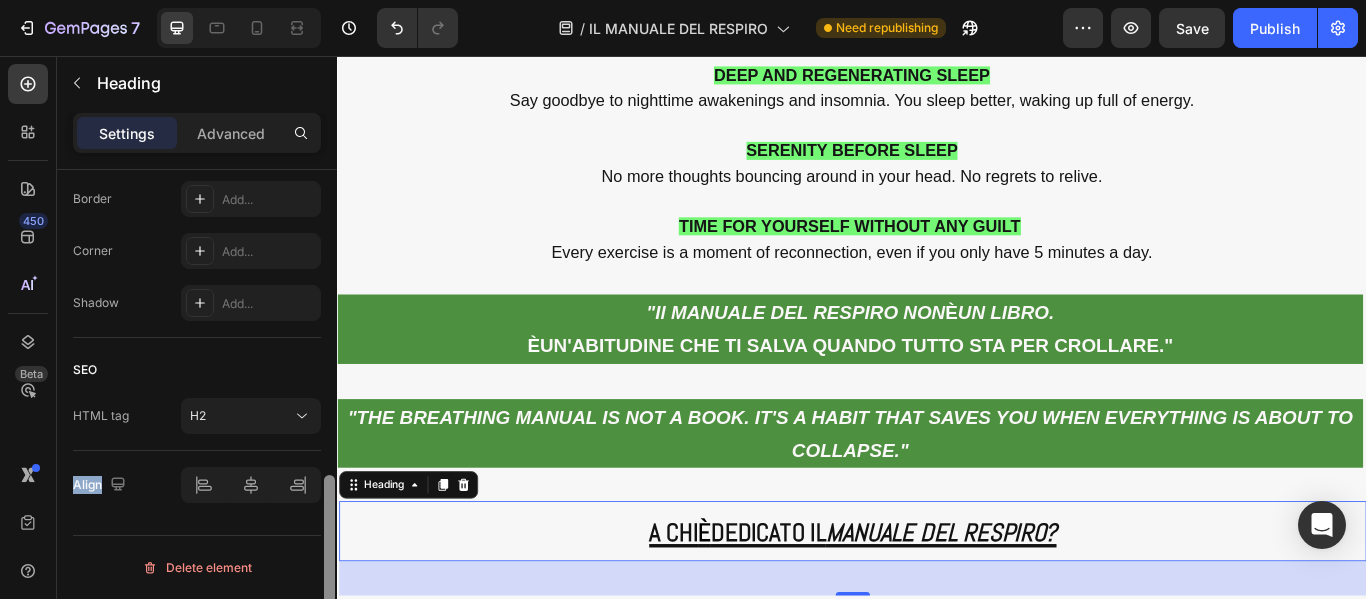 drag, startPoint x: 329, startPoint y: 497, endPoint x: 327, endPoint y: 549, distance: 52.03845 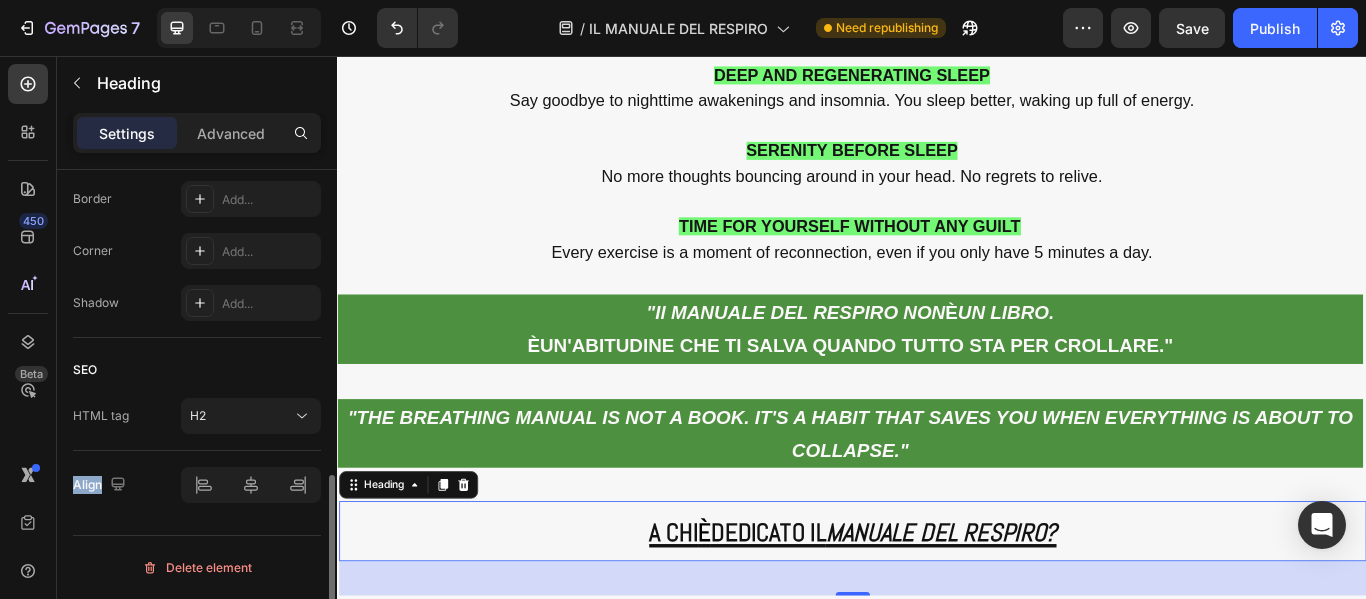 click on "Align" 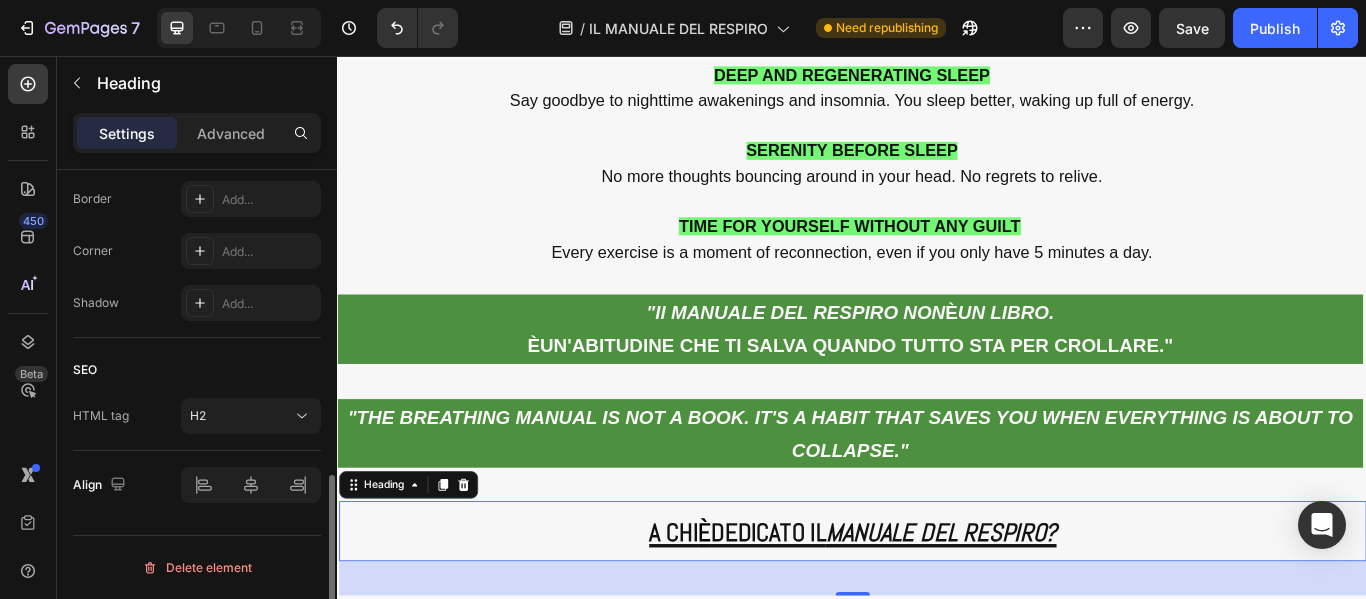 click on "Align" 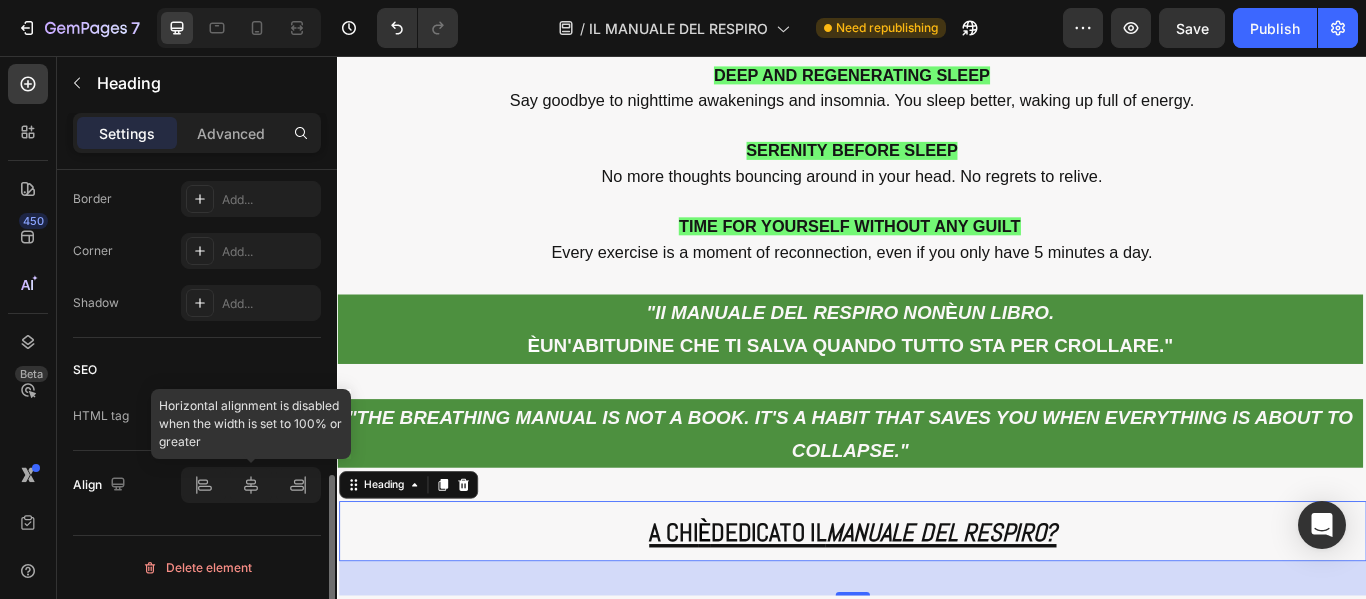 click on "Align" 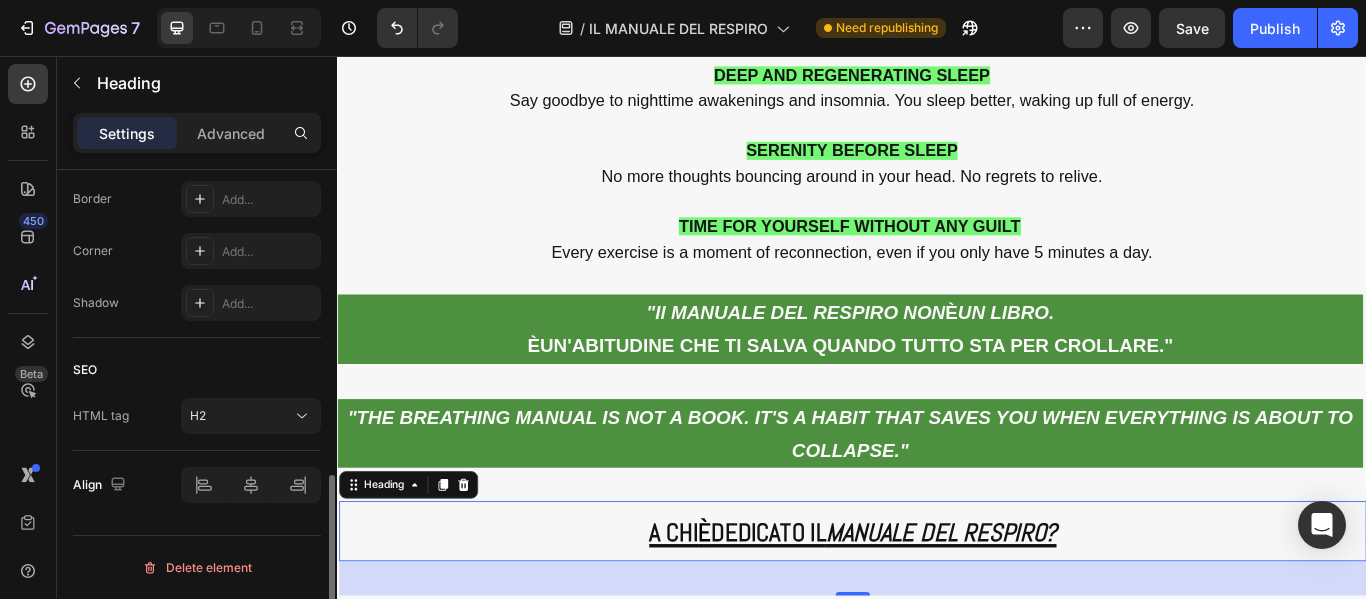 click on "Align" 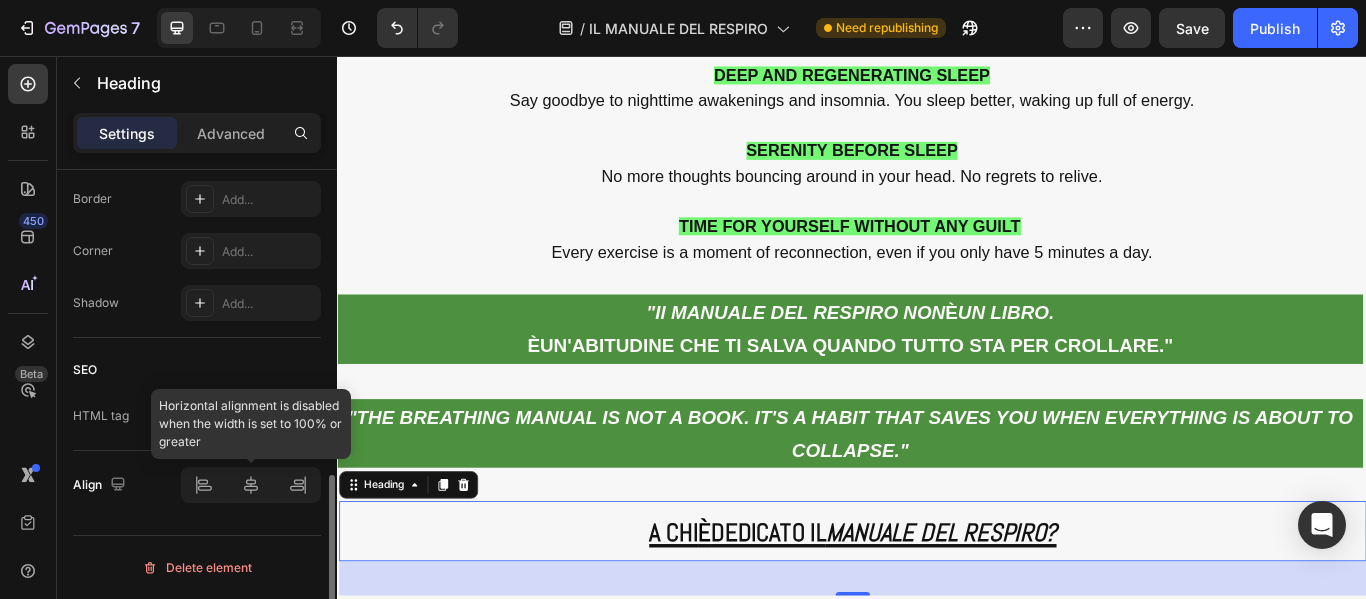 click 